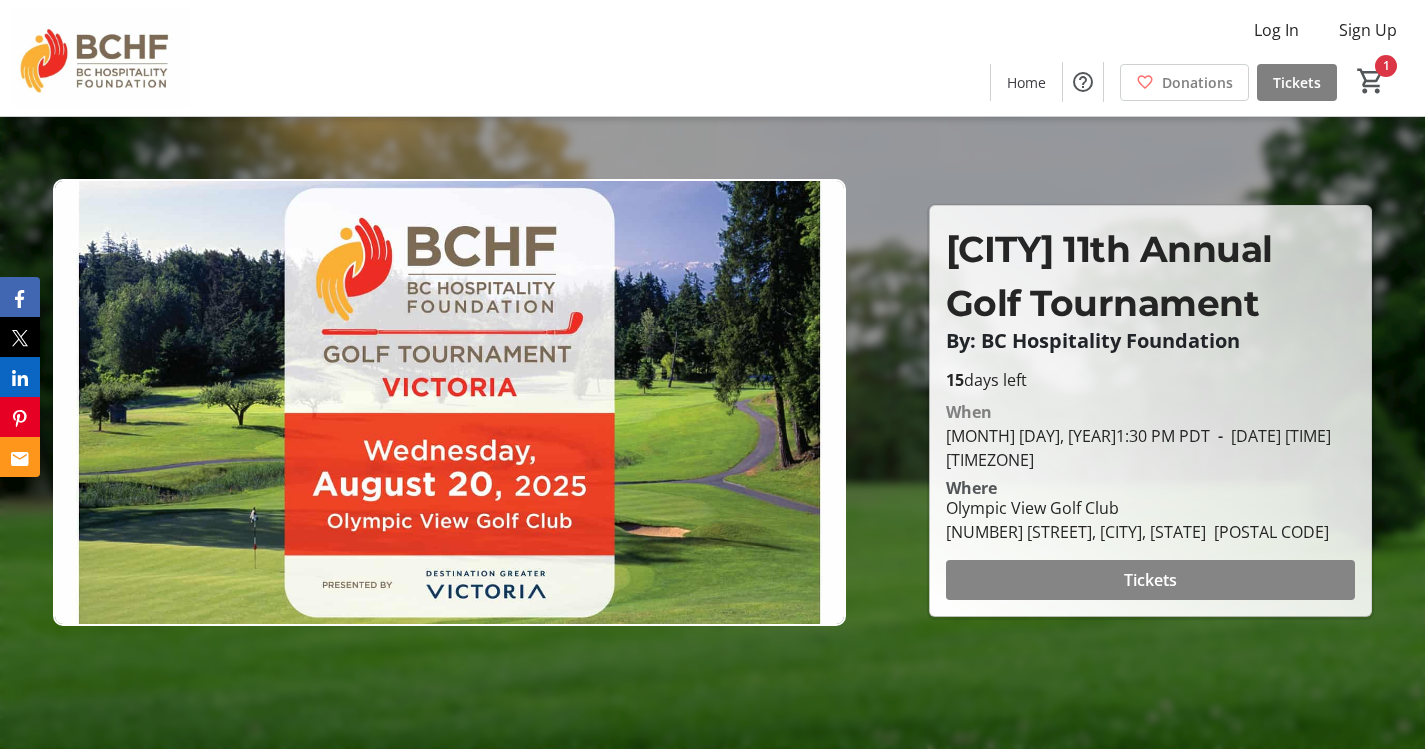 scroll, scrollTop: 8, scrollLeft: 0, axis: vertical 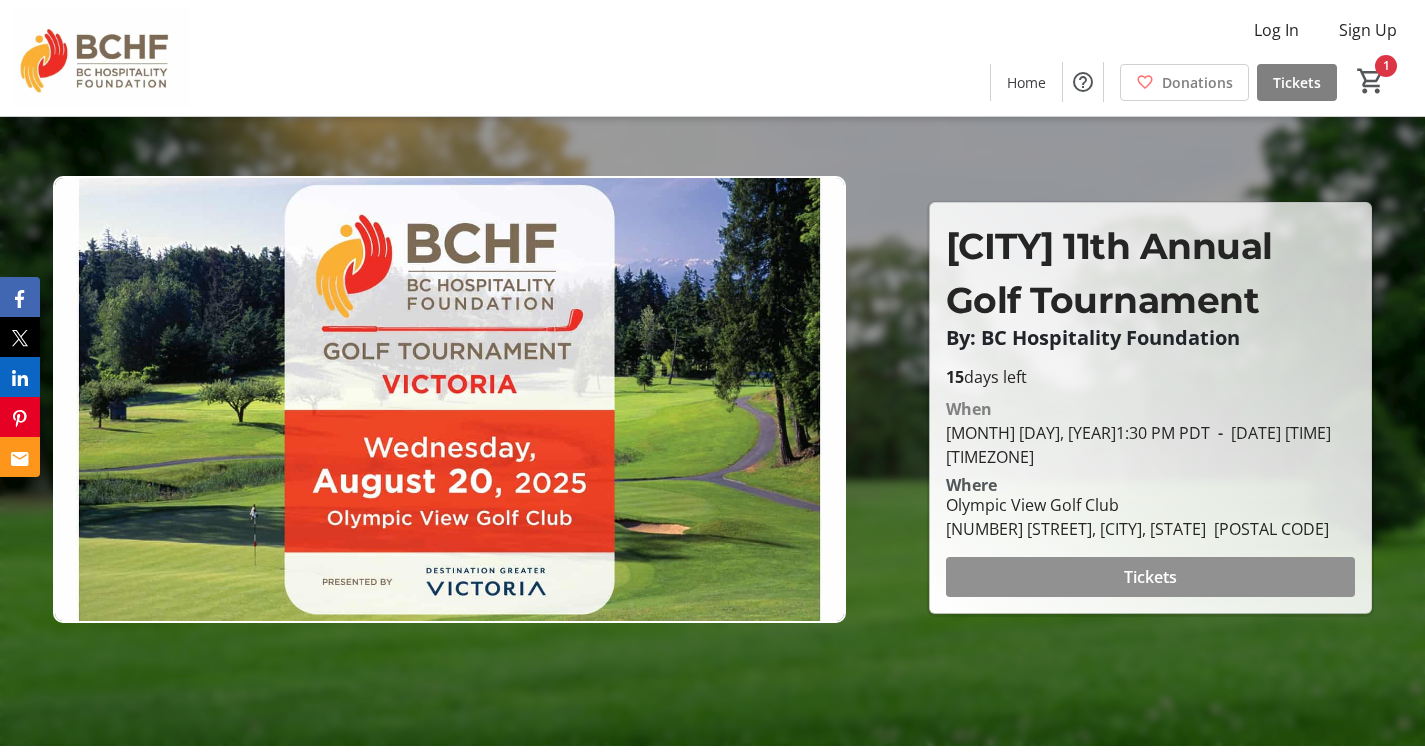 click at bounding box center (1150, 577) 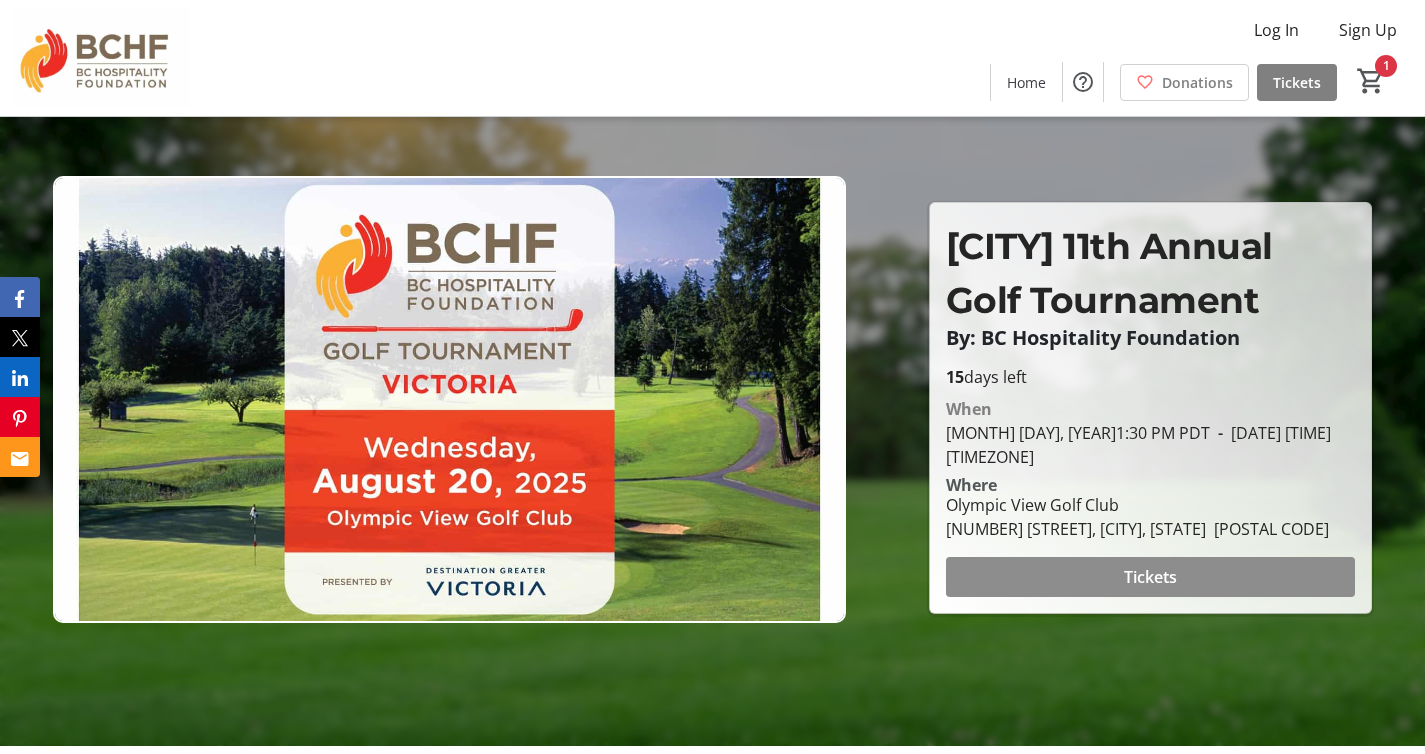 scroll, scrollTop: 0, scrollLeft: 0, axis: both 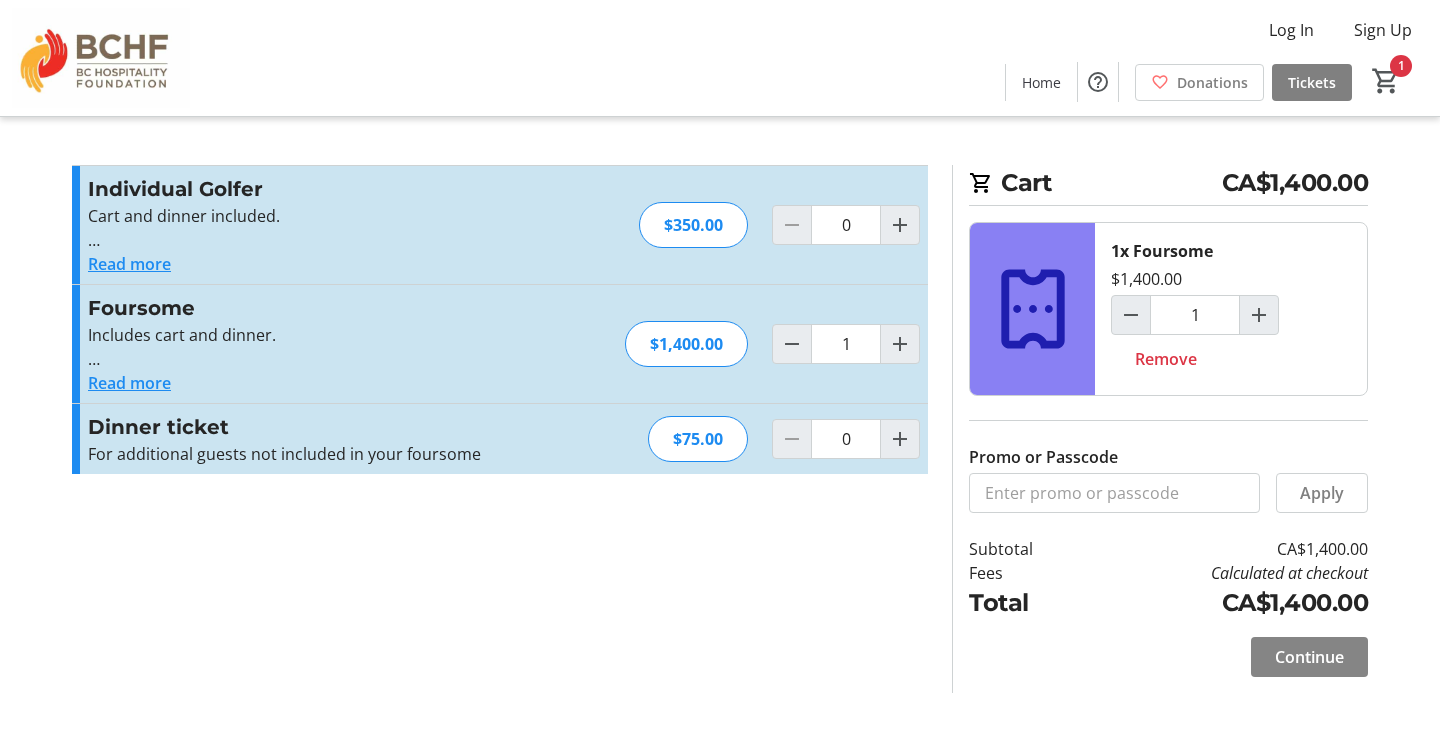 click on "Continue" 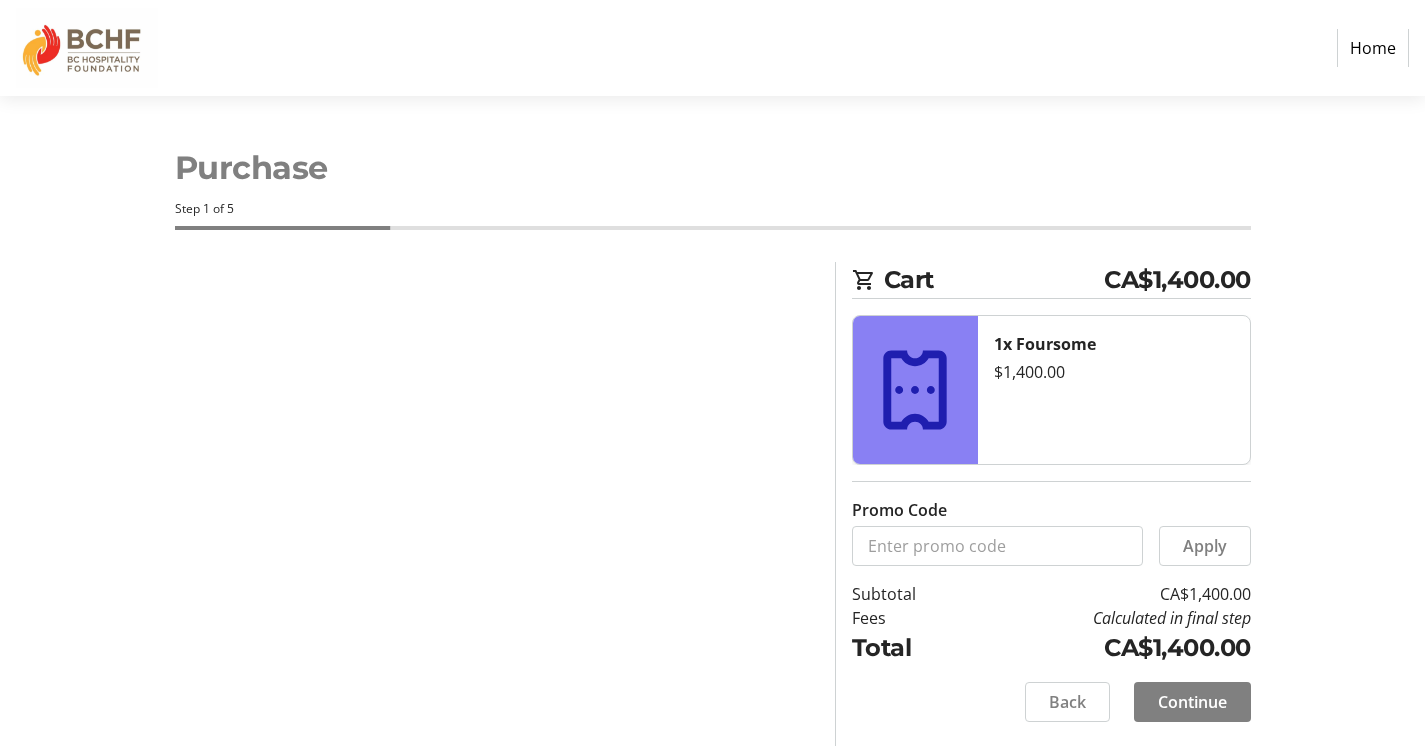 select on "CA" 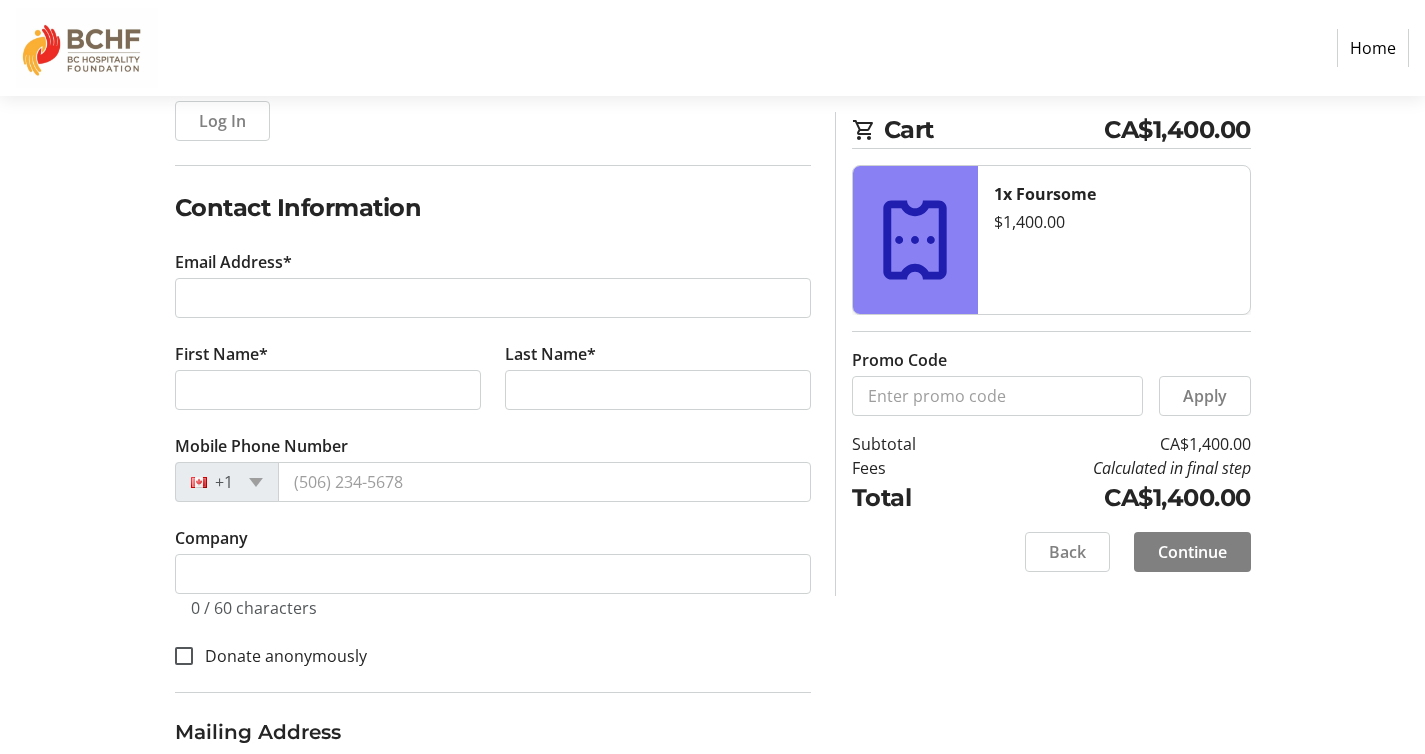scroll, scrollTop: 253, scrollLeft: 0, axis: vertical 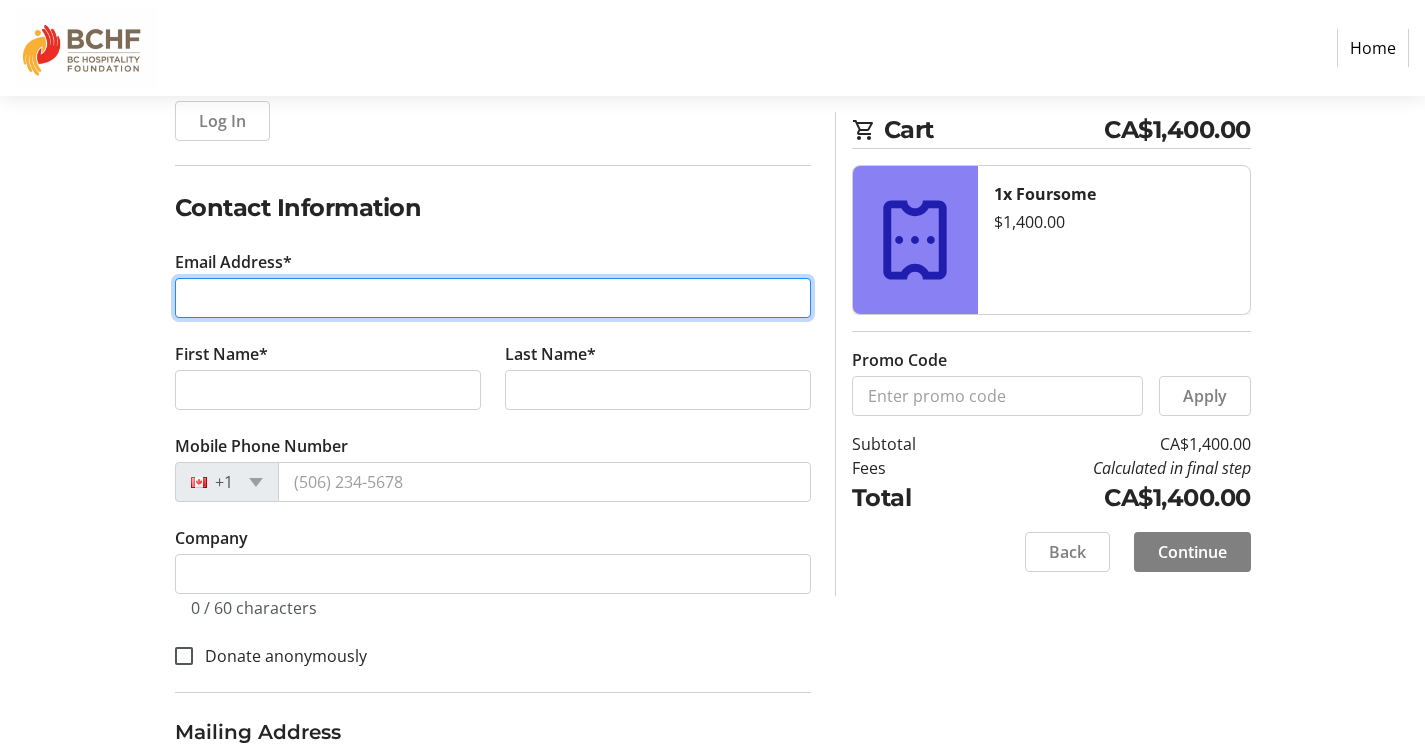 click on "Email Address*" at bounding box center [493, 298] 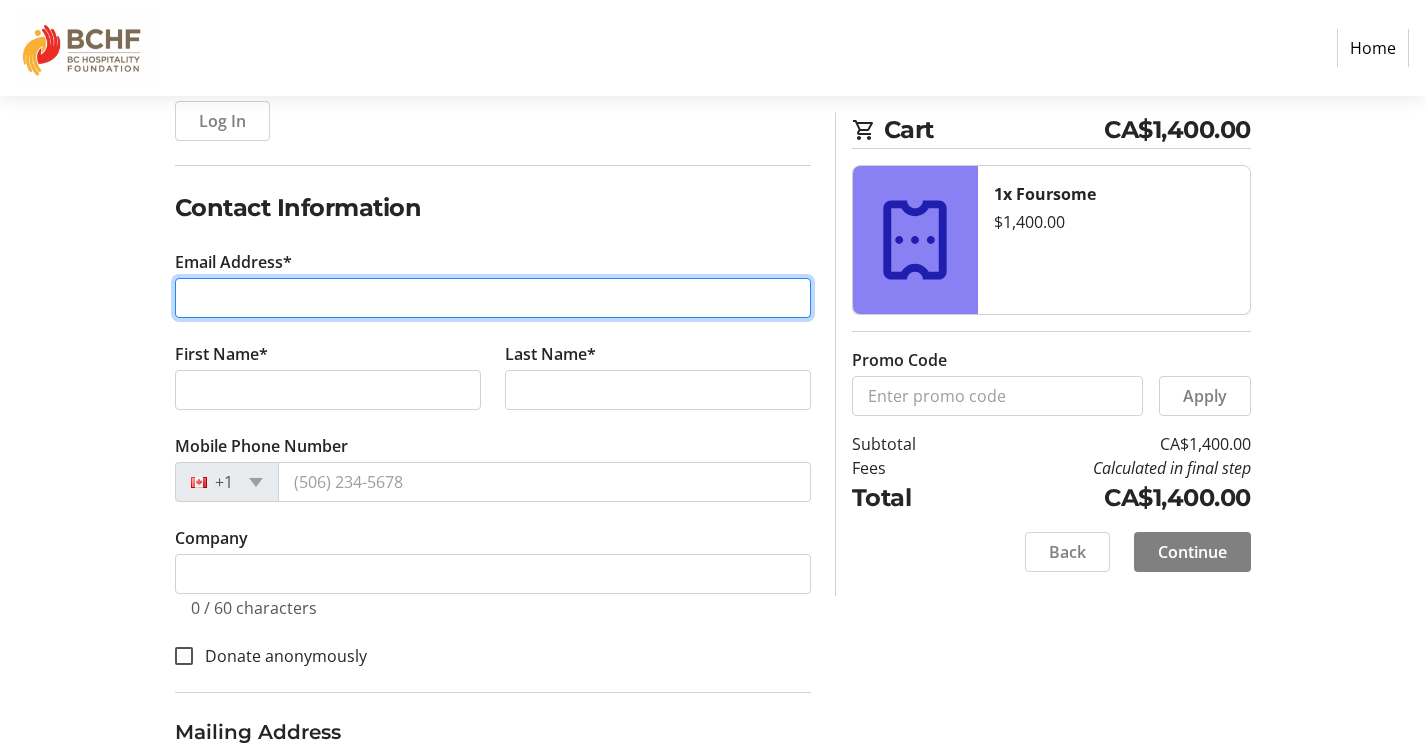 type on "[EMAIL]" 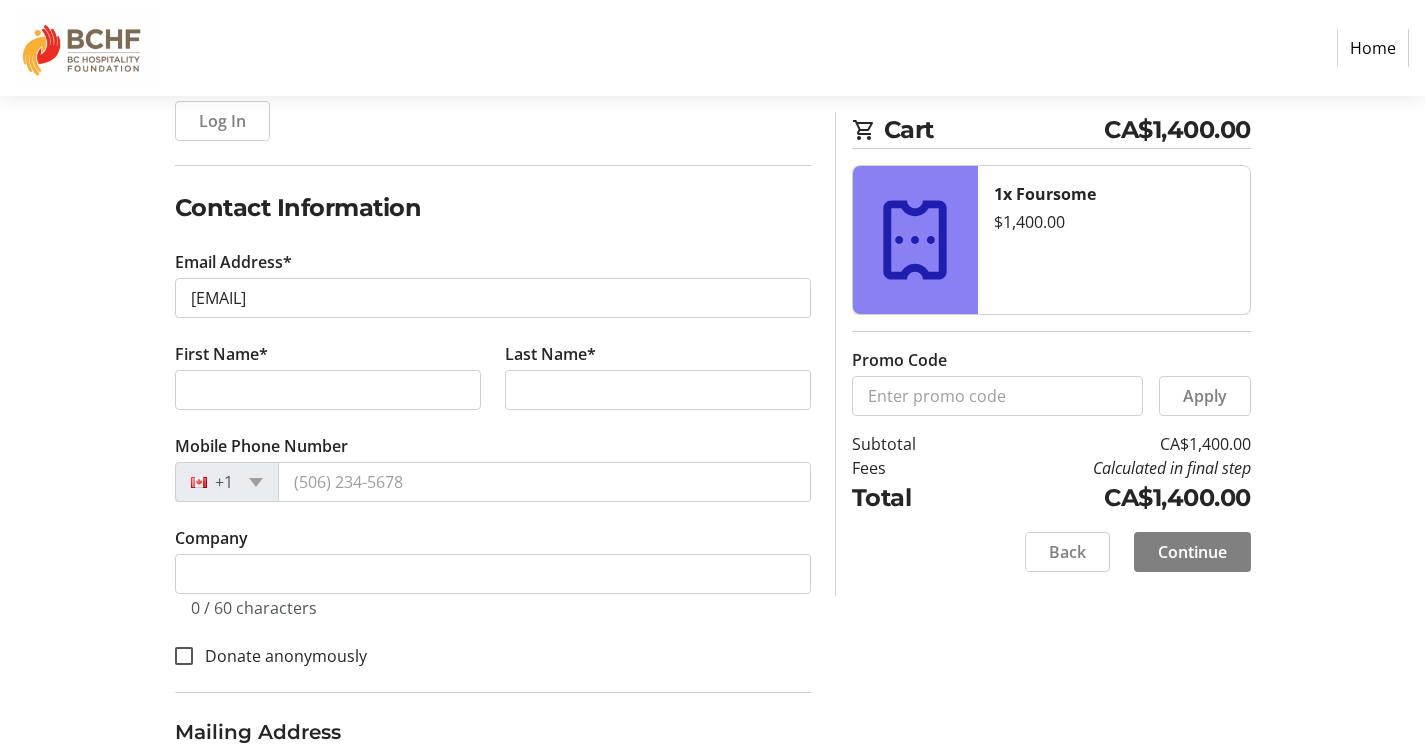 type on "[FIRST]" 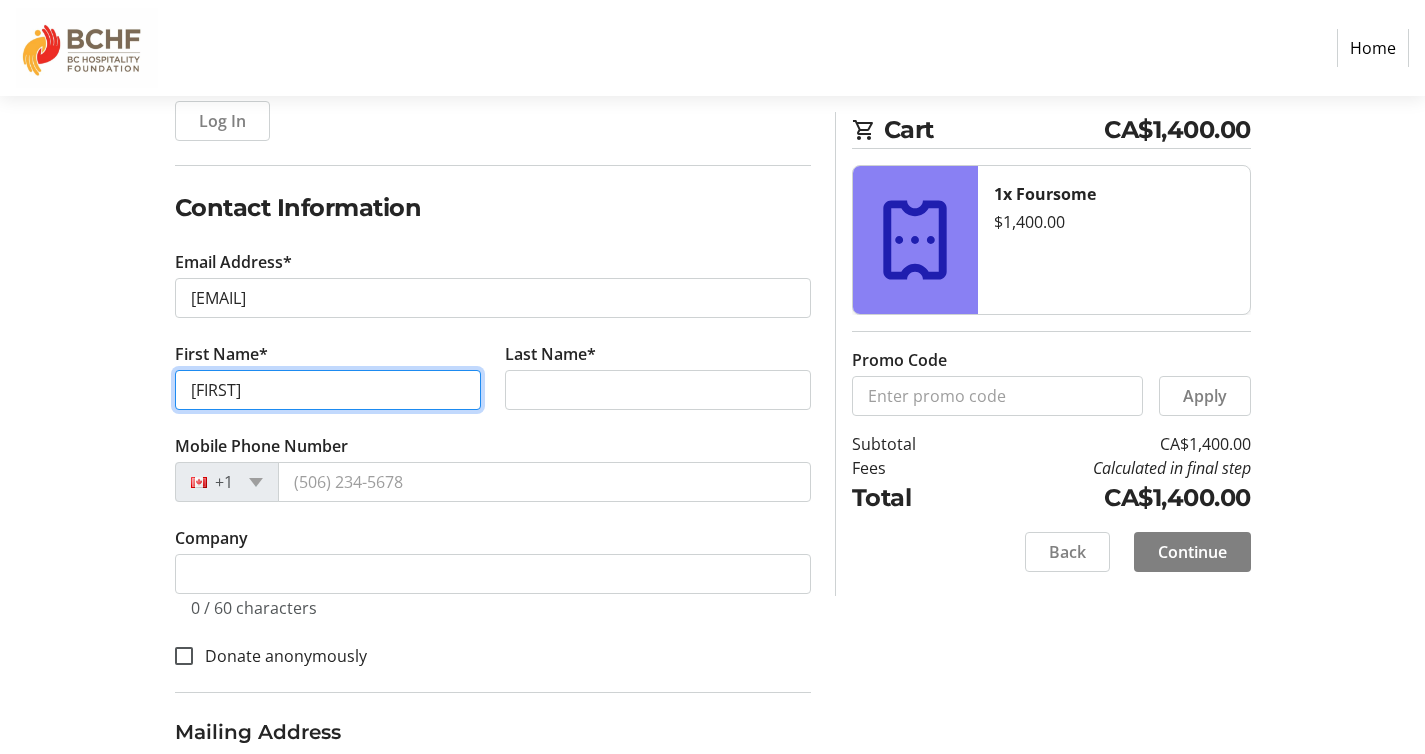 type on "[LAST]" 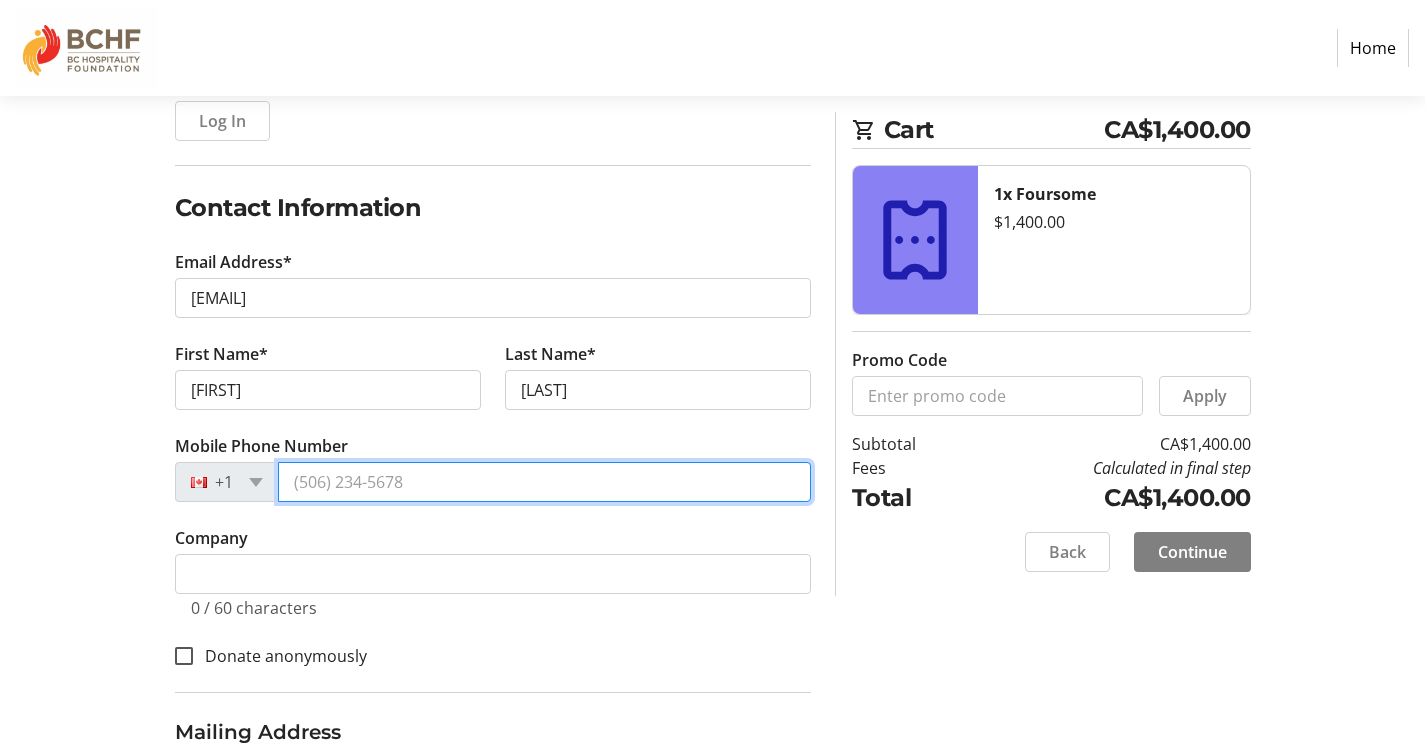 type on "[PHONE]" 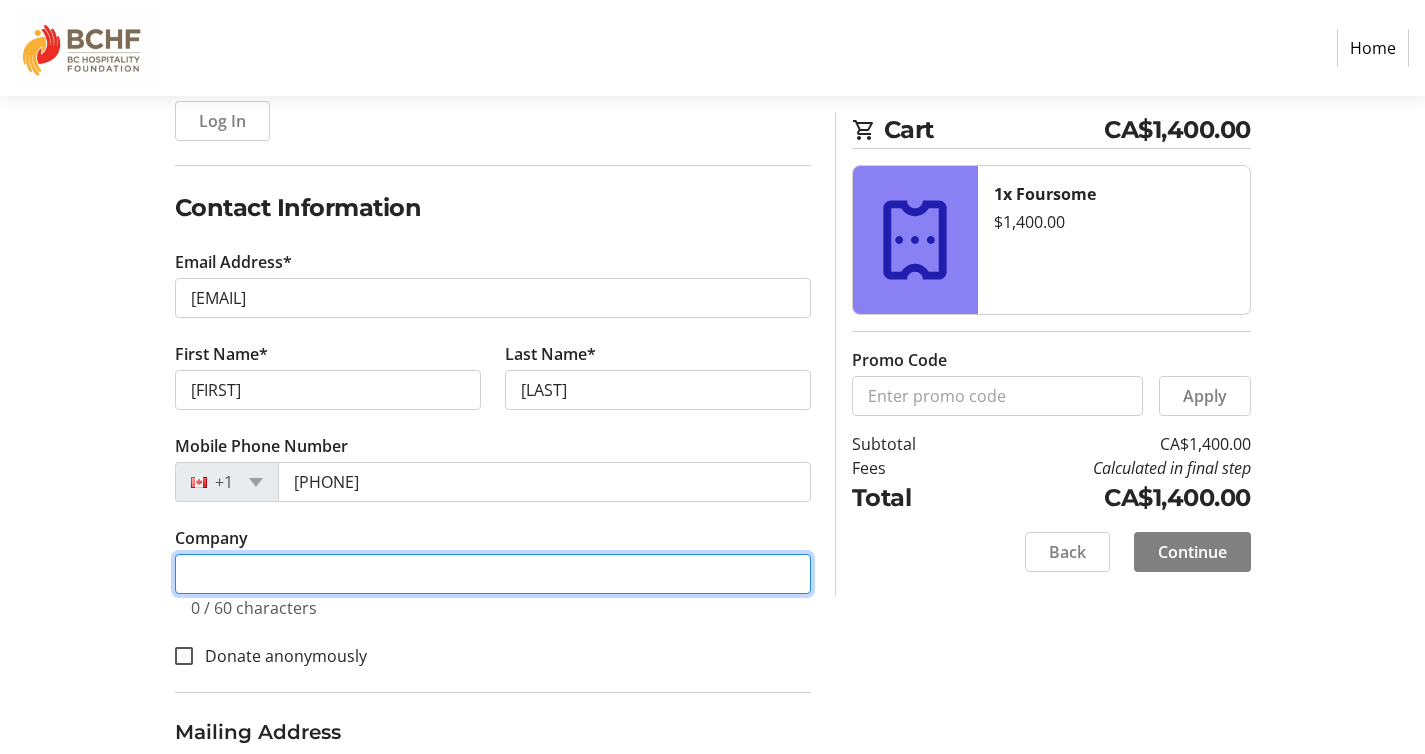 type on "Alibi Catering" 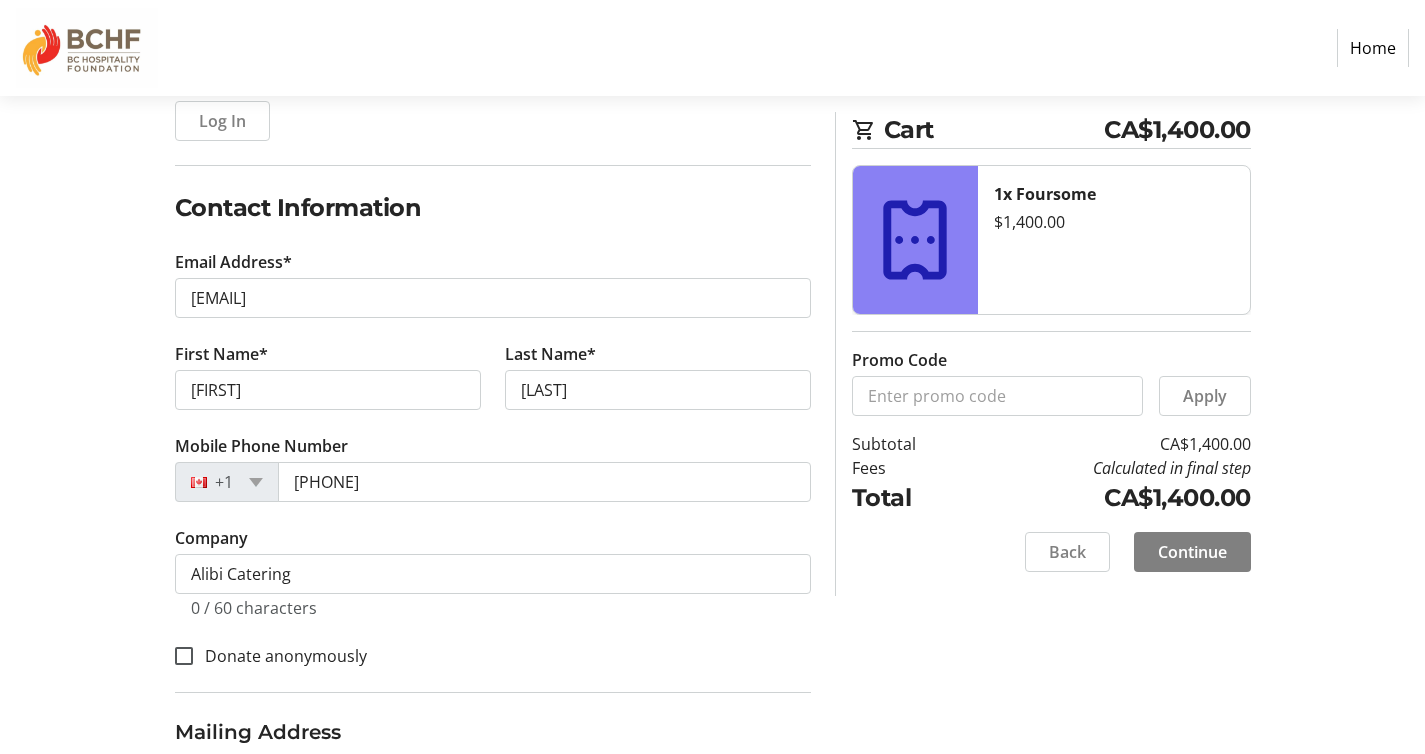 type on "[NUMBER] [STREET]" 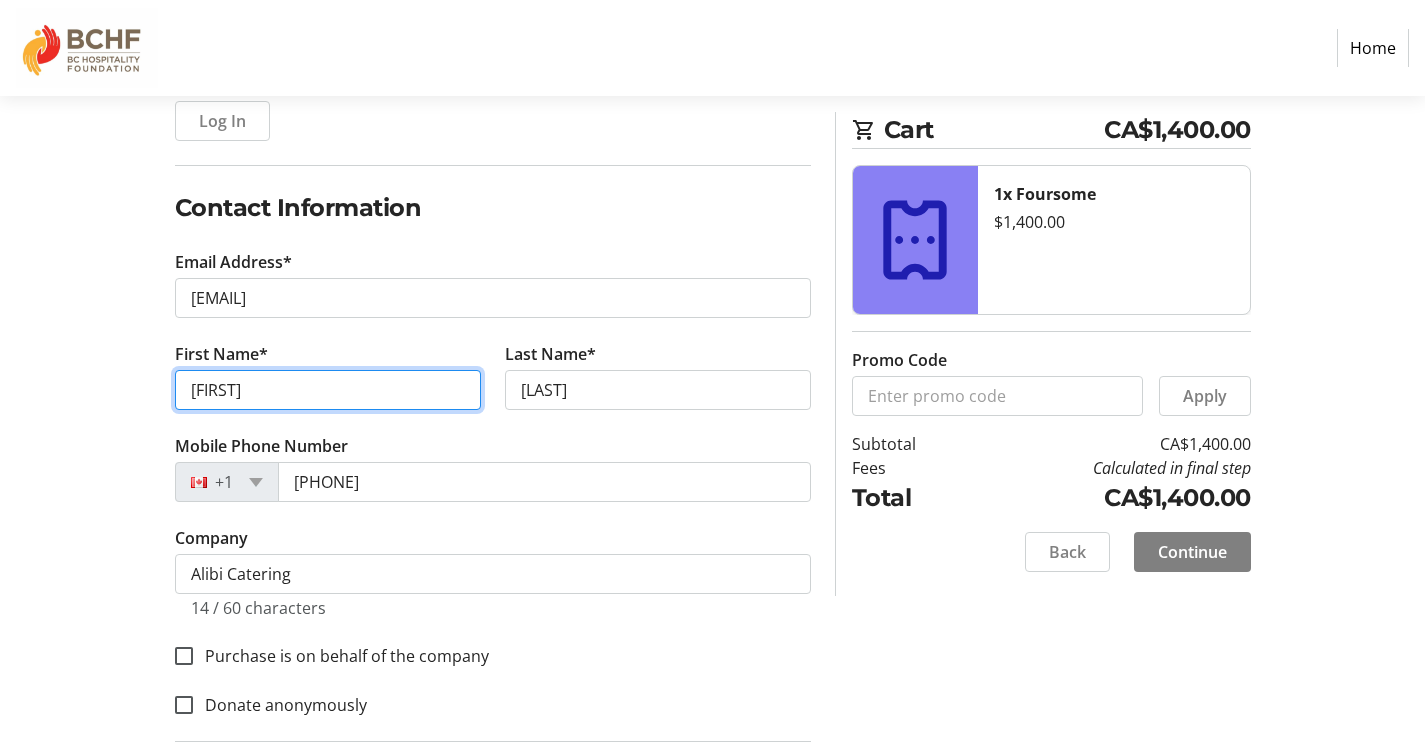 click on "[FIRST]" at bounding box center (328, 390) 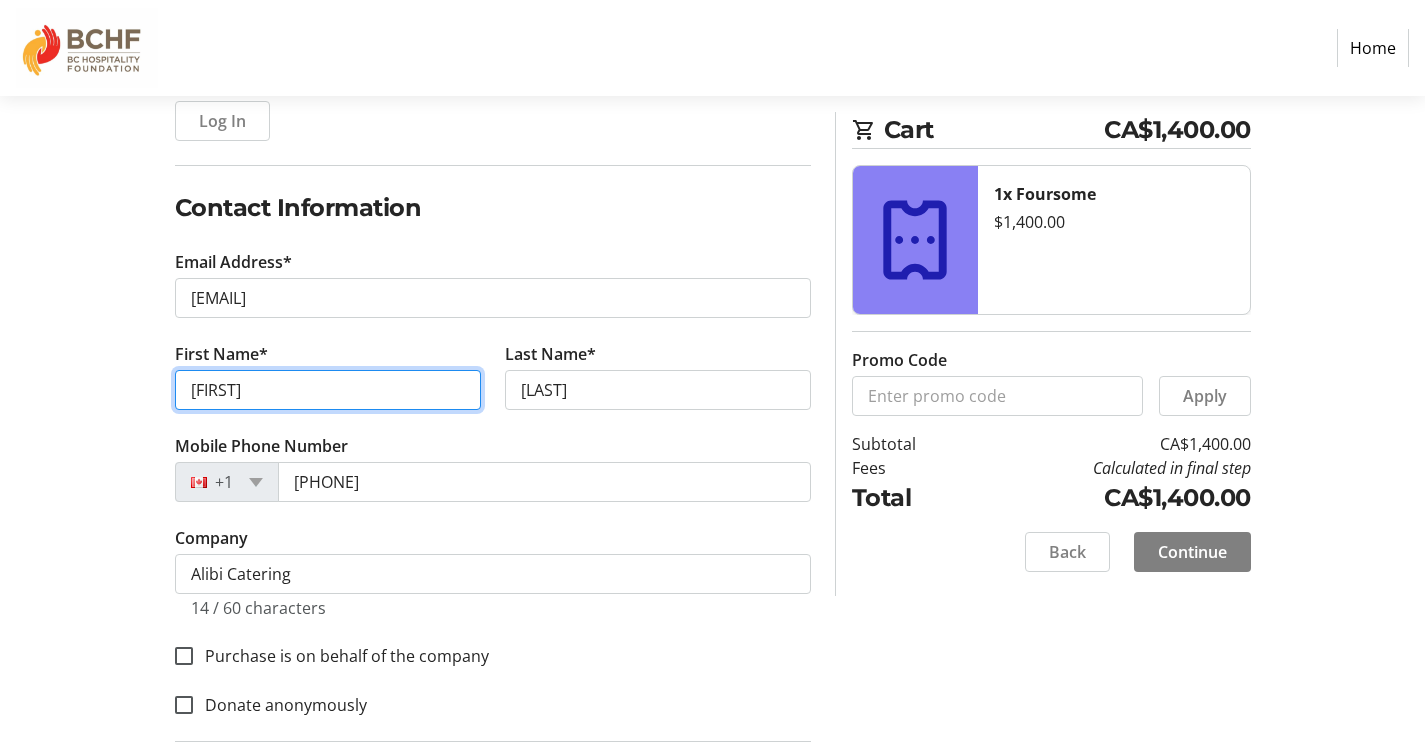 type on "[FIRST]" 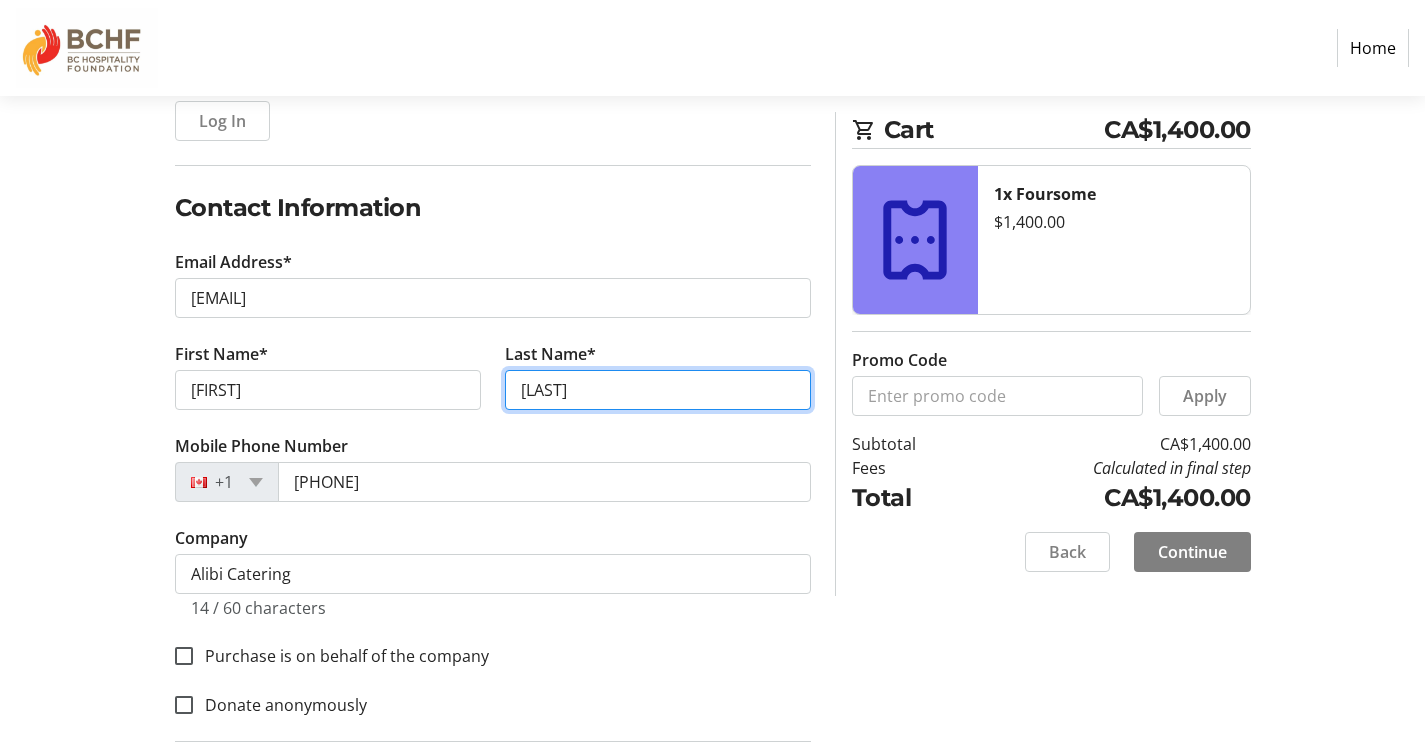 type on "[LAST]" 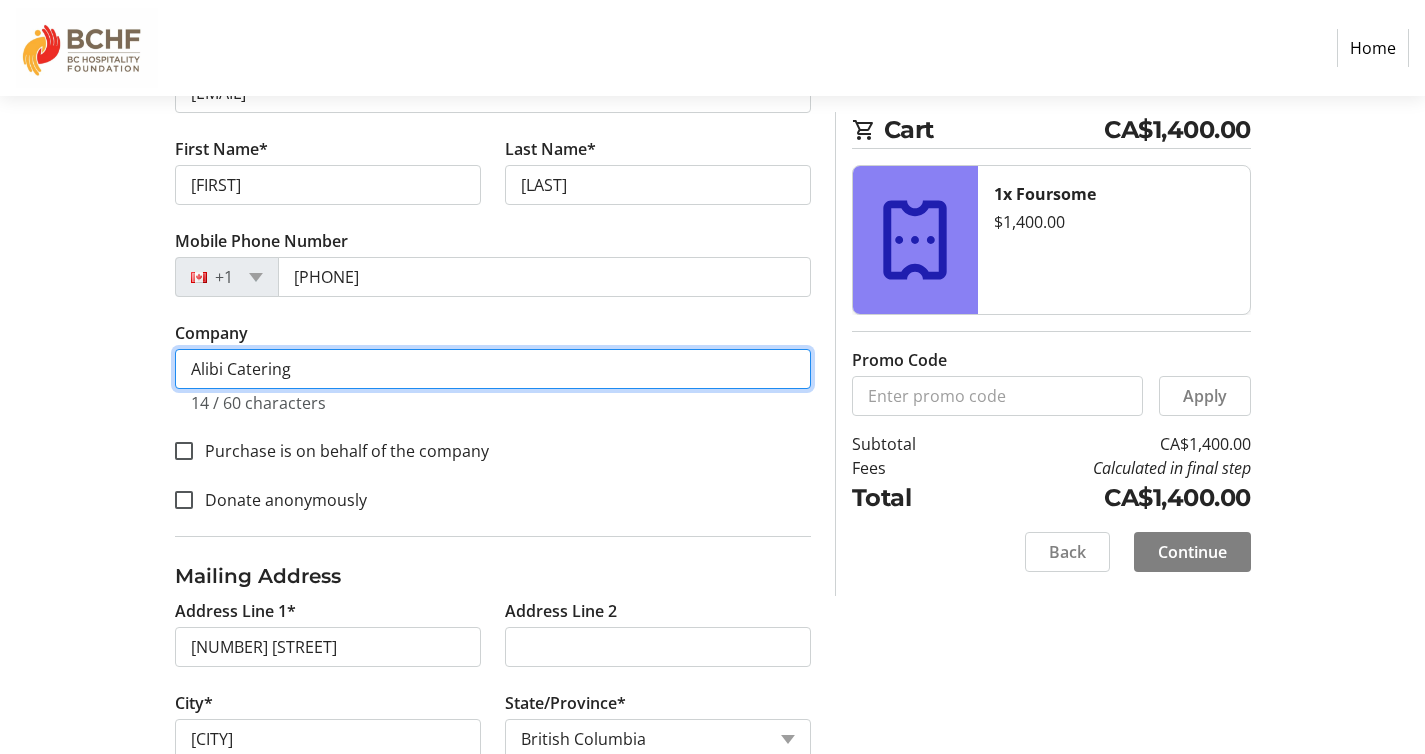 scroll, scrollTop: 495, scrollLeft: 0, axis: vertical 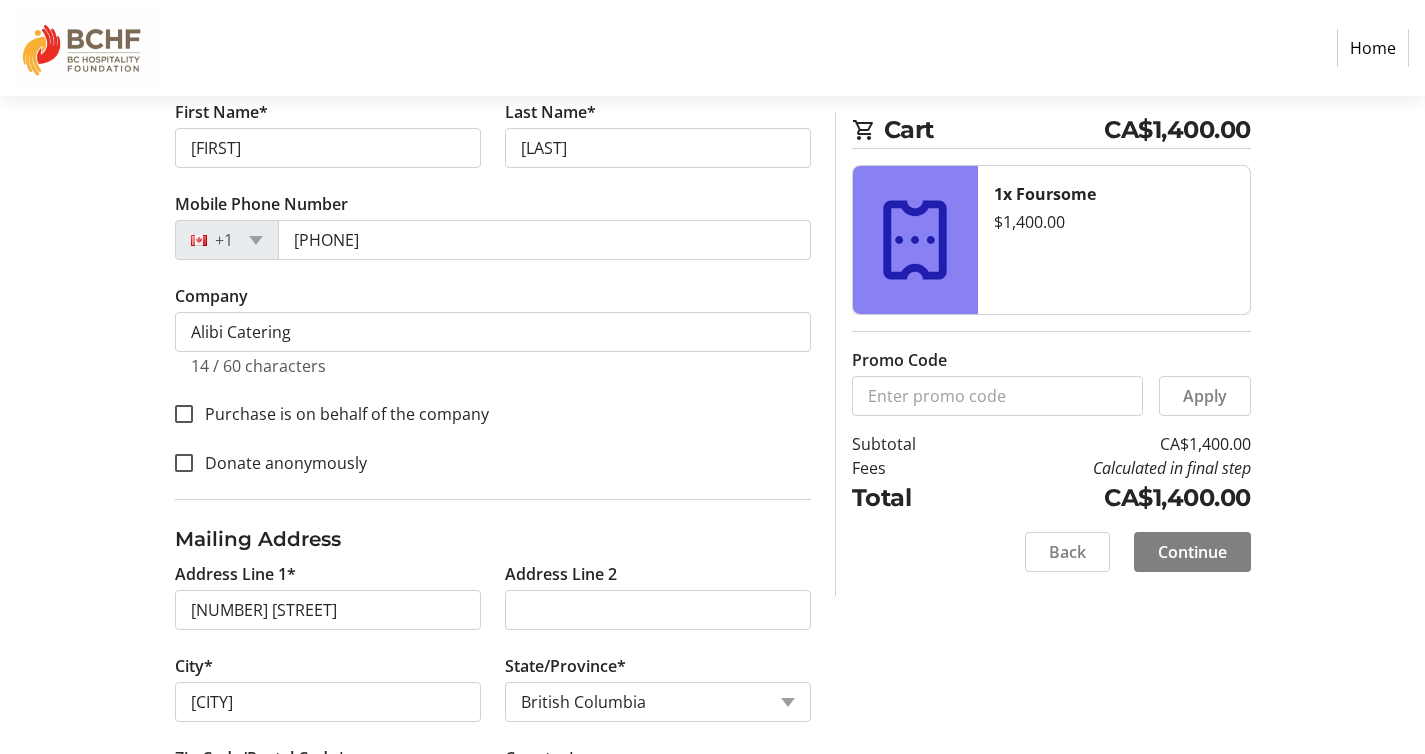 click on "Contact Information Email Address* [EMAIL] First Name* [FIRST] Last Name* [LAST]  Mobile Phone Number  [PHONE]  Company  Alibi Catering 14 / 60 characters  Purchase is on behalf of the company   Donate anonymously" 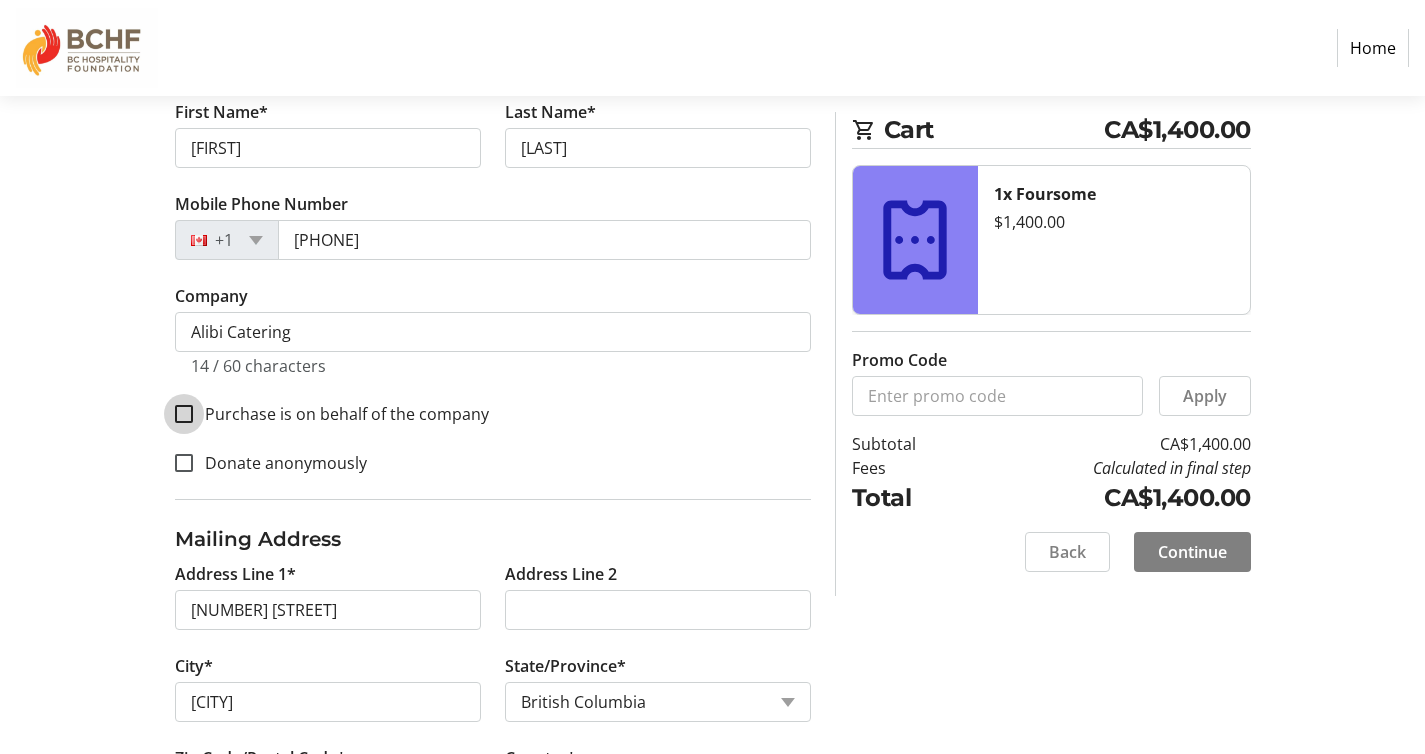 click on "Purchase is on behalf of the company" at bounding box center [184, 414] 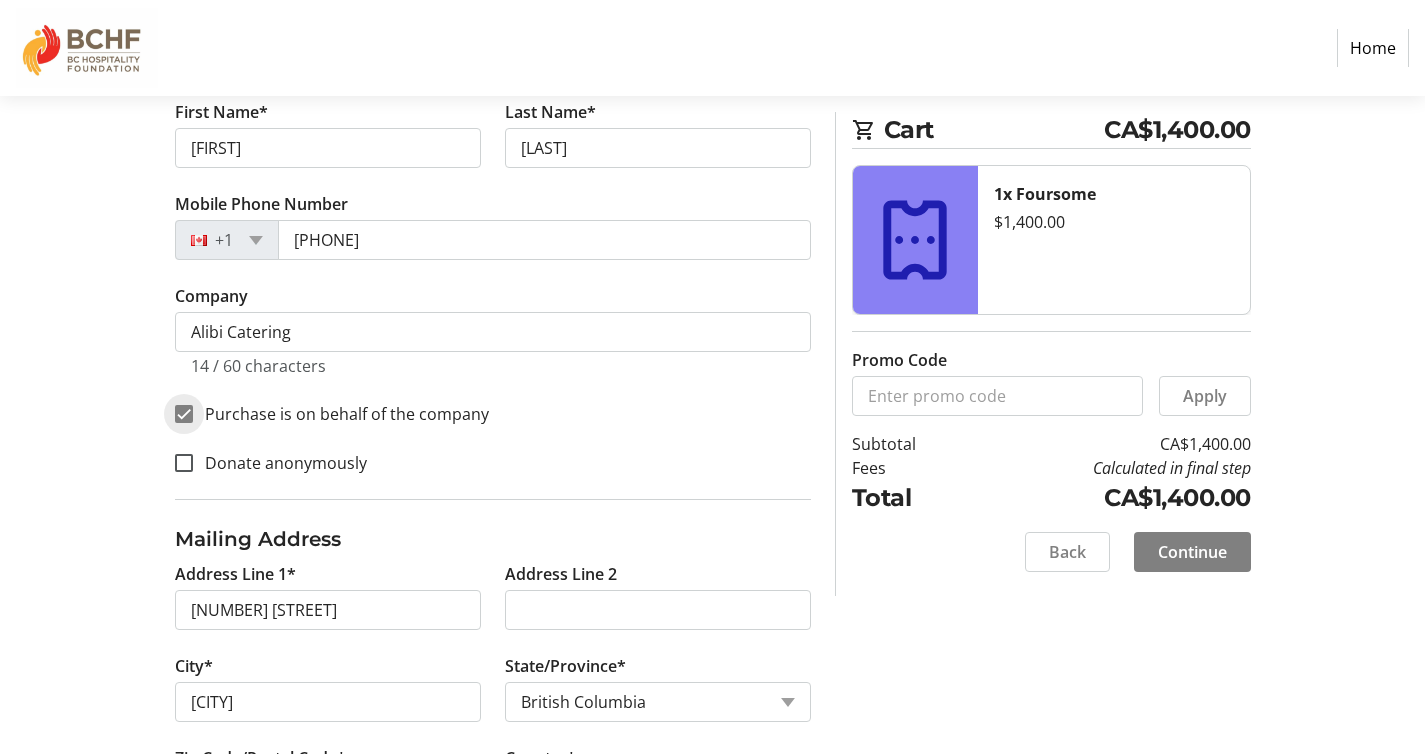 checkbox on "true" 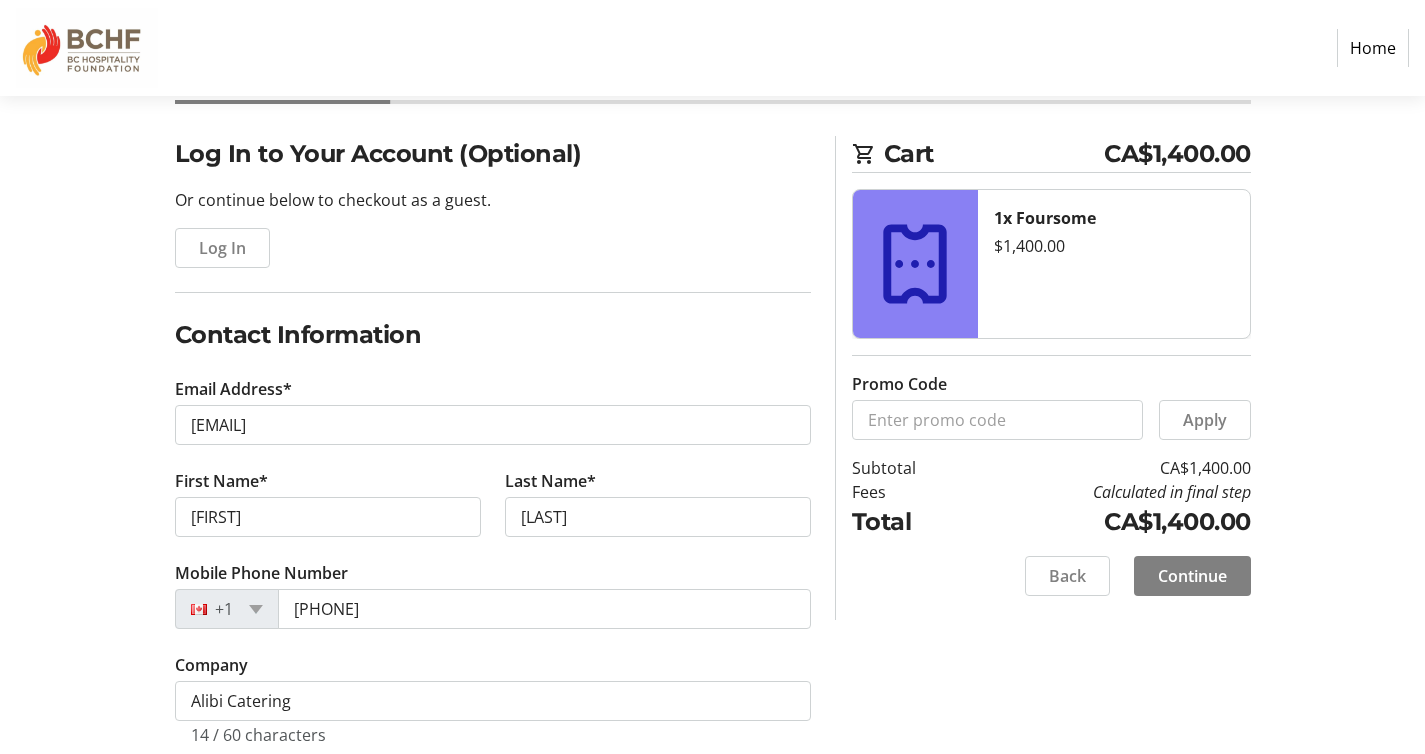 scroll, scrollTop: 124, scrollLeft: 0, axis: vertical 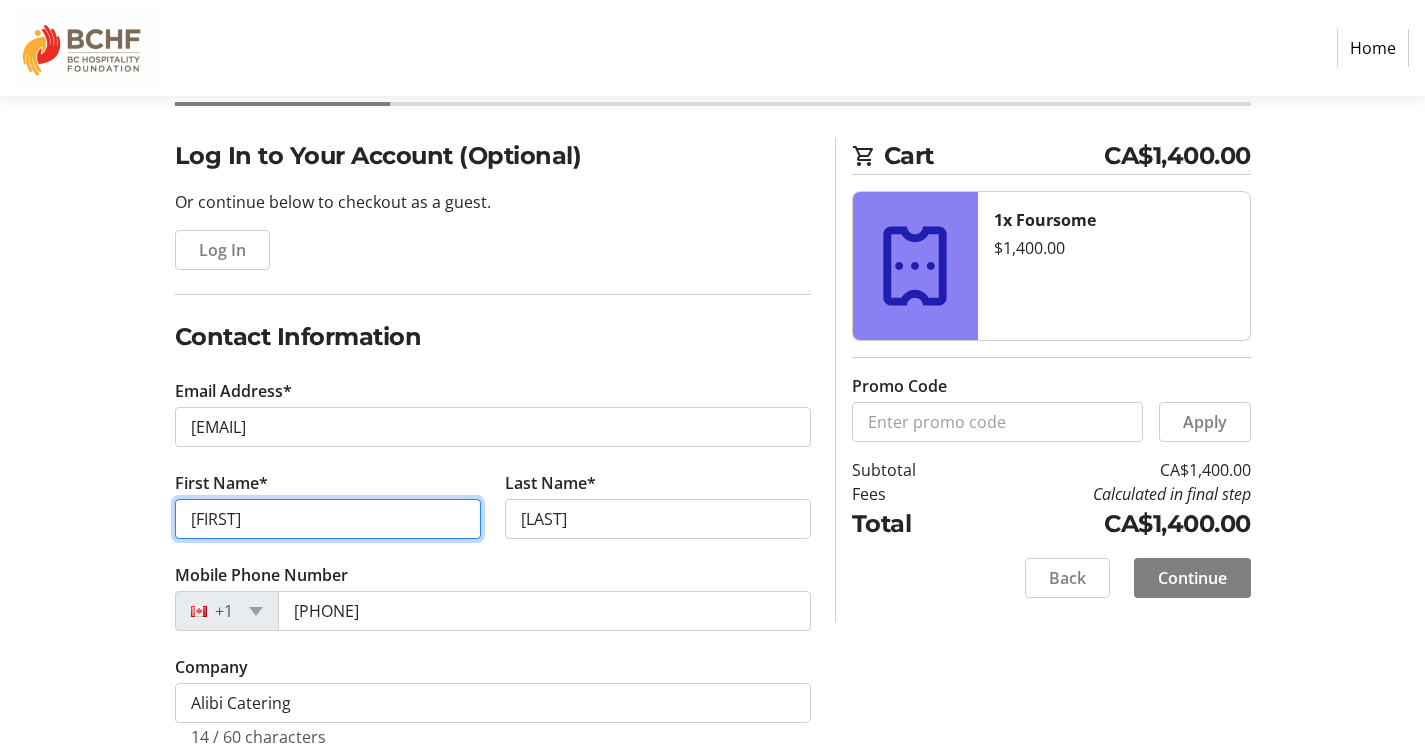 click on "[FIRST]" at bounding box center (328, 519) 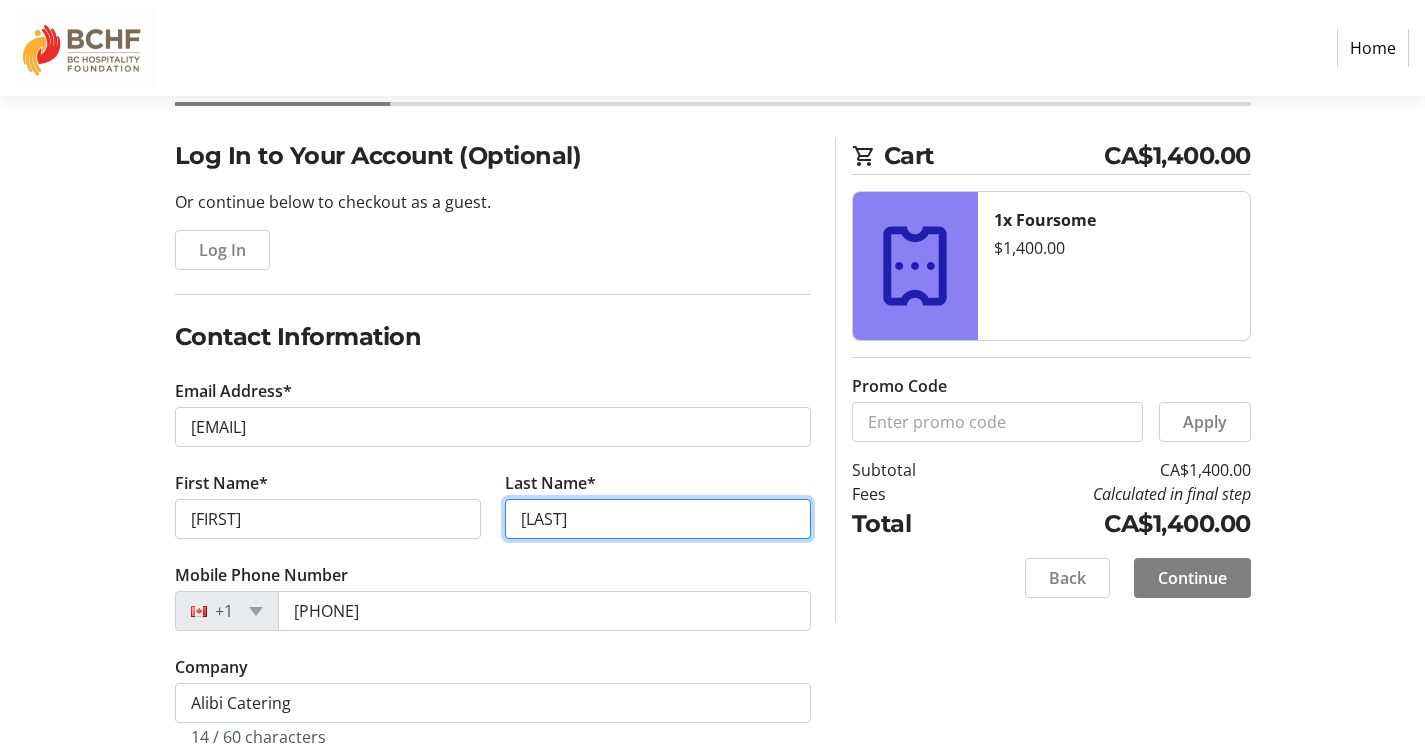 type on "[LAST]" 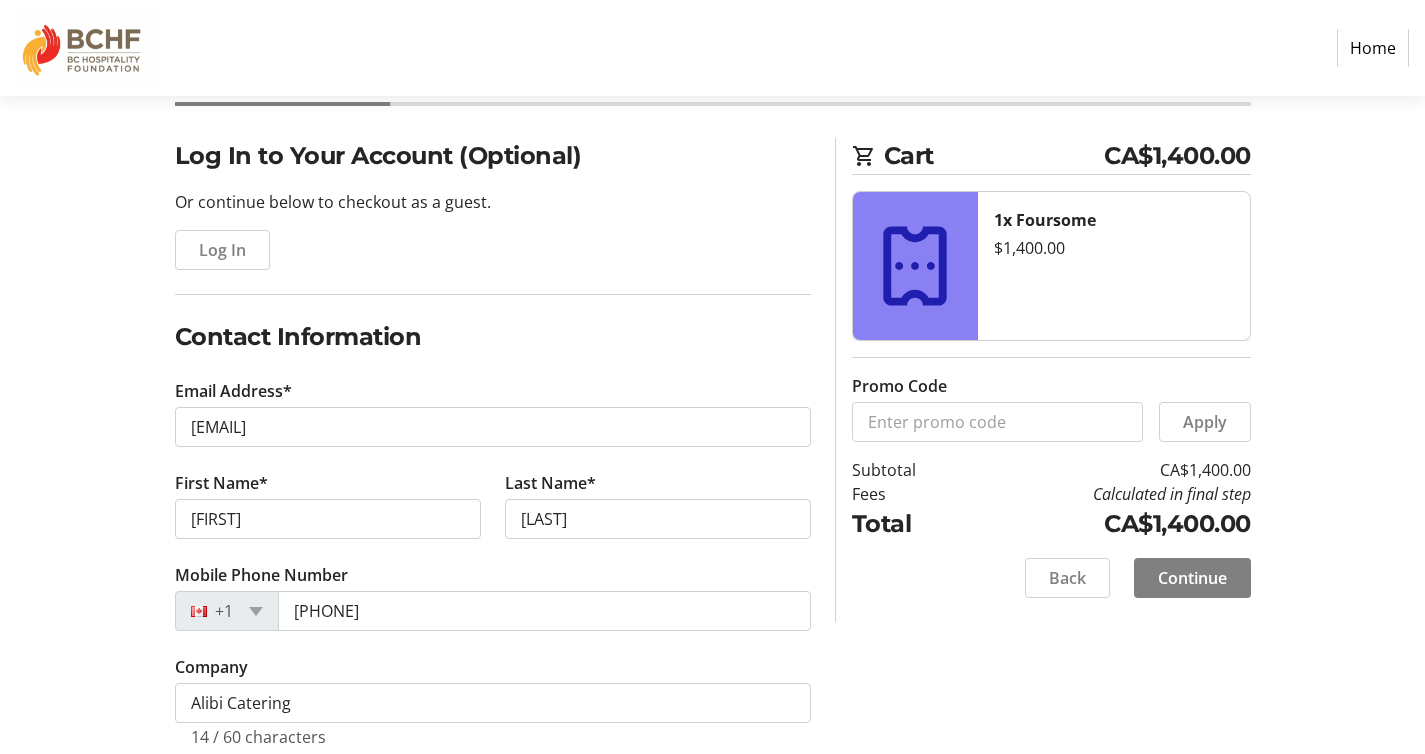 click on "Contact Information" 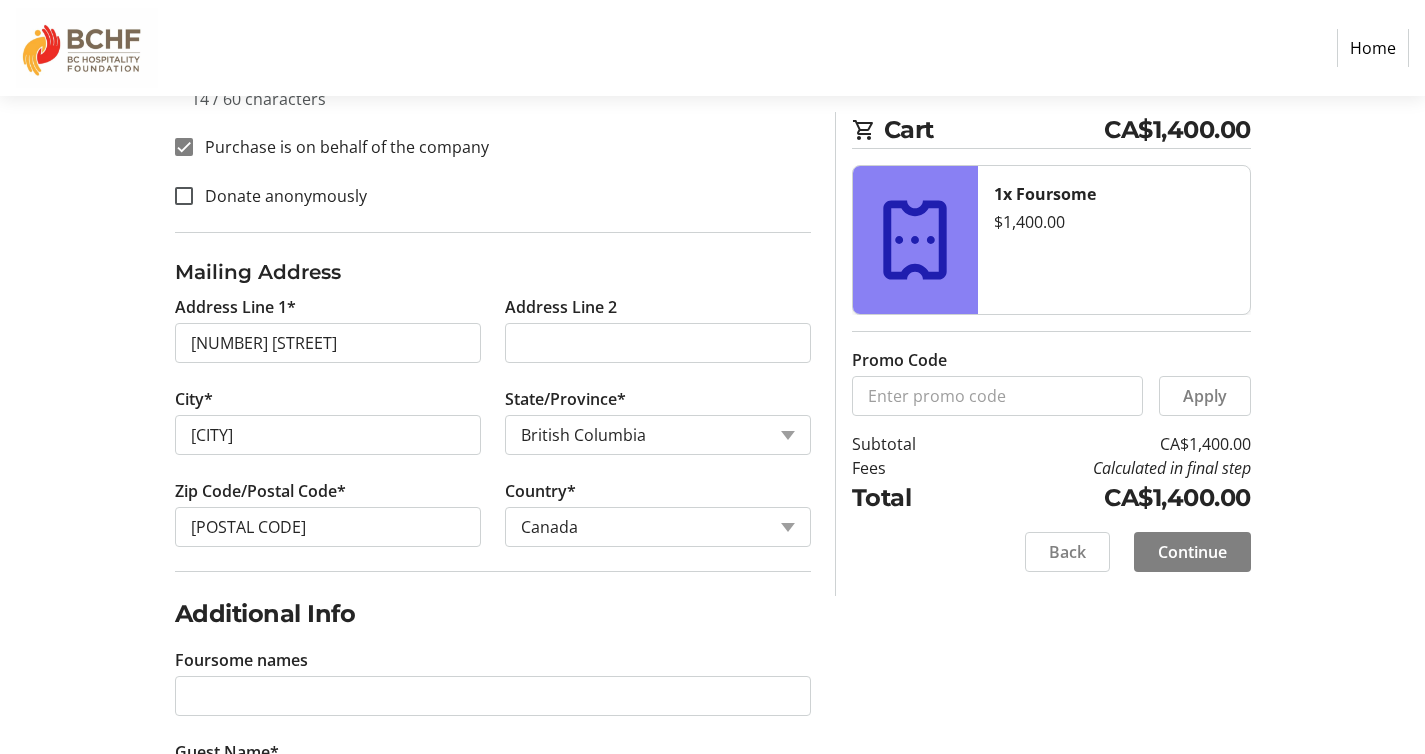 scroll, scrollTop: 762, scrollLeft: 0, axis: vertical 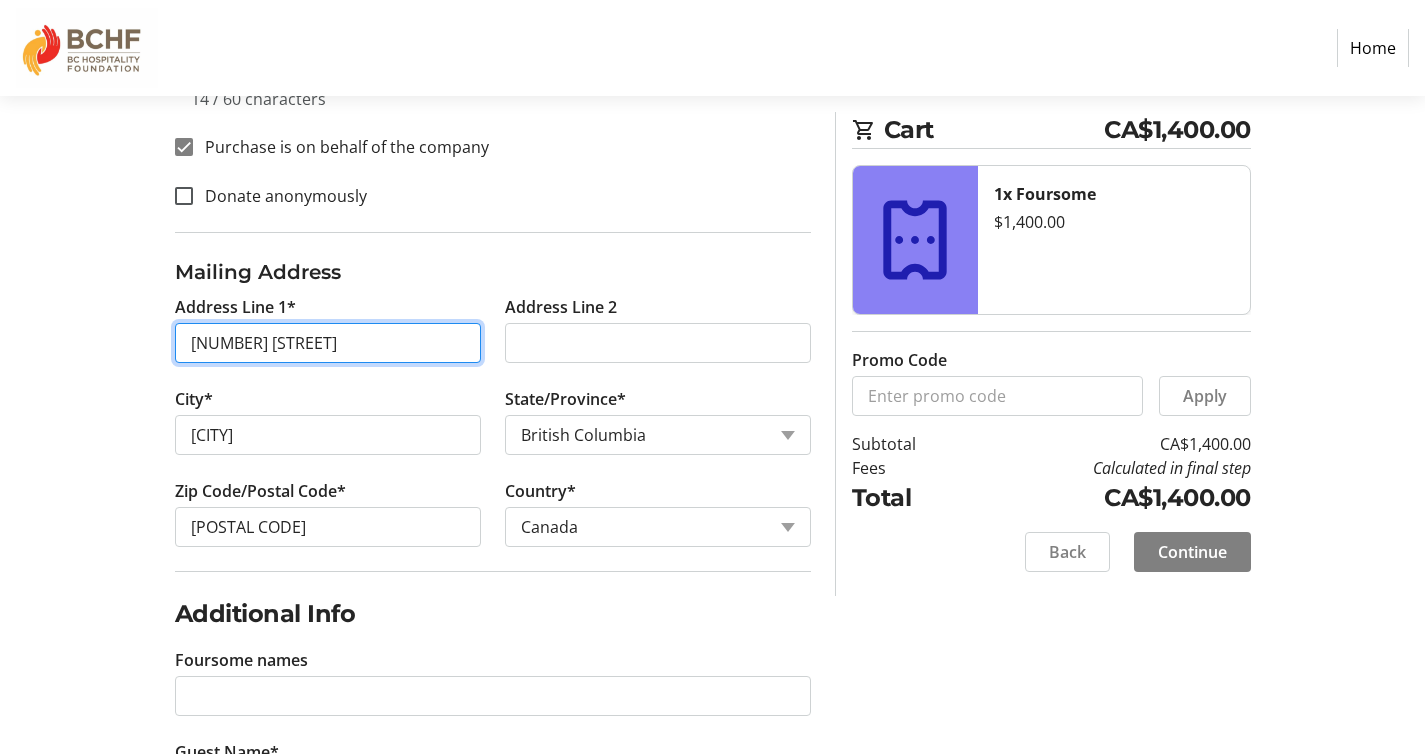 click on "[NUMBER] [STREET]" at bounding box center (328, 343) 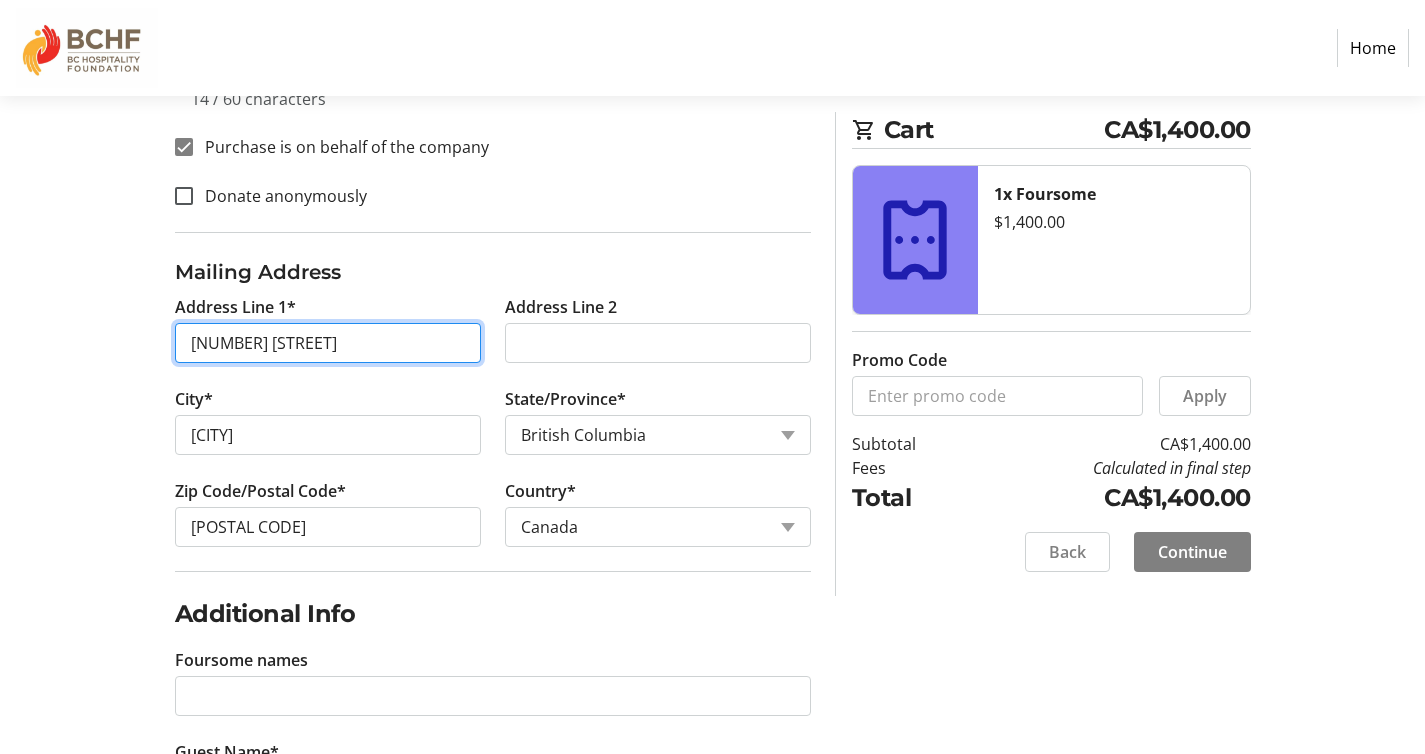 type on "[NUMBER] [STREET]" 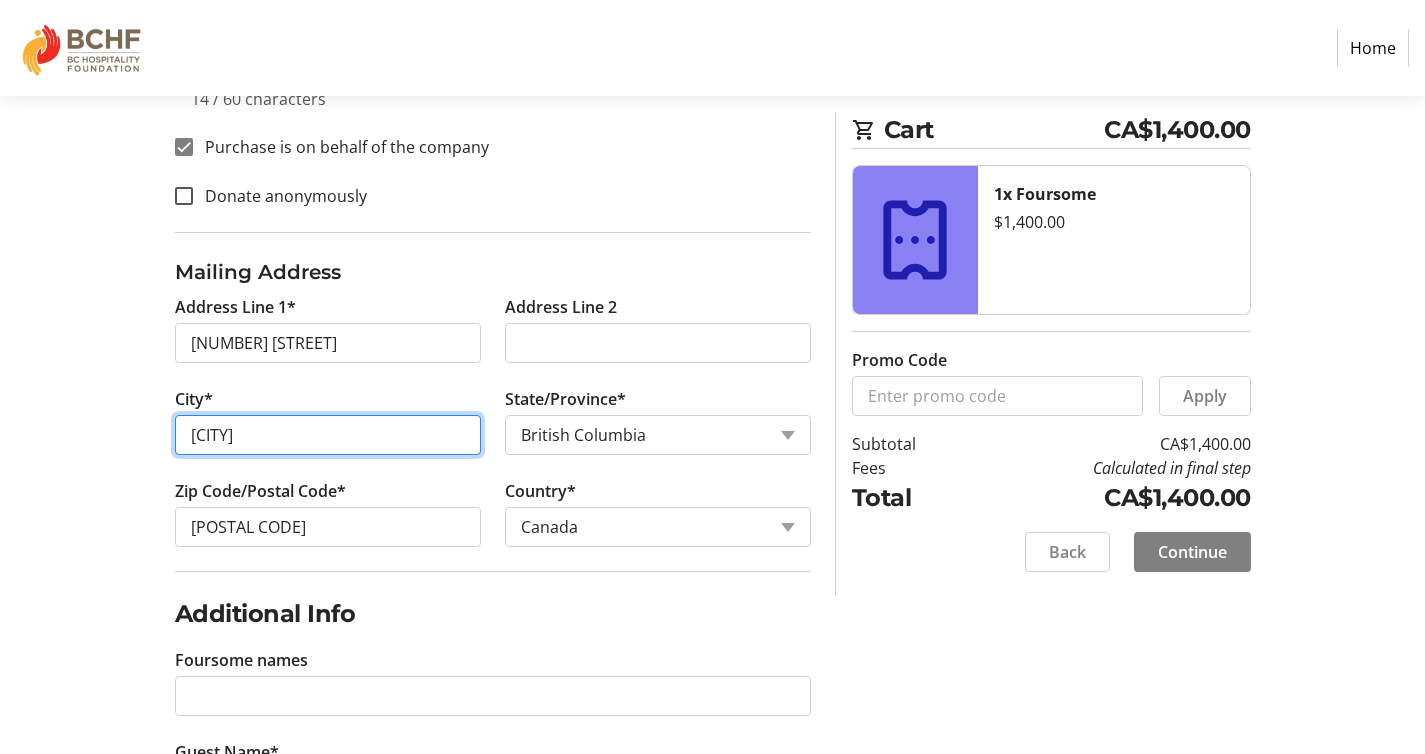 click on "[CITY]" at bounding box center [328, 435] 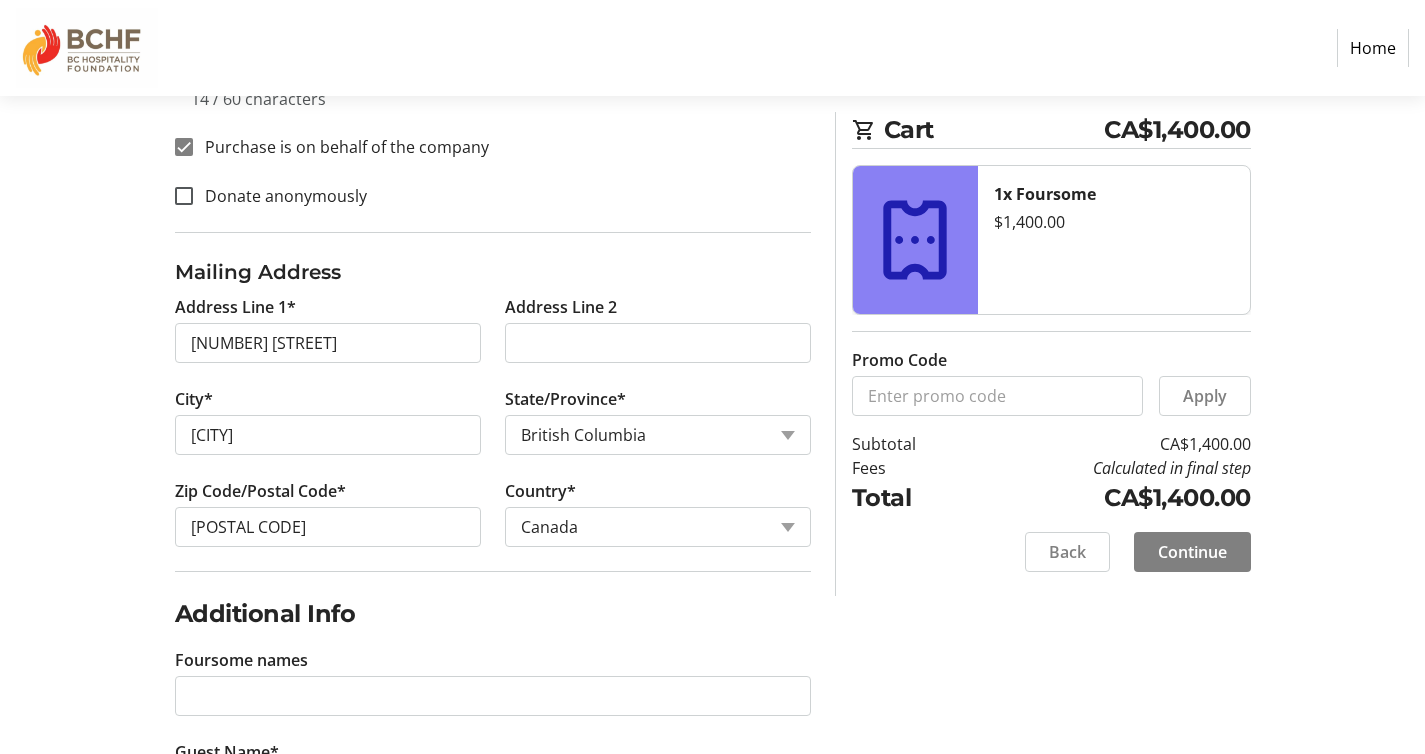 click on "Additional Info" 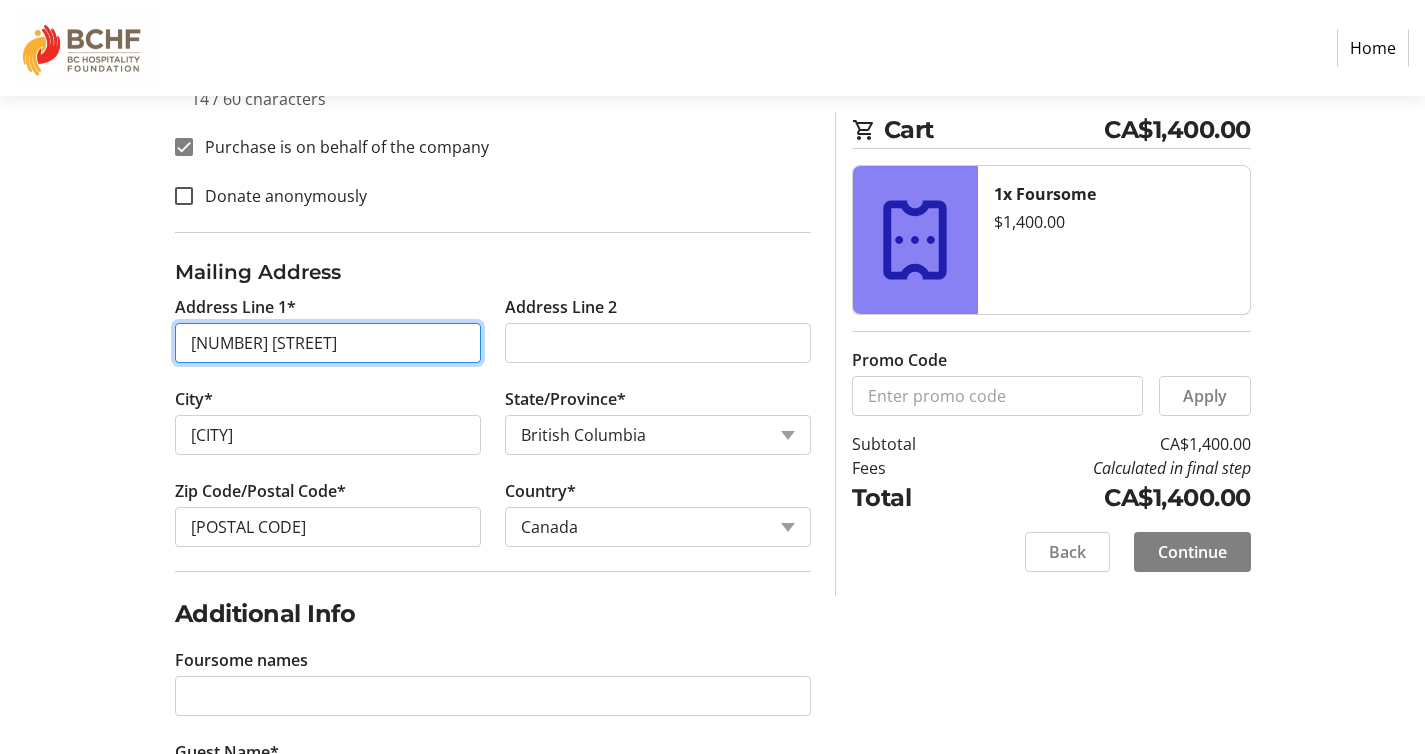 click on "[NUMBER] [STREET]" at bounding box center [328, 343] 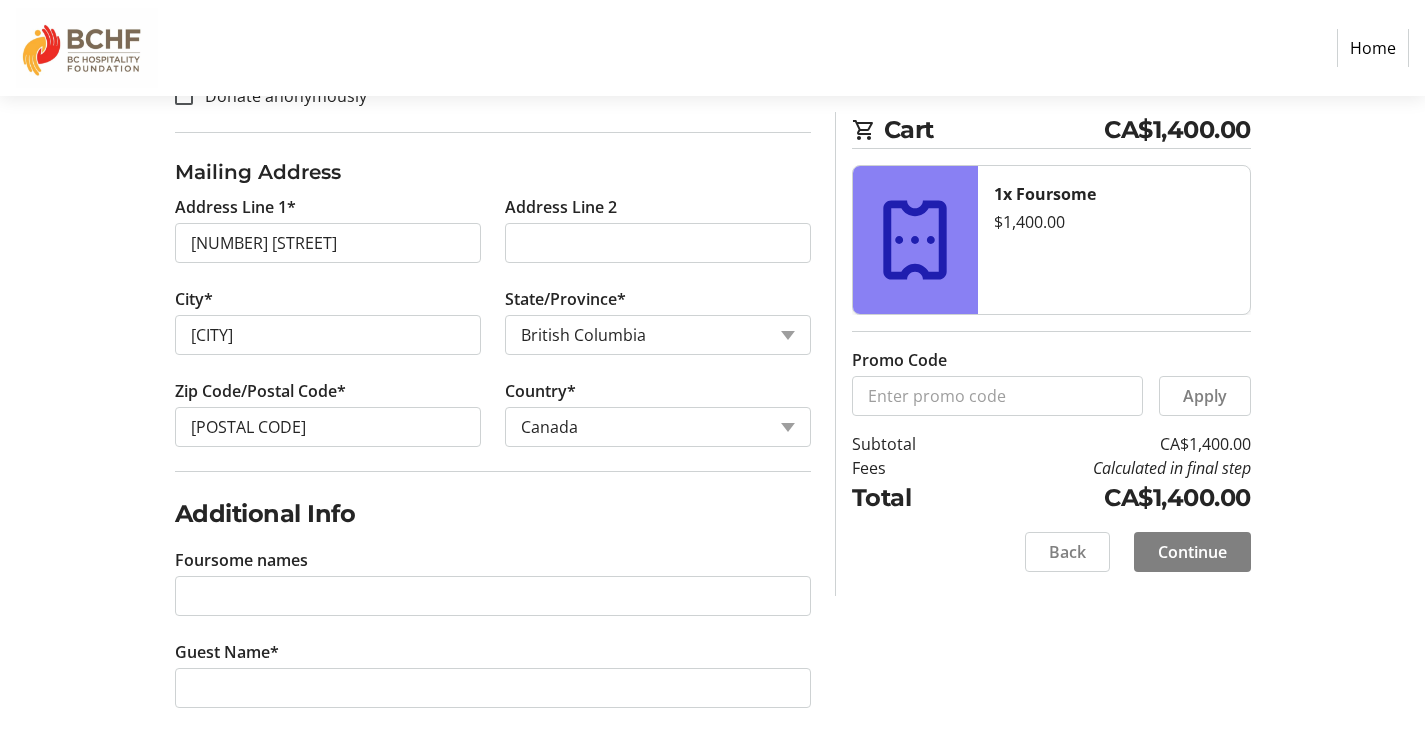 scroll, scrollTop: 864, scrollLeft: 0, axis: vertical 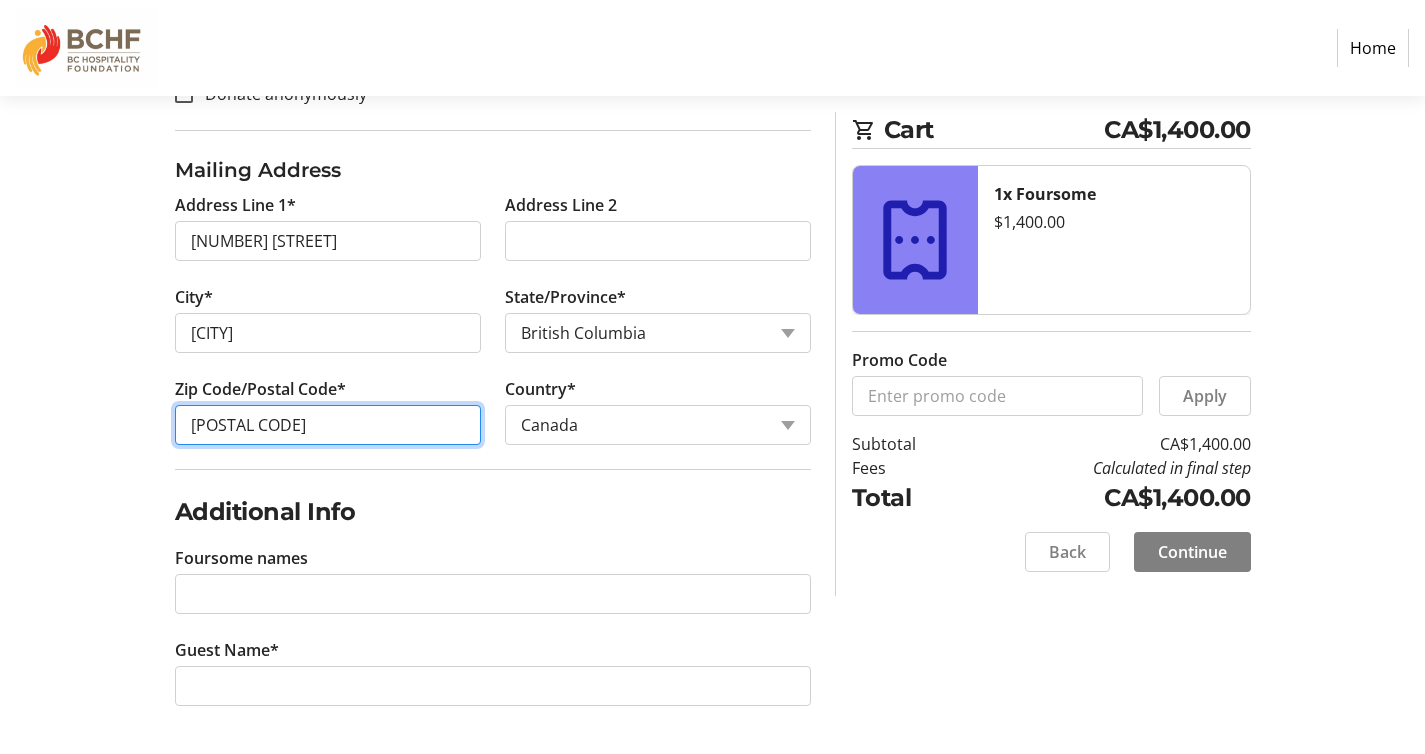 drag, startPoint x: 265, startPoint y: 426, endPoint x: 223, endPoint y: 426, distance: 42 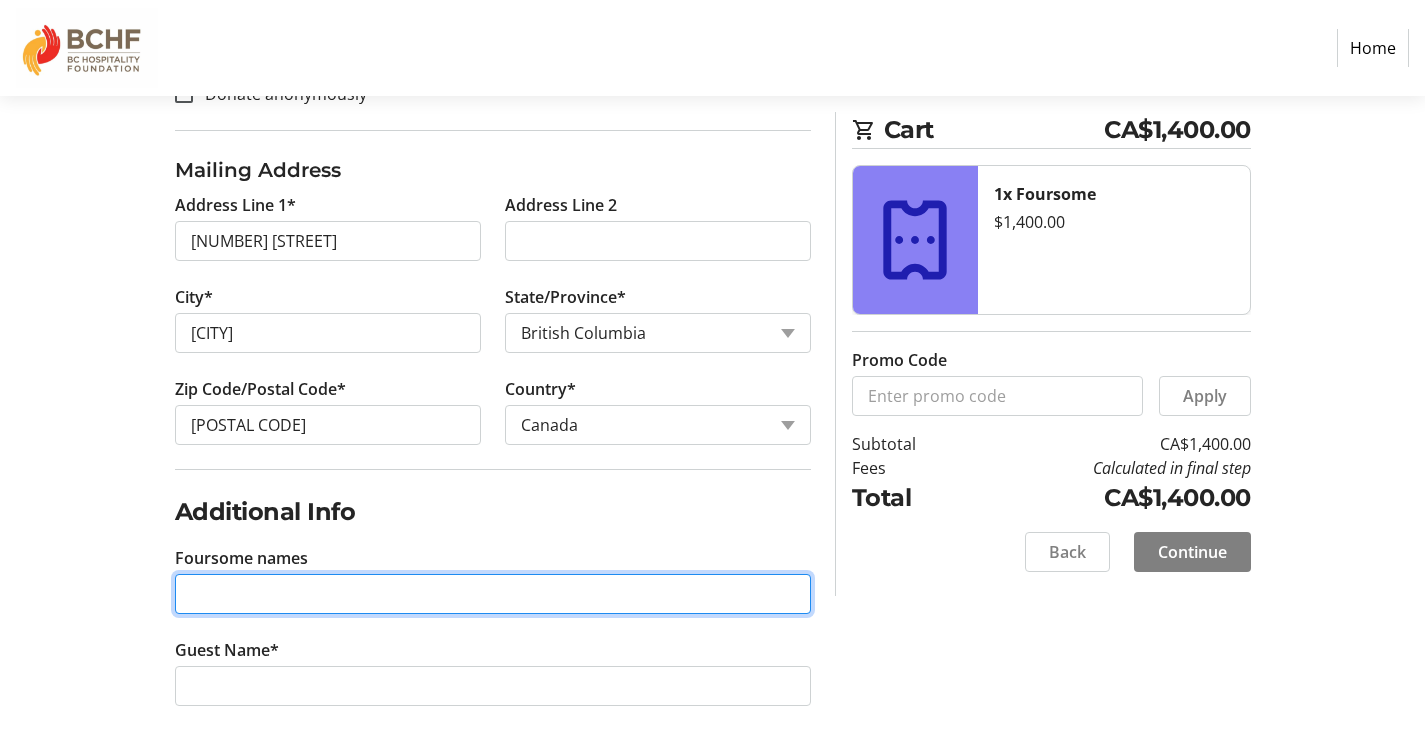 click on "Foursome names" at bounding box center (493, 594) 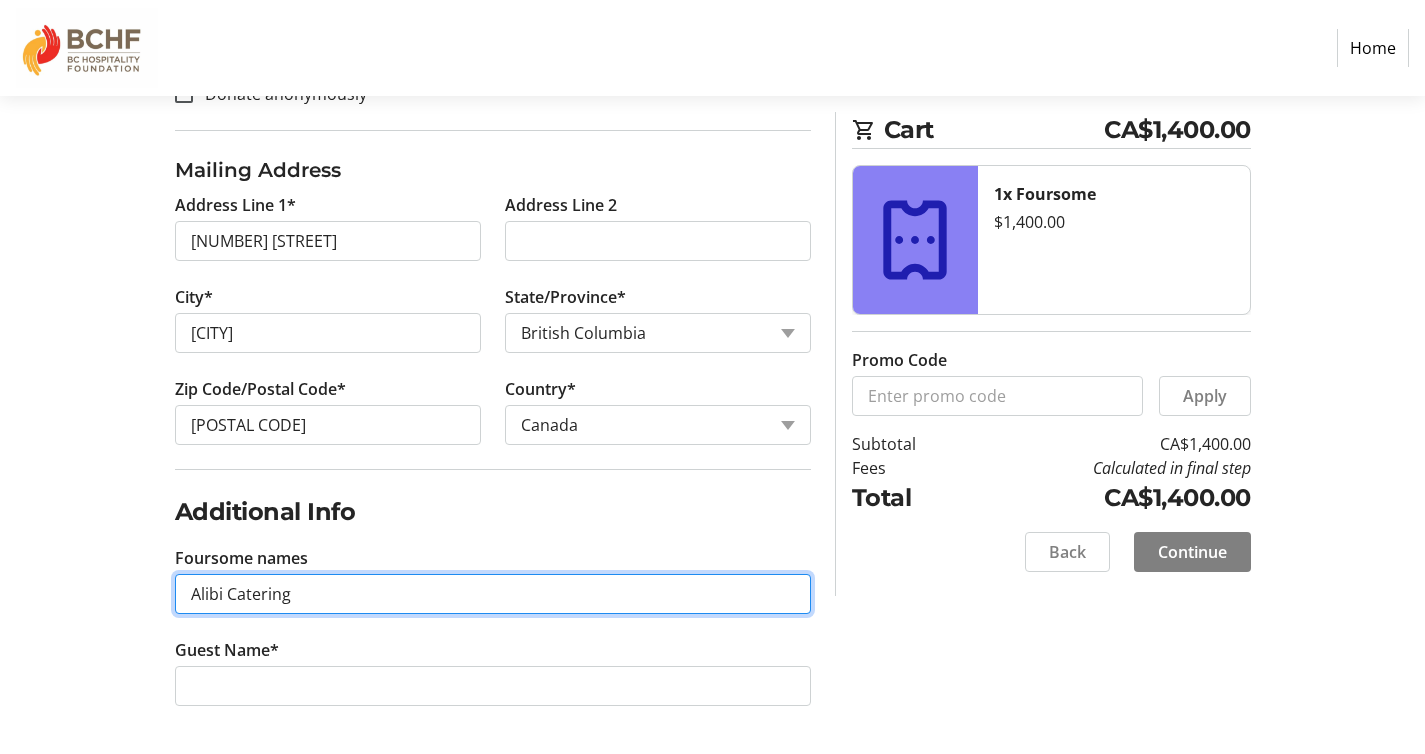 type on "Alibi Catering" 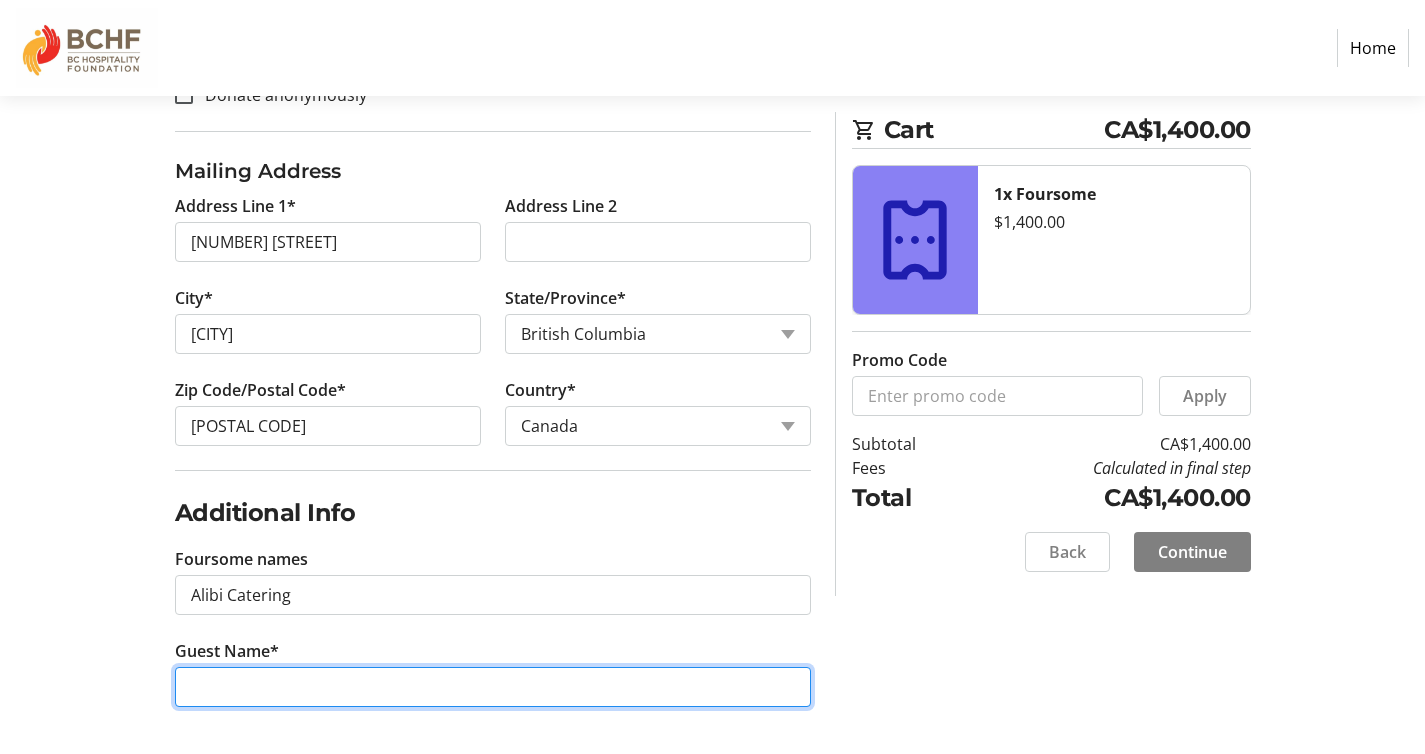 scroll, scrollTop: 864, scrollLeft: 0, axis: vertical 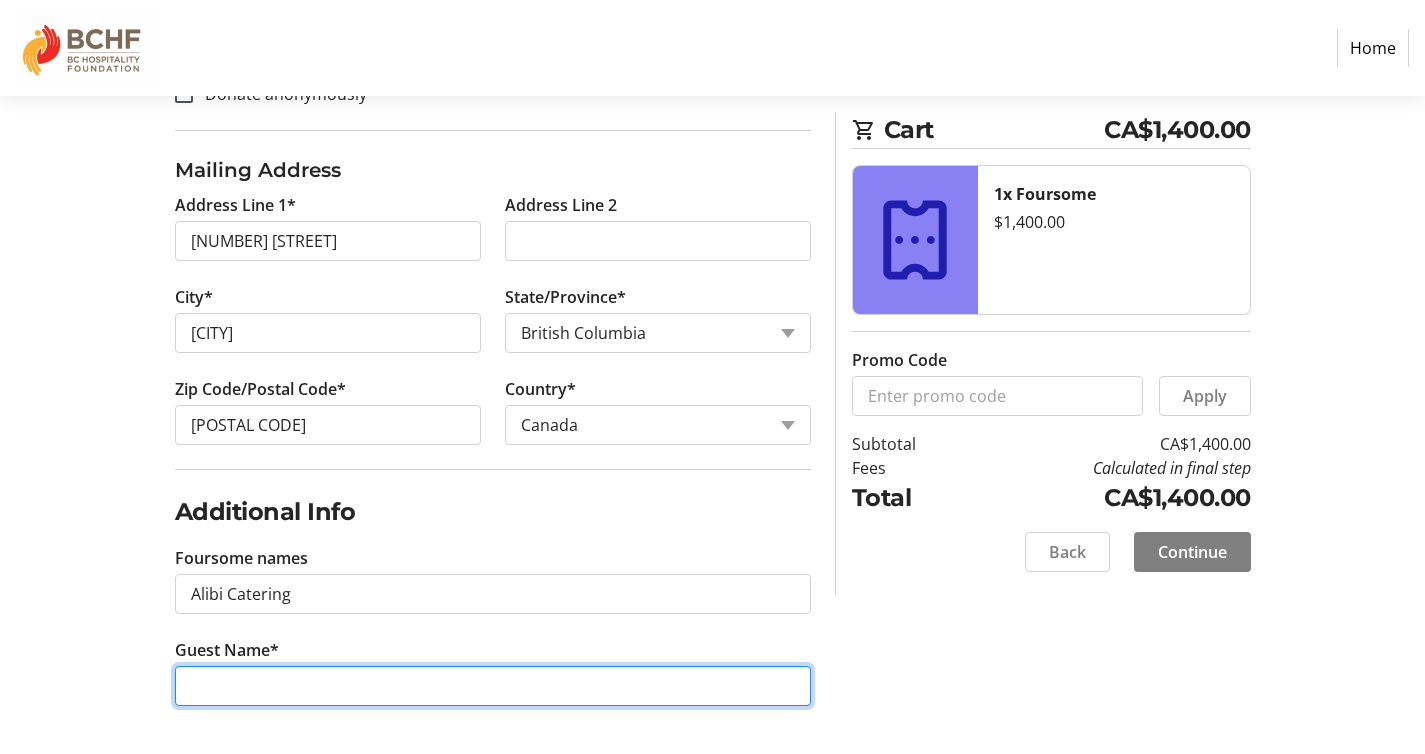 click on "Guest Name*" at bounding box center [493, 686] 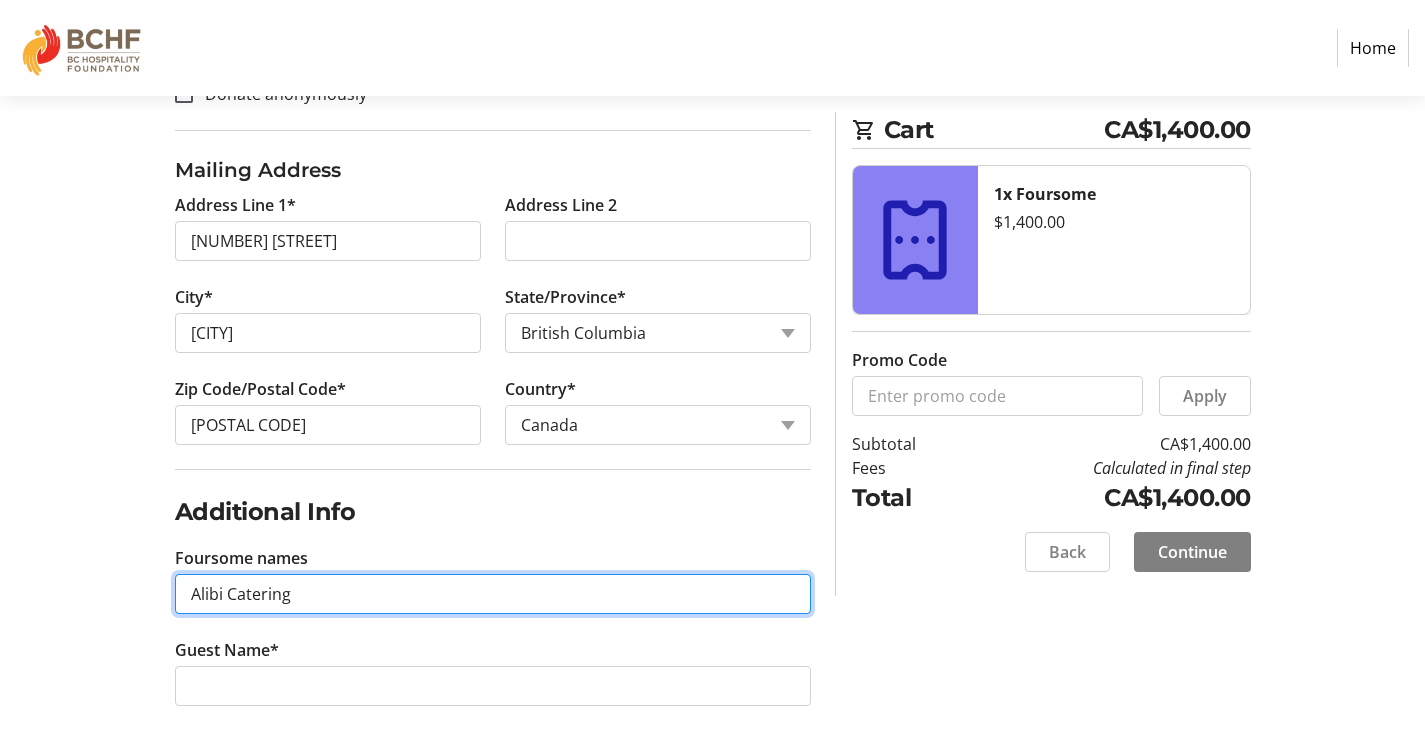 click on "Alibi Catering" at bounding box center [493, 594] 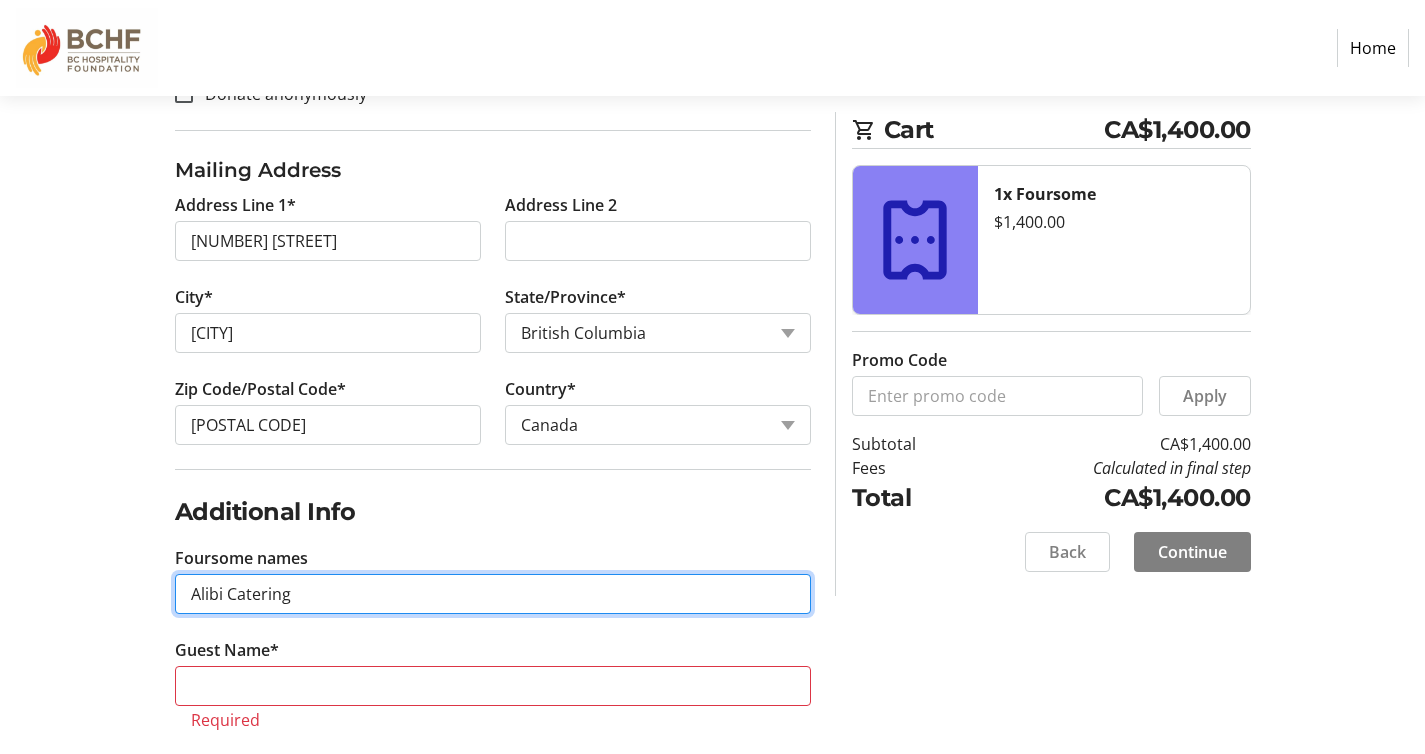 drag, startPoint x: 347, startPoint y: 595, endPoint x: 123, endPoint y: 590, distance: 224.0558 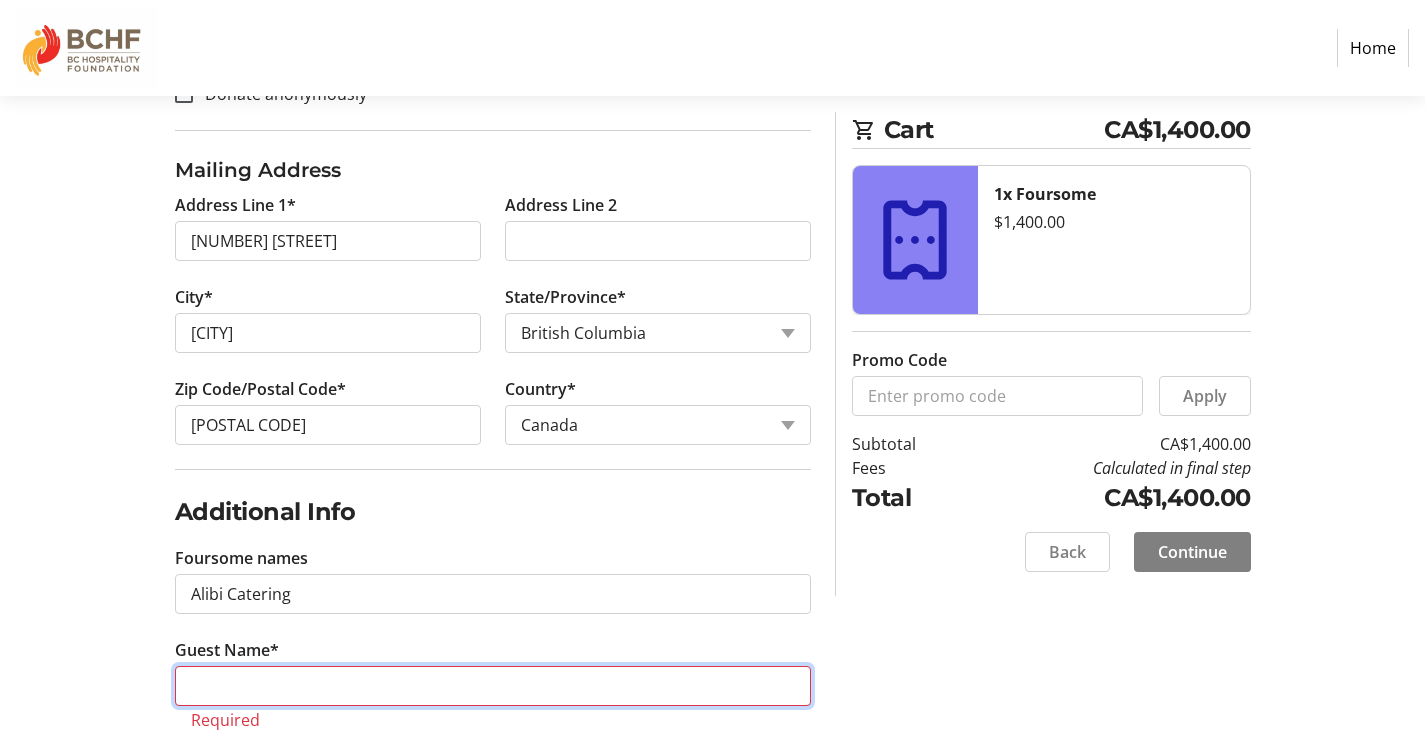 click on "Guest Name*" at bounding box center (493, 686) 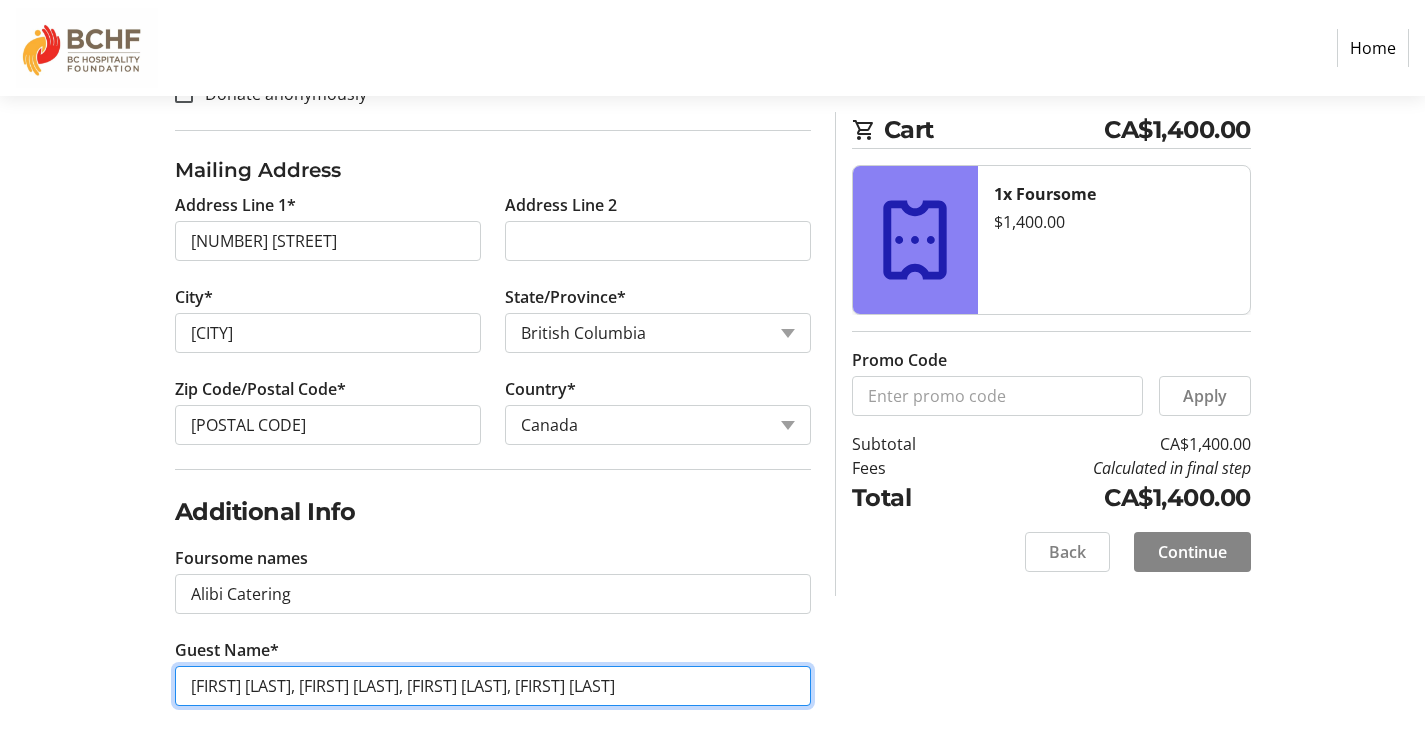 type on "[FIRST] [LAST], [FIRST] [LAST], [FIRST] [LAST], [FIRST] [LAST]" 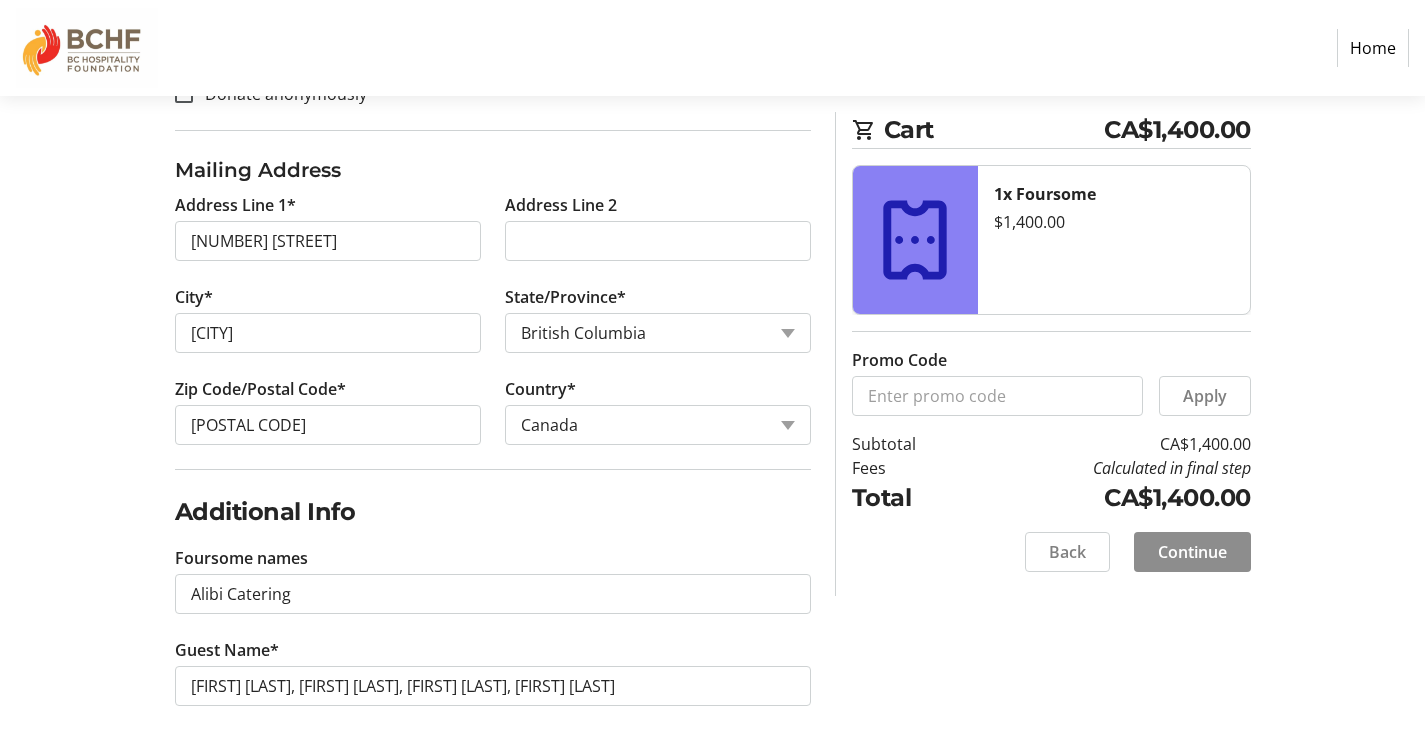 drag, startPoint x: 1222, startPoint y: 551, endPoint x: 1159, endPoint y: 554, distance: 63.07139 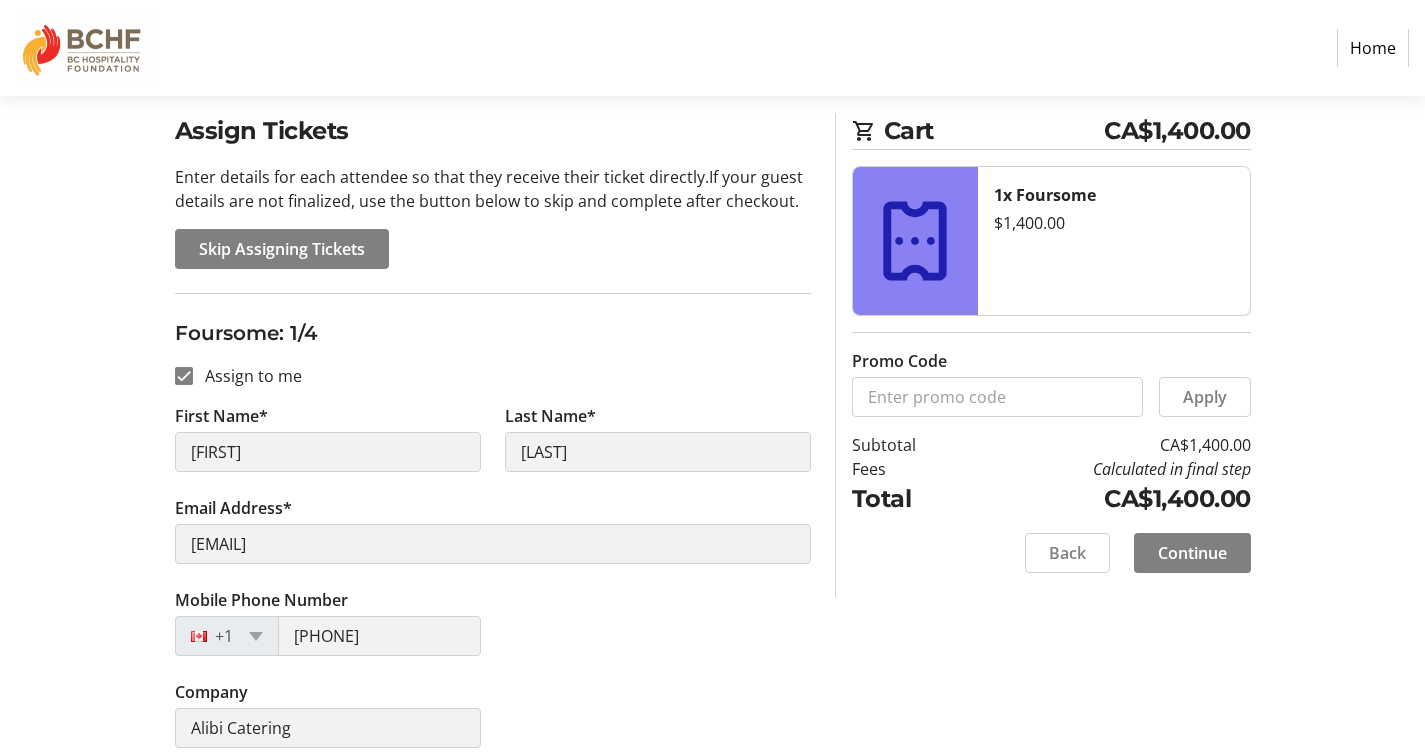 scroll, scrollTop: 268, scrollLeft: 0, axis: vertical 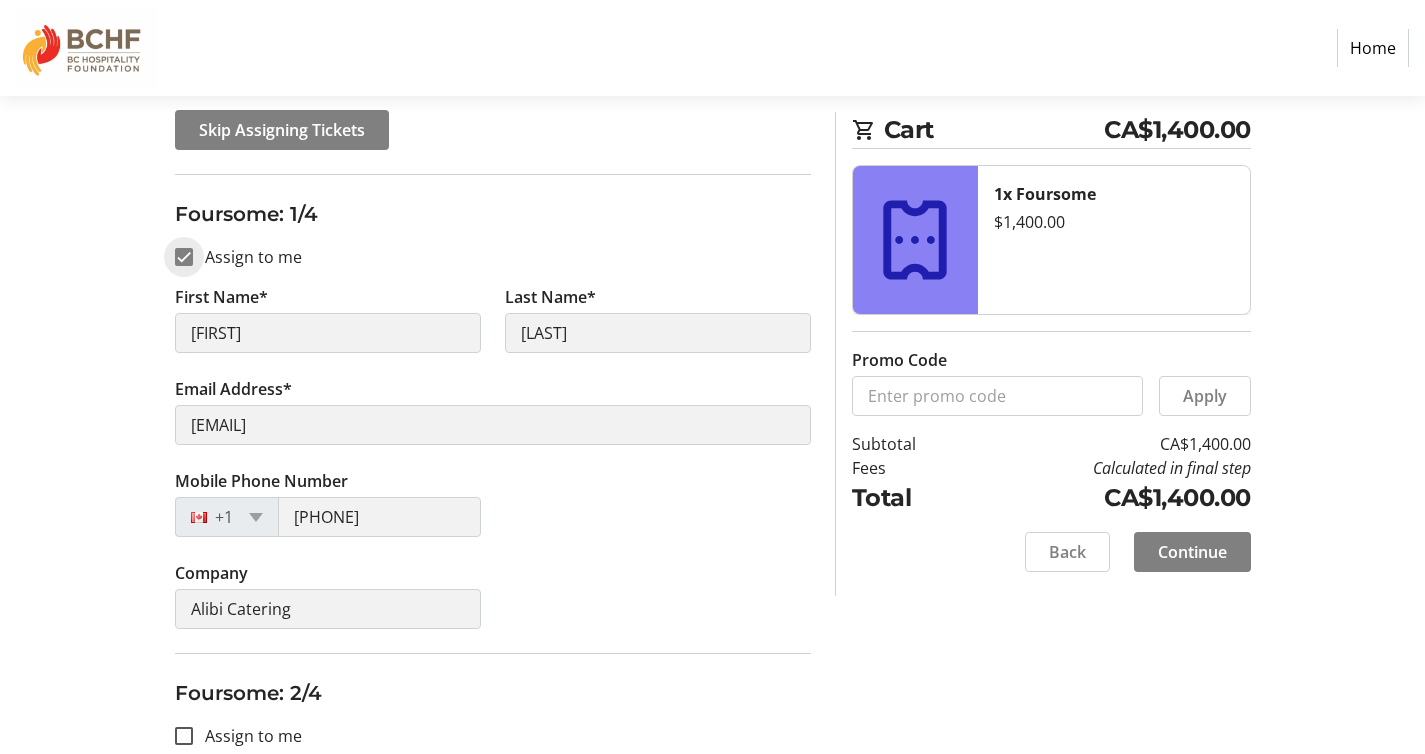 click on "Assign to me" at bounding box center [184, 257] 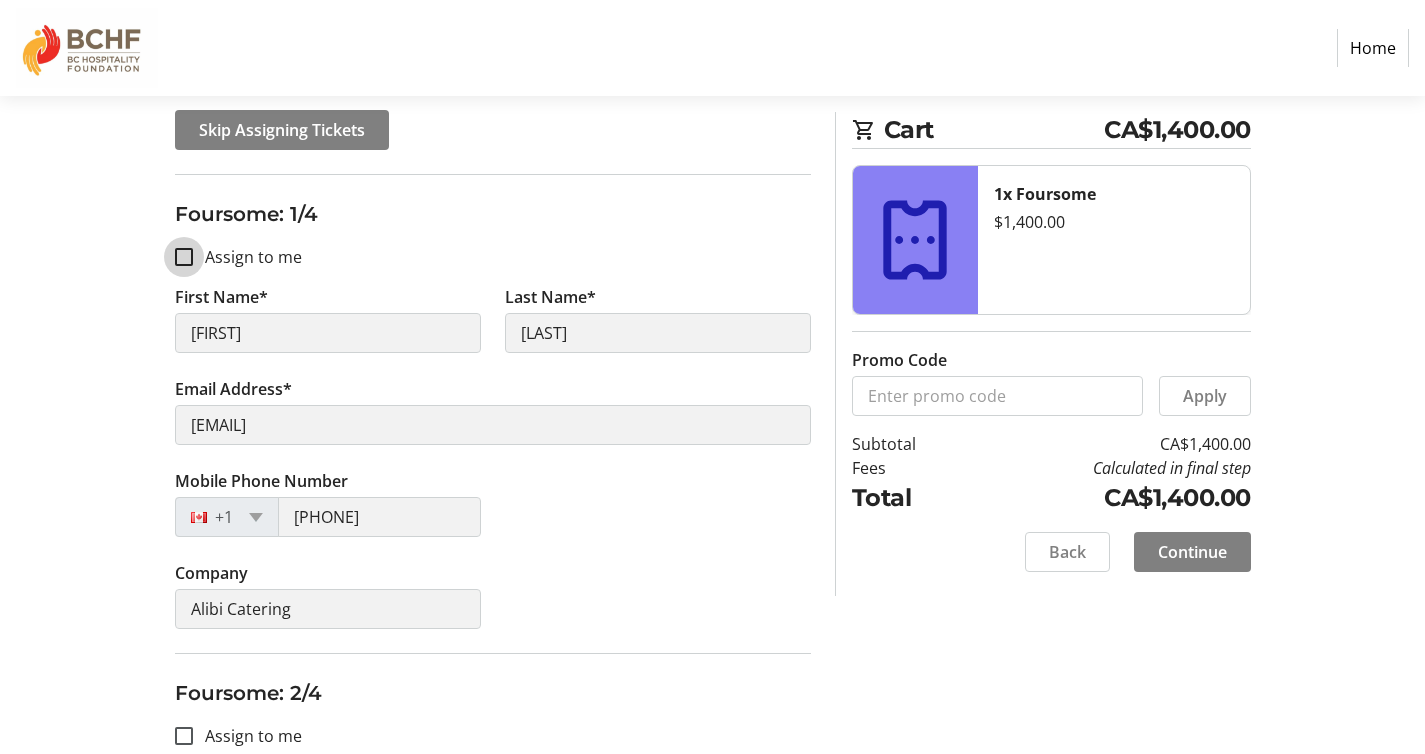 checkbox on "false" 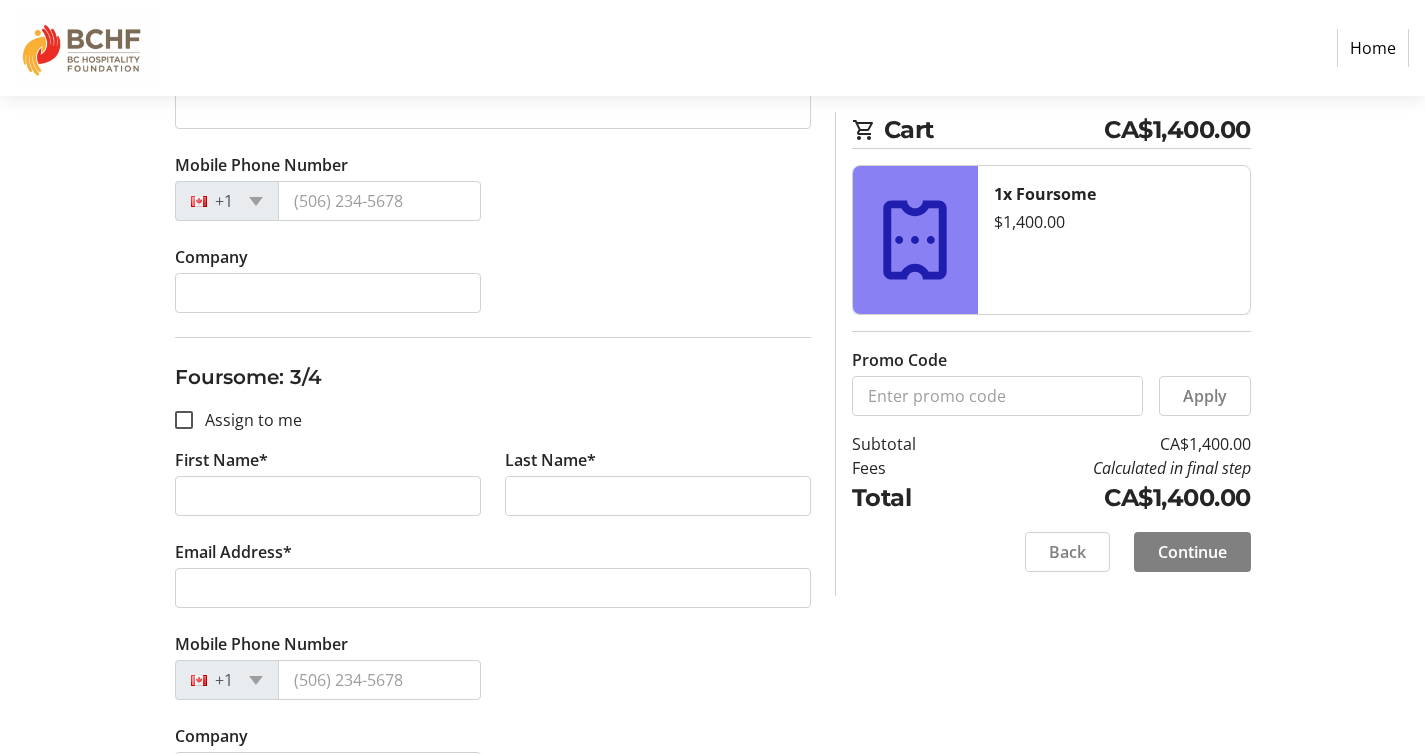 type 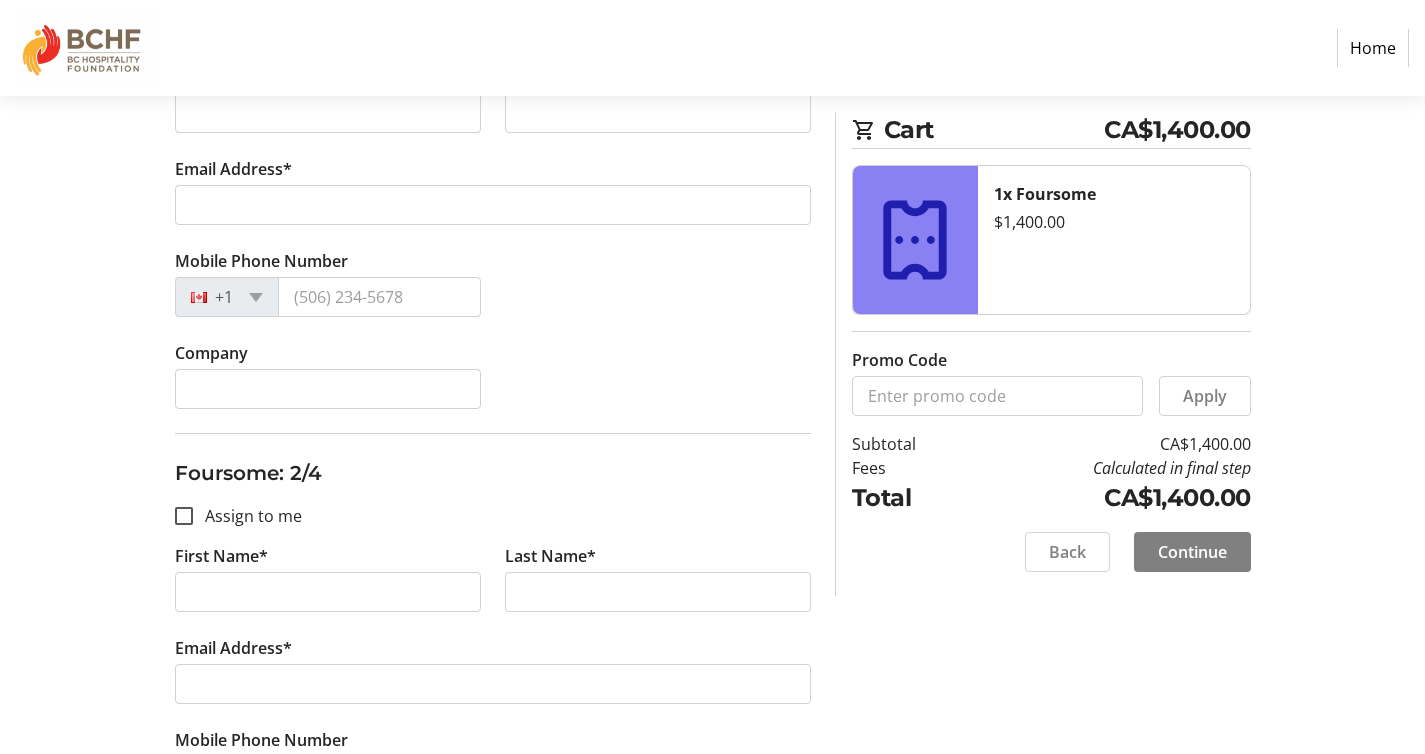 scroll, scrollTop: 95, scrollLeft: 0, axis: vertical 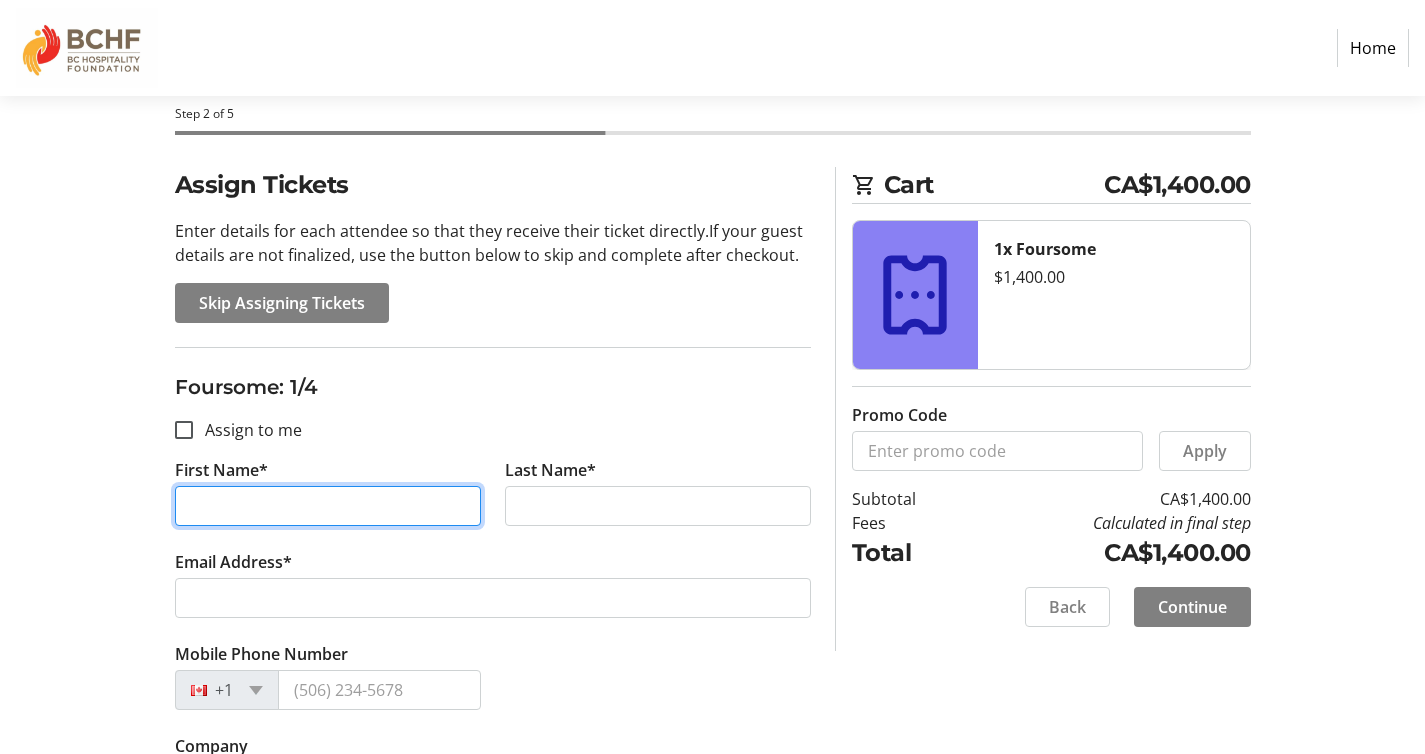 click on "First Name*" at bounding box center (328, 506) 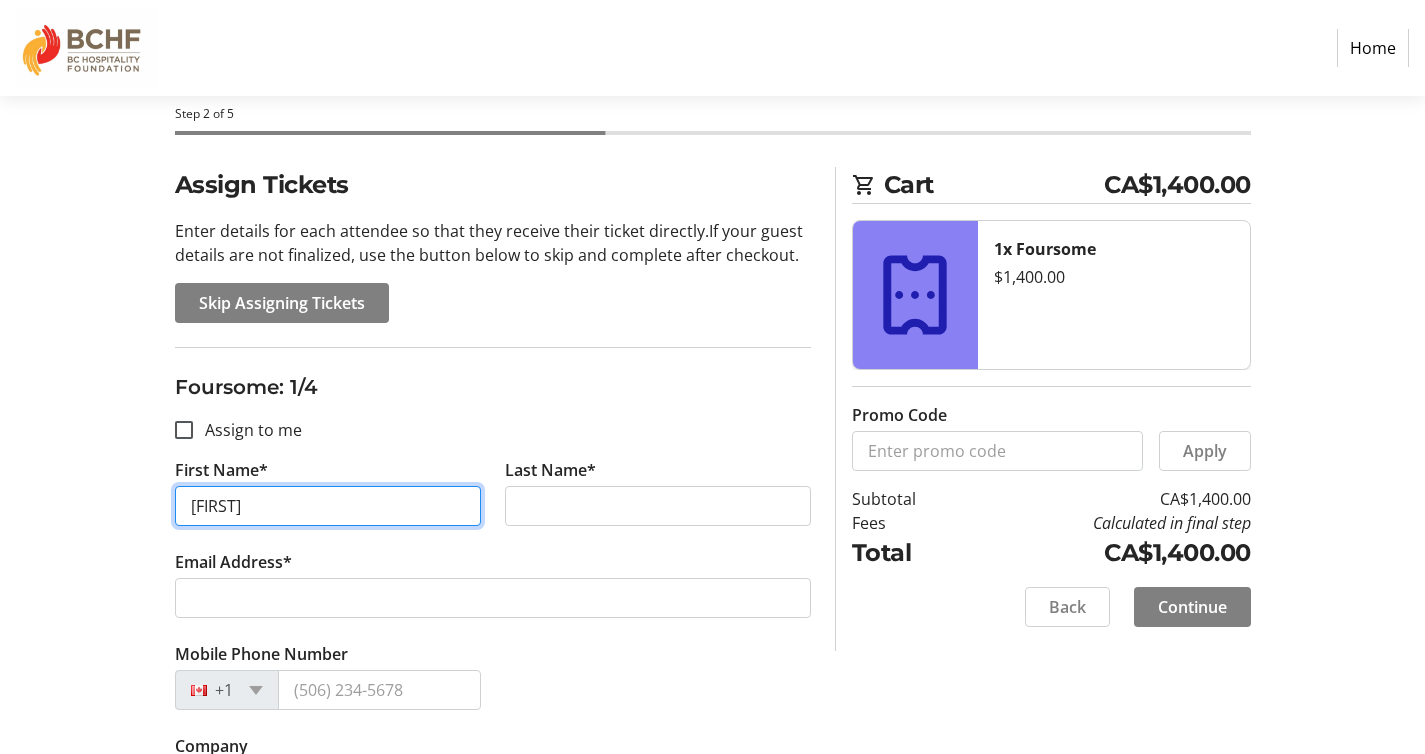 type on "[FIRST]" 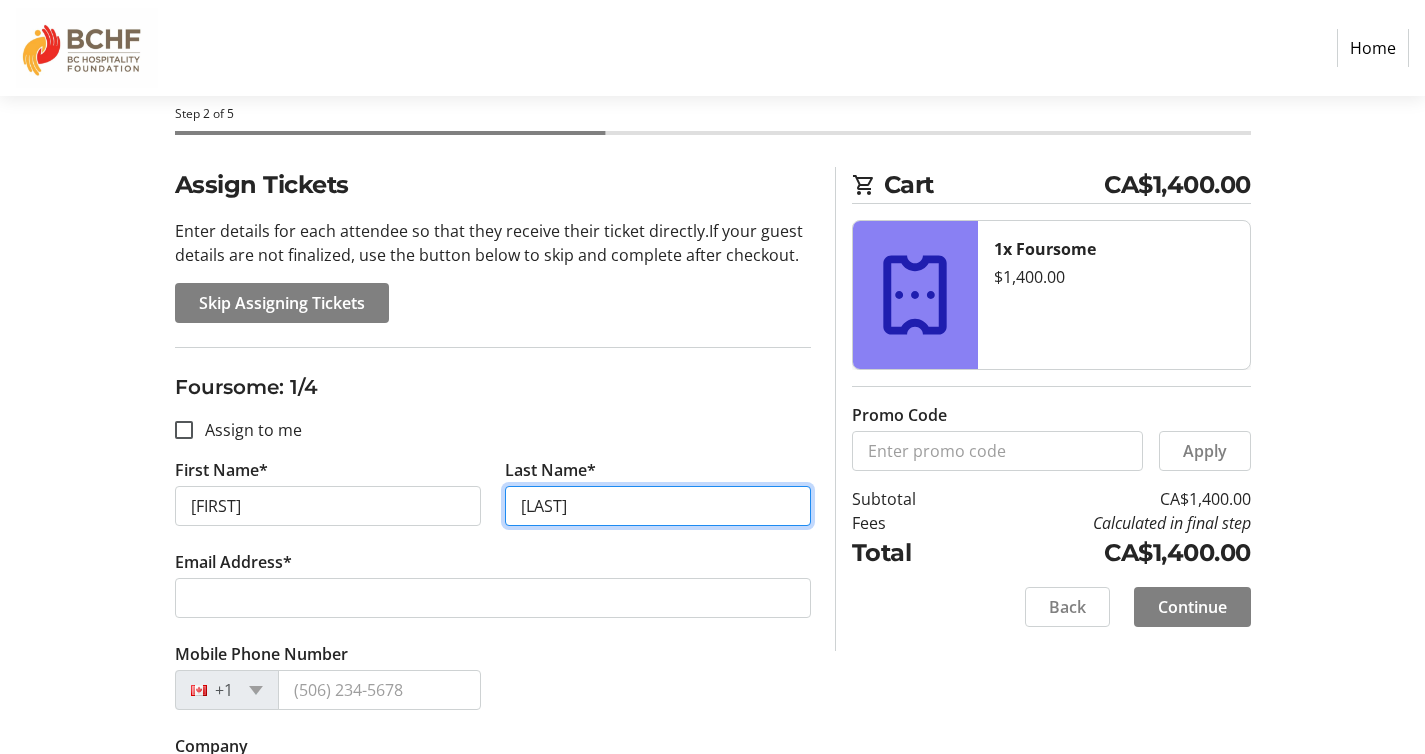 type on "[LAST]" 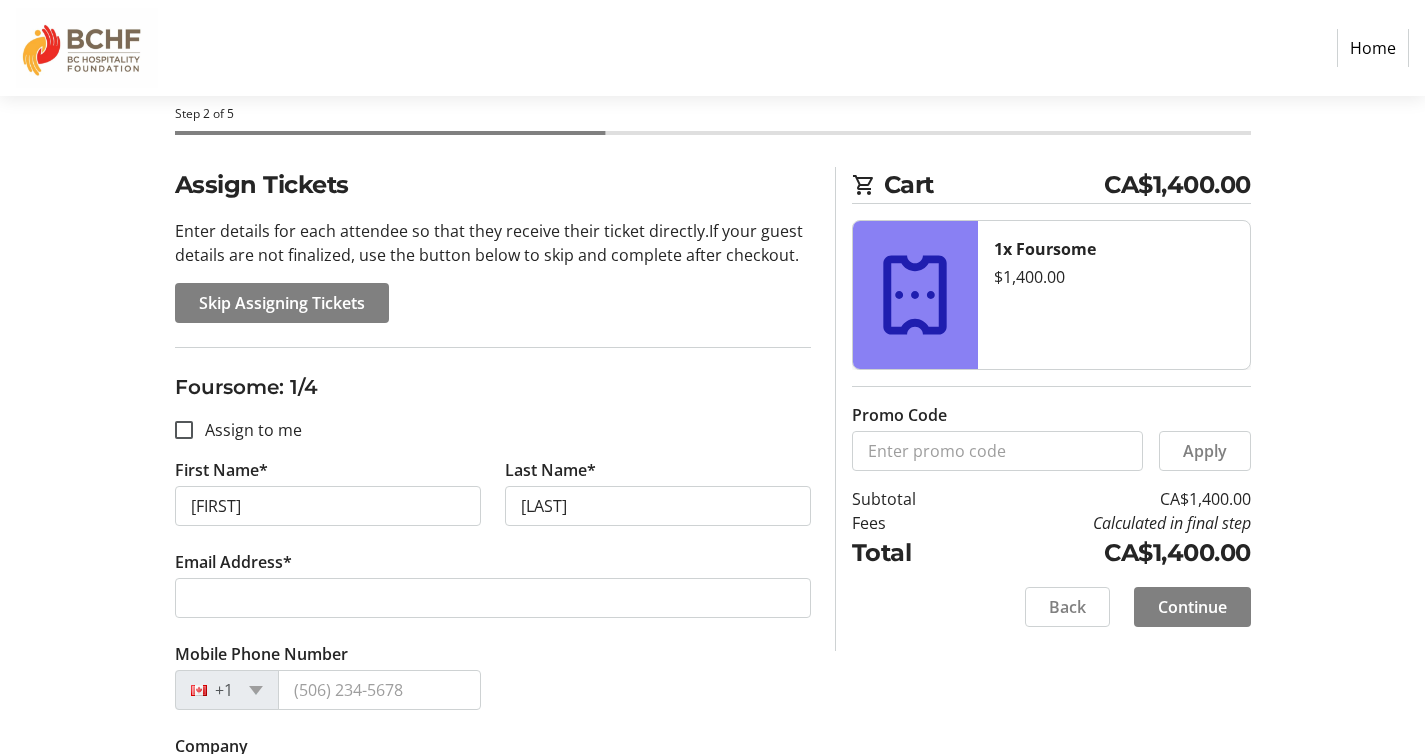 click on "Email Address*" 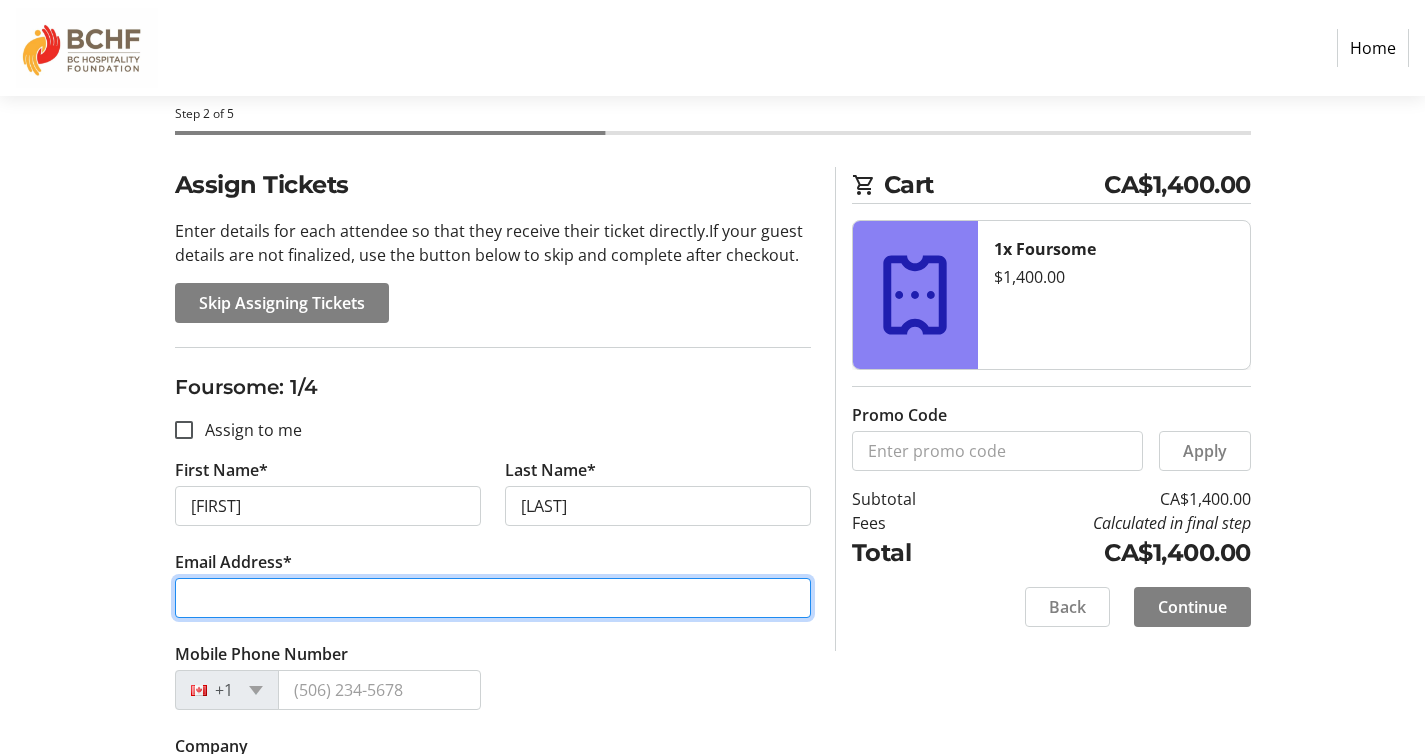 click on "Email Address*" at bounding box center (493, 598) 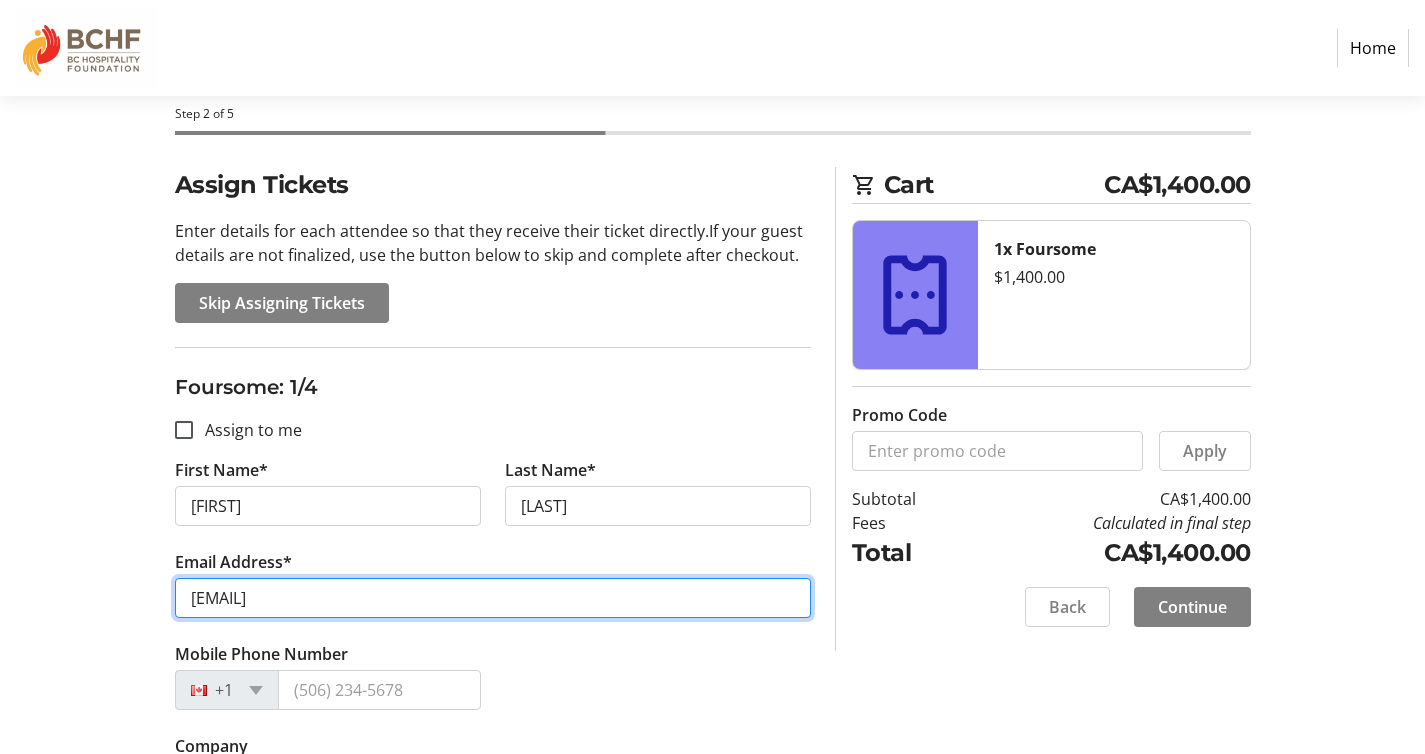 type on "[EMAIL]" 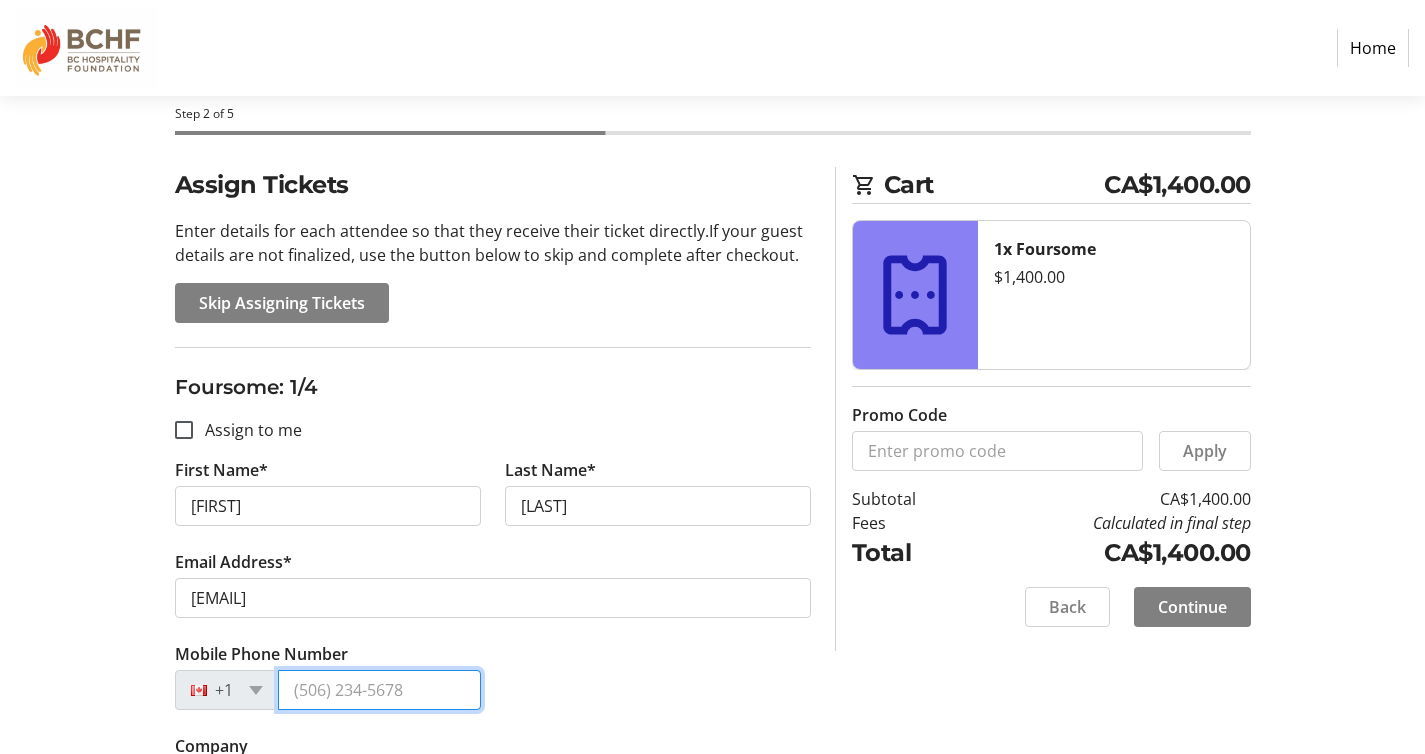 click on "Mobile Phone Number" at bounding box center (379, 690) 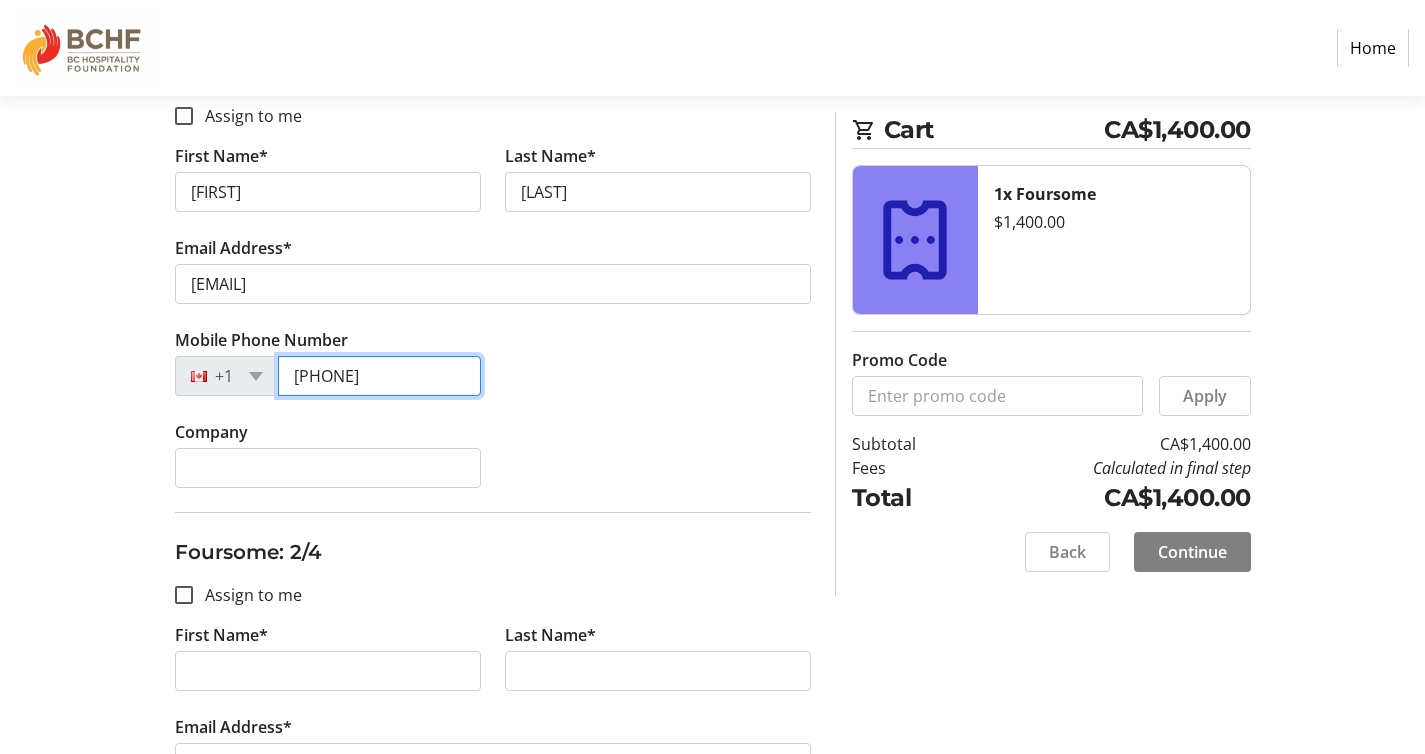 scroll, scrollTop: 416, scrollLeft: 0, axis: vertical 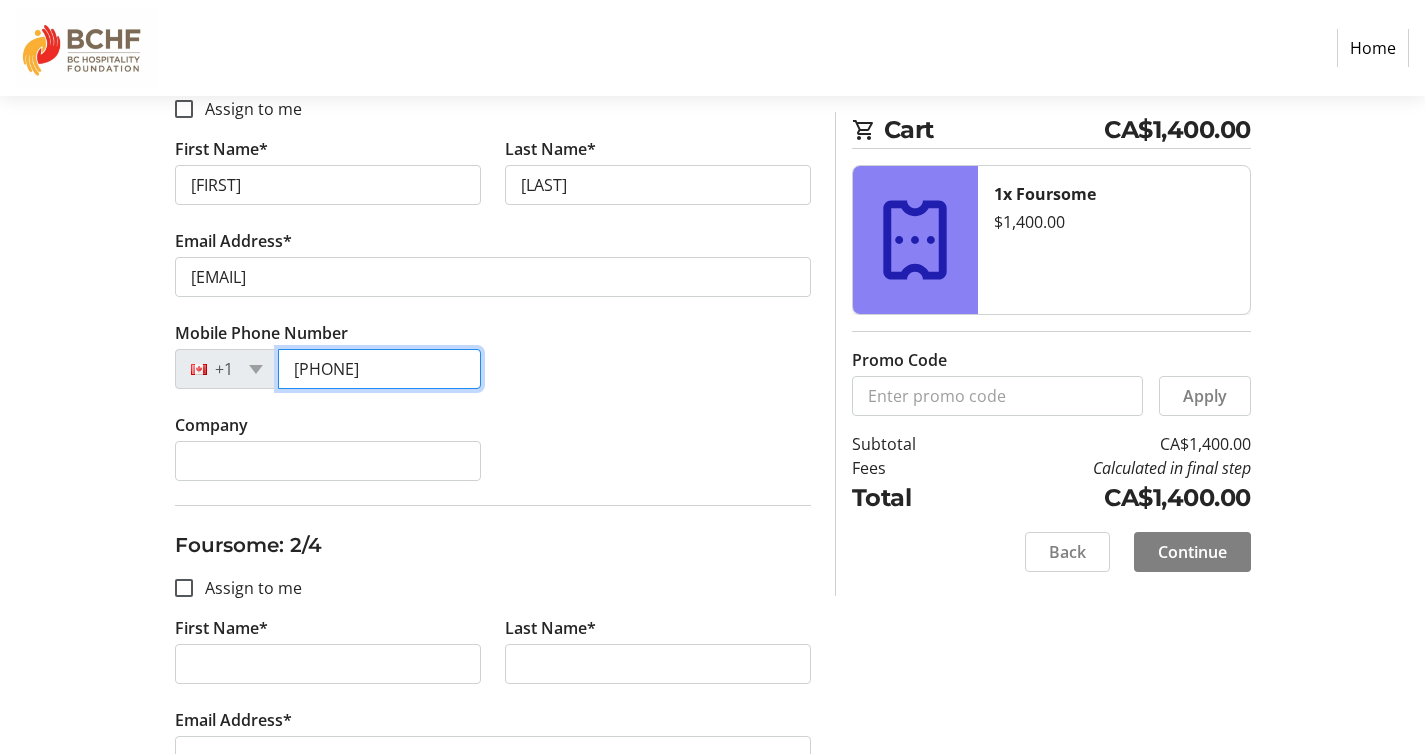 type on "[PHONE]" 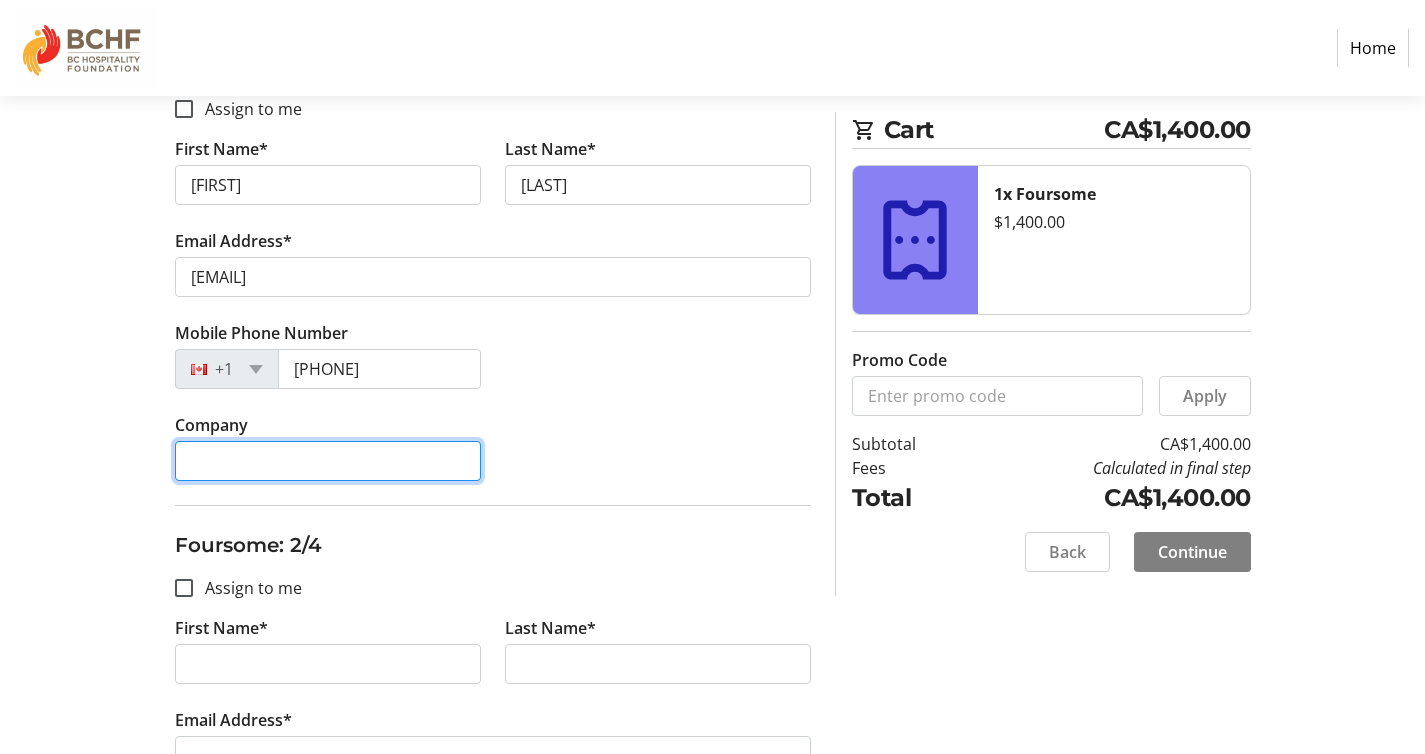 click on "Company" at bounding box center (328, 461) 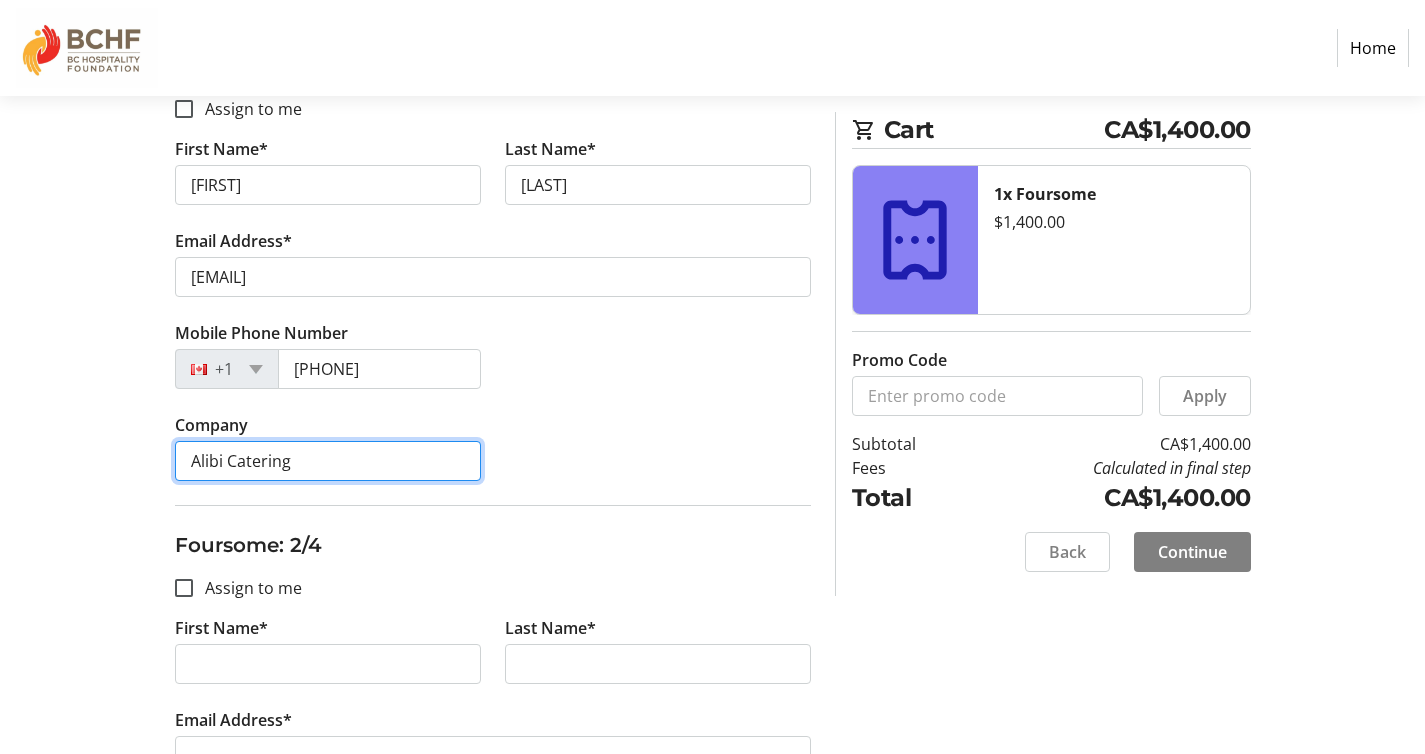 type on "Alibi Catering" 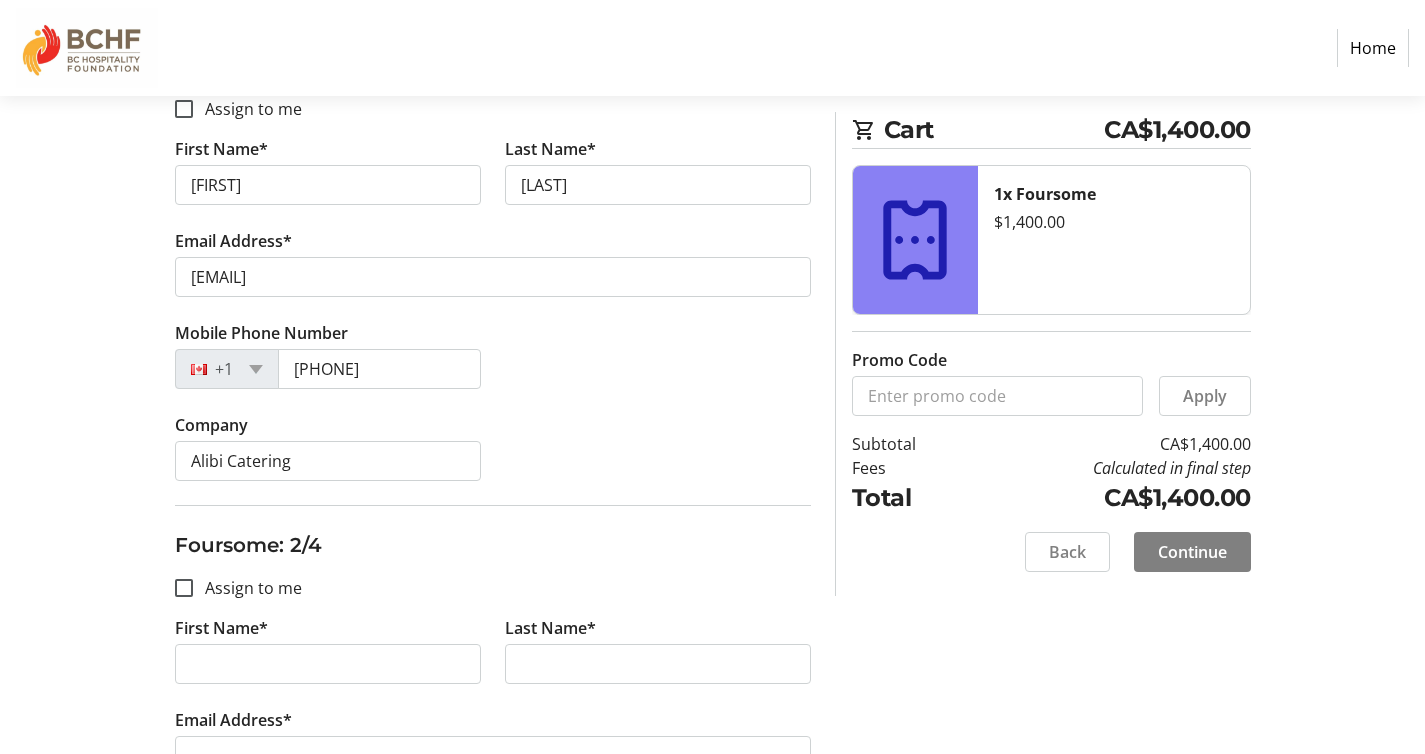 click on "Company Alibi Catering" 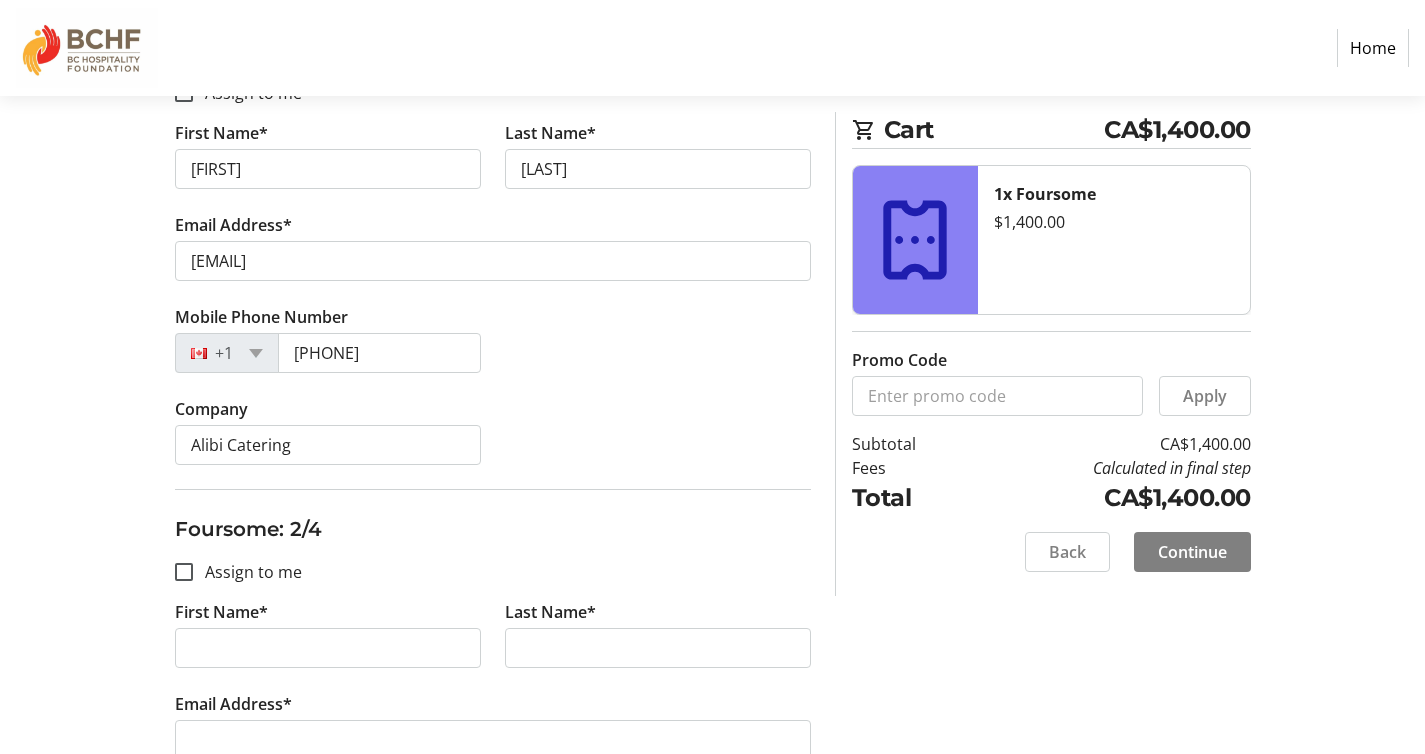 scroll, scrollTop: 454, scrollLeft: 0, axis: vertical 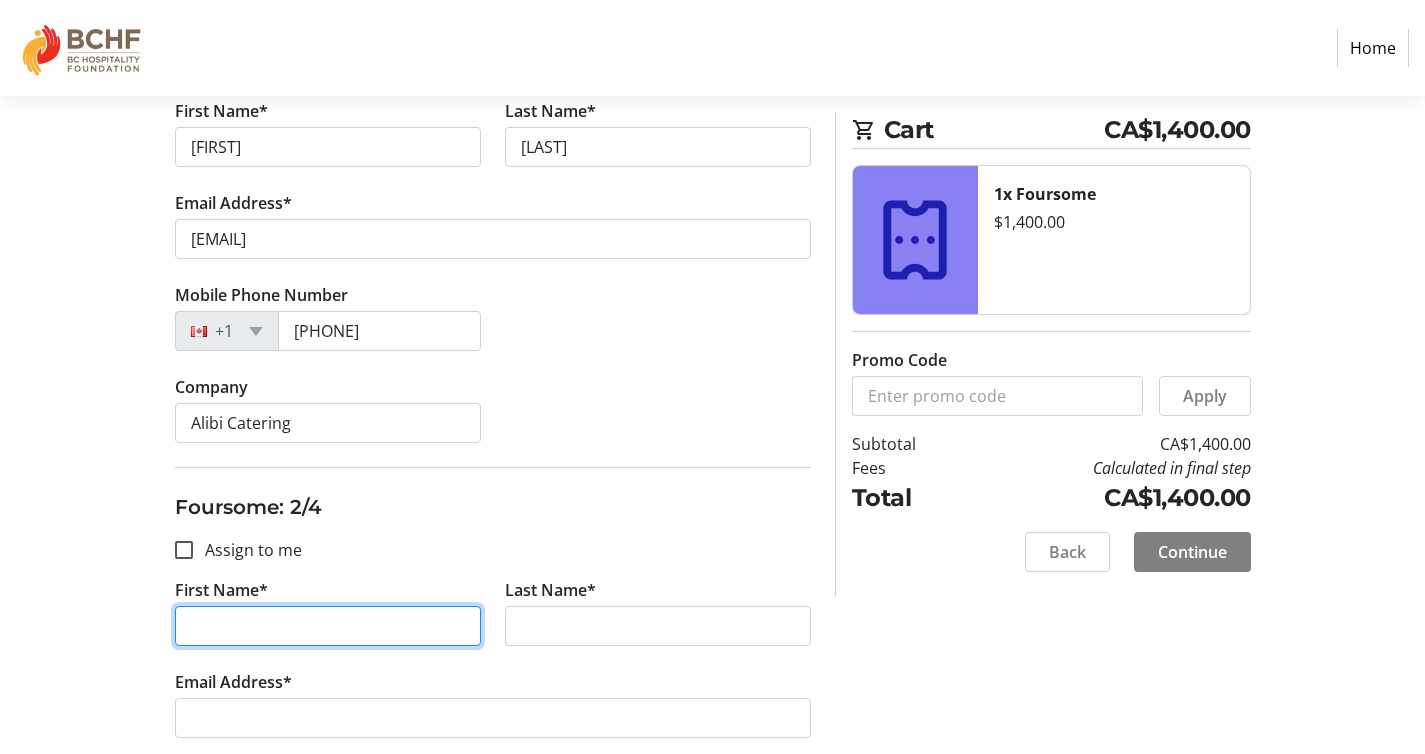 click on "First Name*" at bounding box center (328, 626) 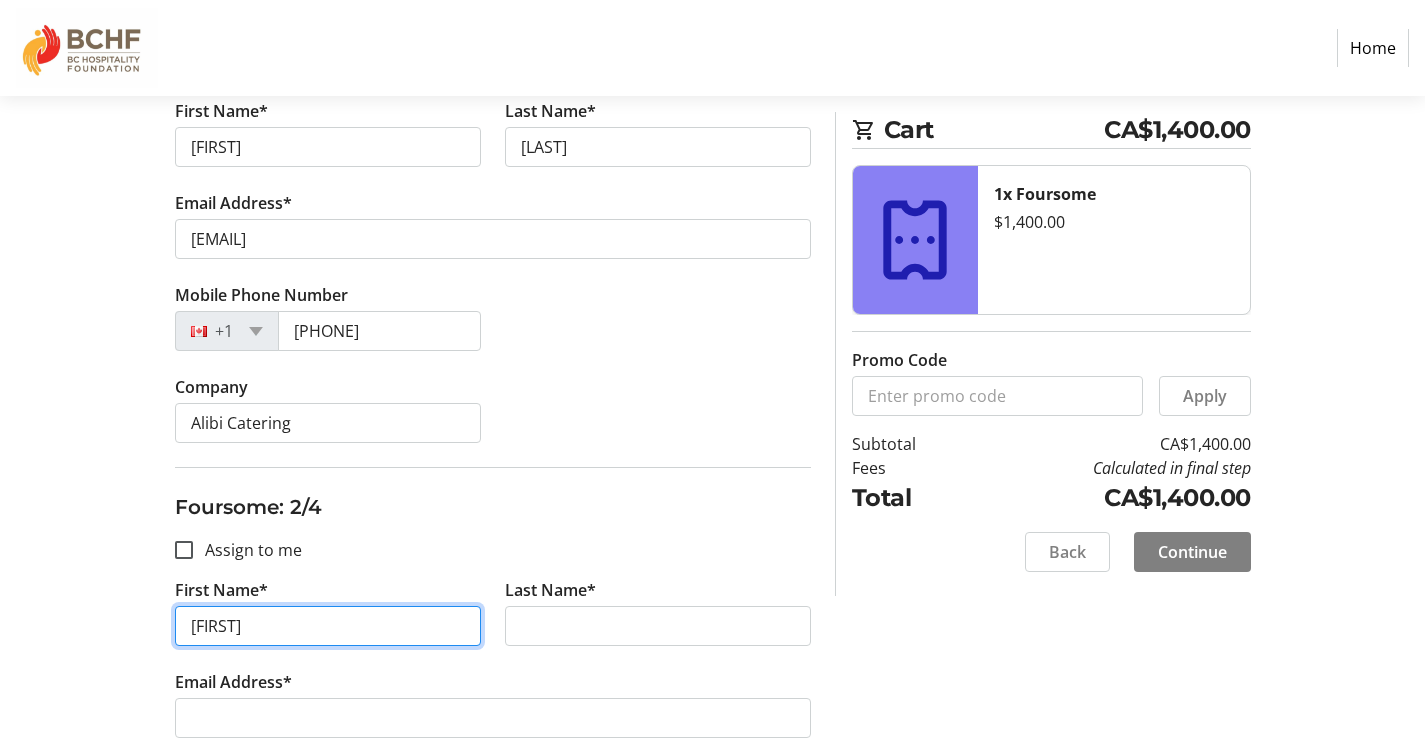 type on "[FIRST]" 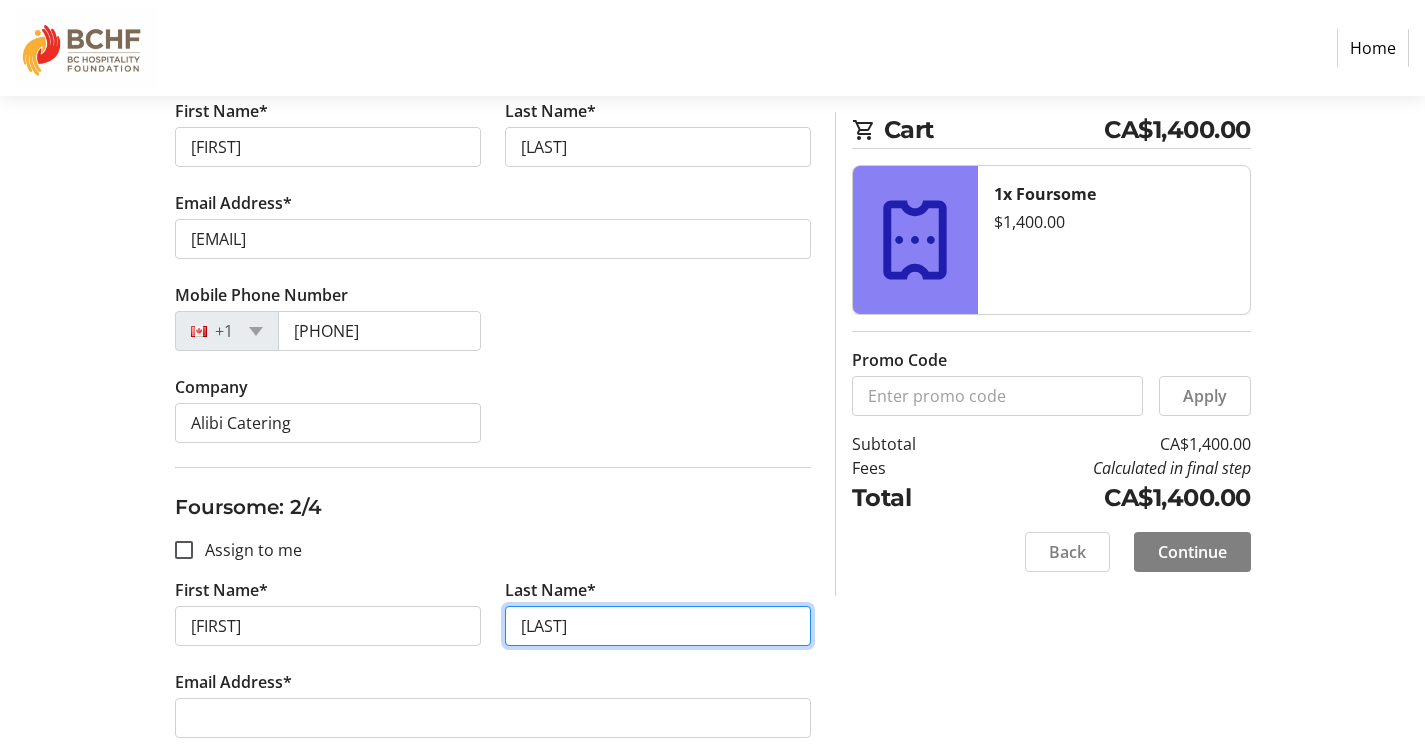 type on "[LAST]" 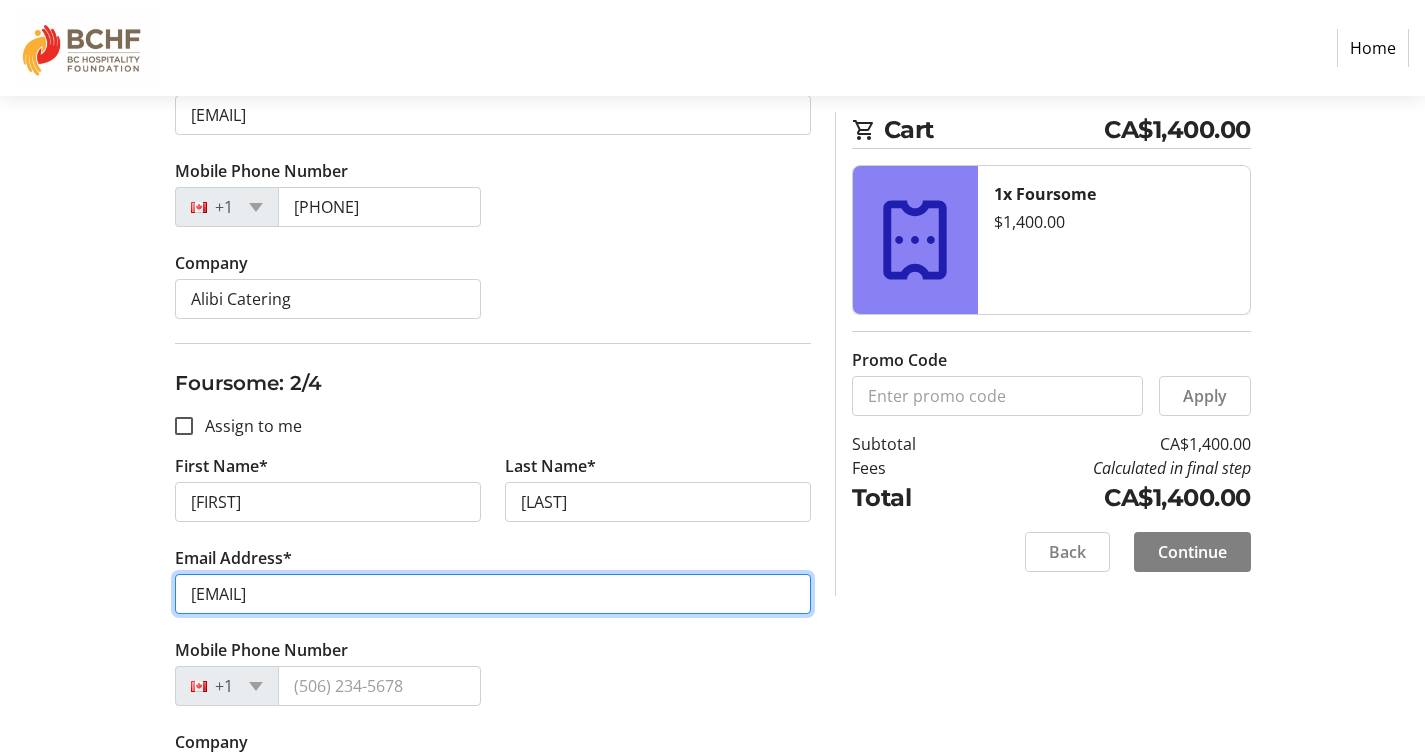 scroll, scrollTop: 595, scrollLeft: 0, axis: vertical 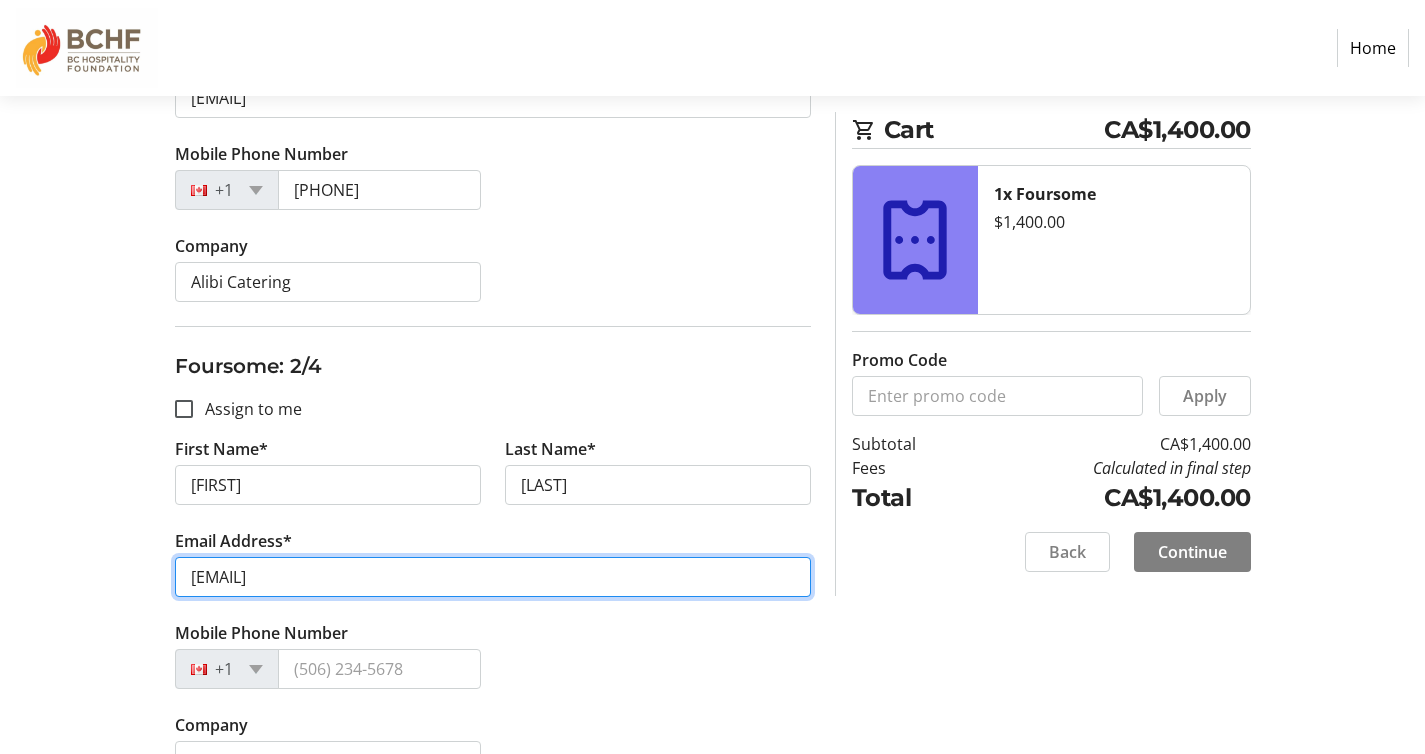 type on "[EMAIL]" 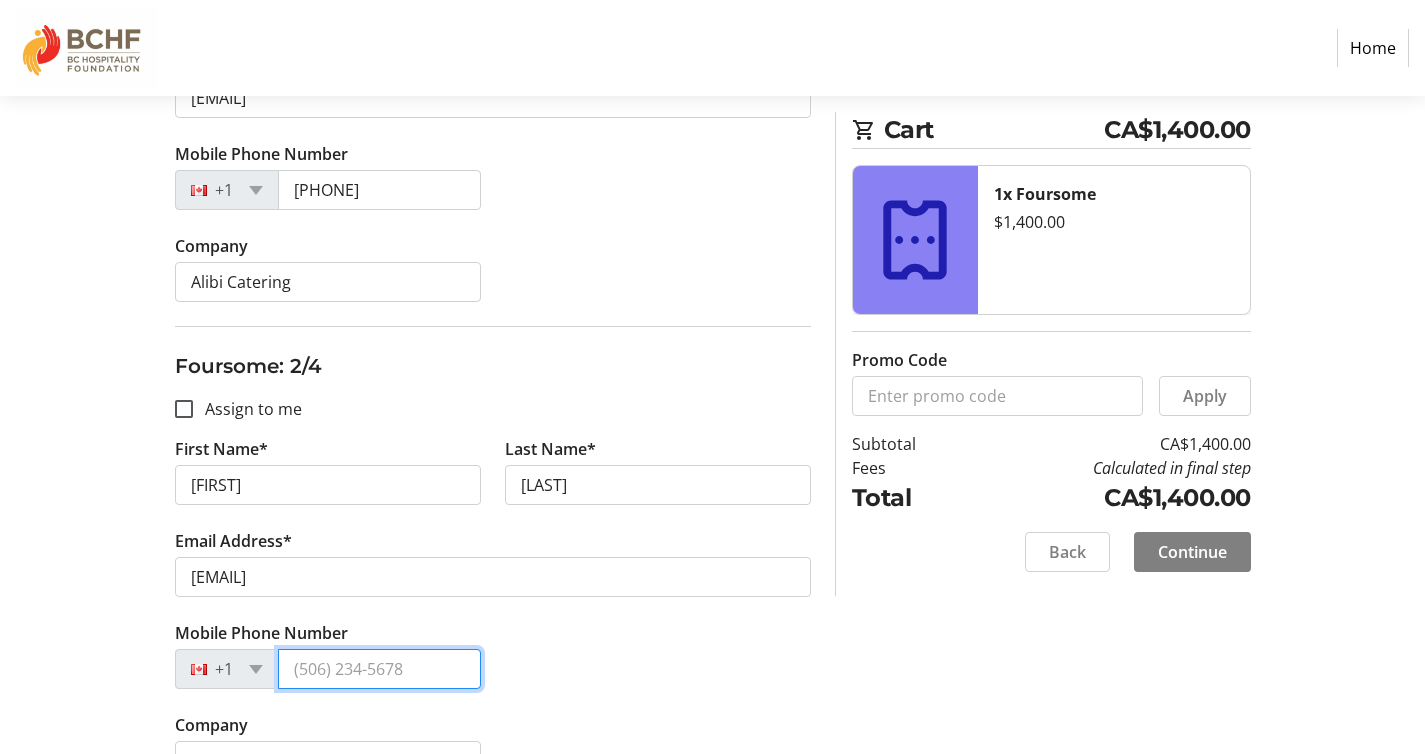 click on "Mobile Phone Number" at bounding box center (379, 669) 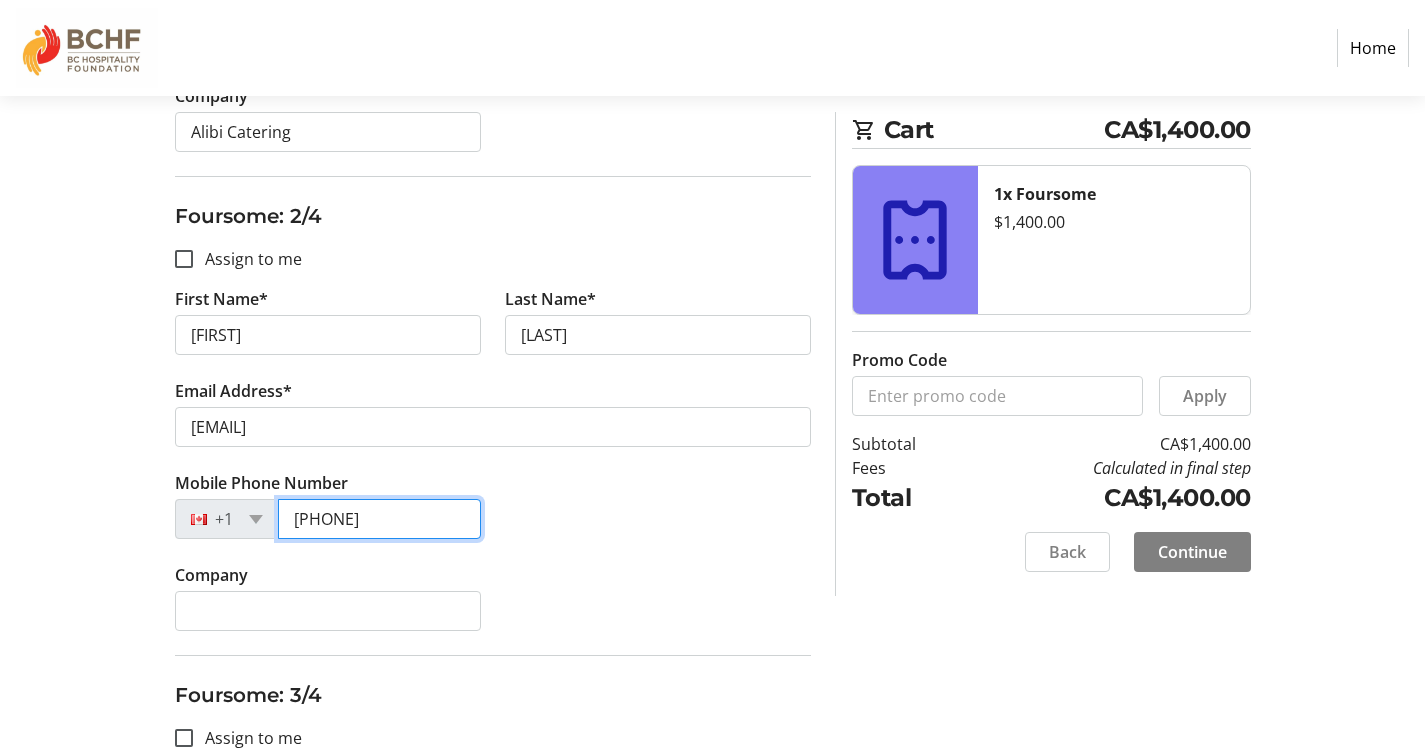 scroll, scrollTop: 745, scrollLeft: 0, axis: vertical 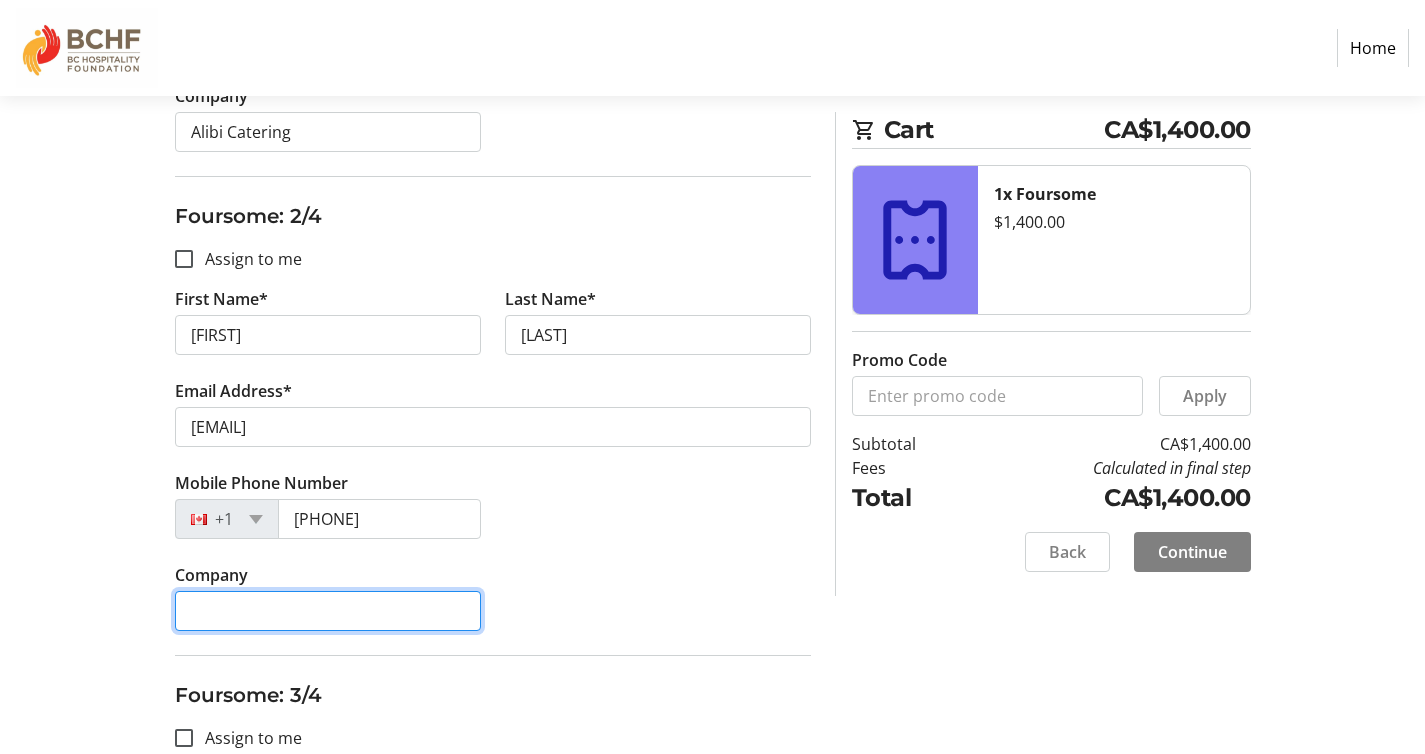 click on "Company" at bounding box center (328, 611) 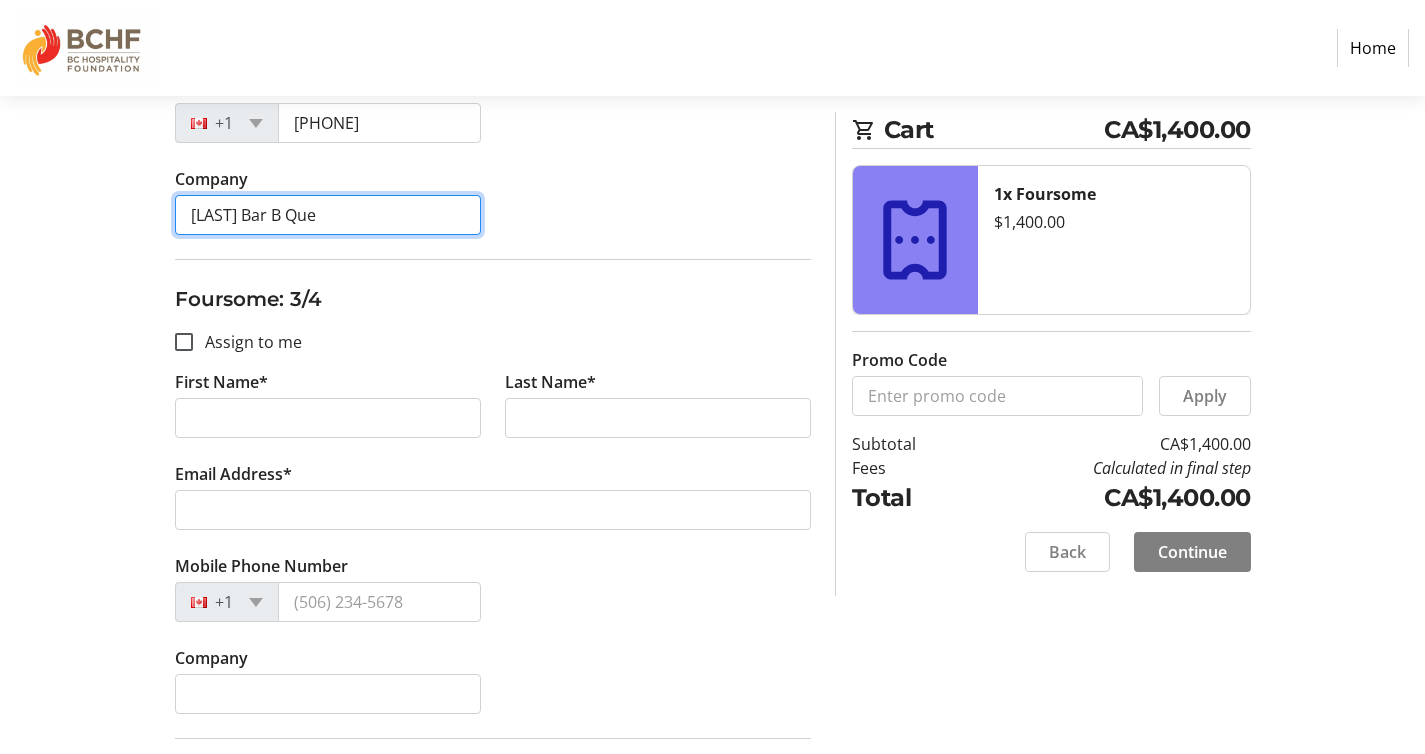 scroll, scrollTop: 1142, scrollLeft: 0, axis: vertical 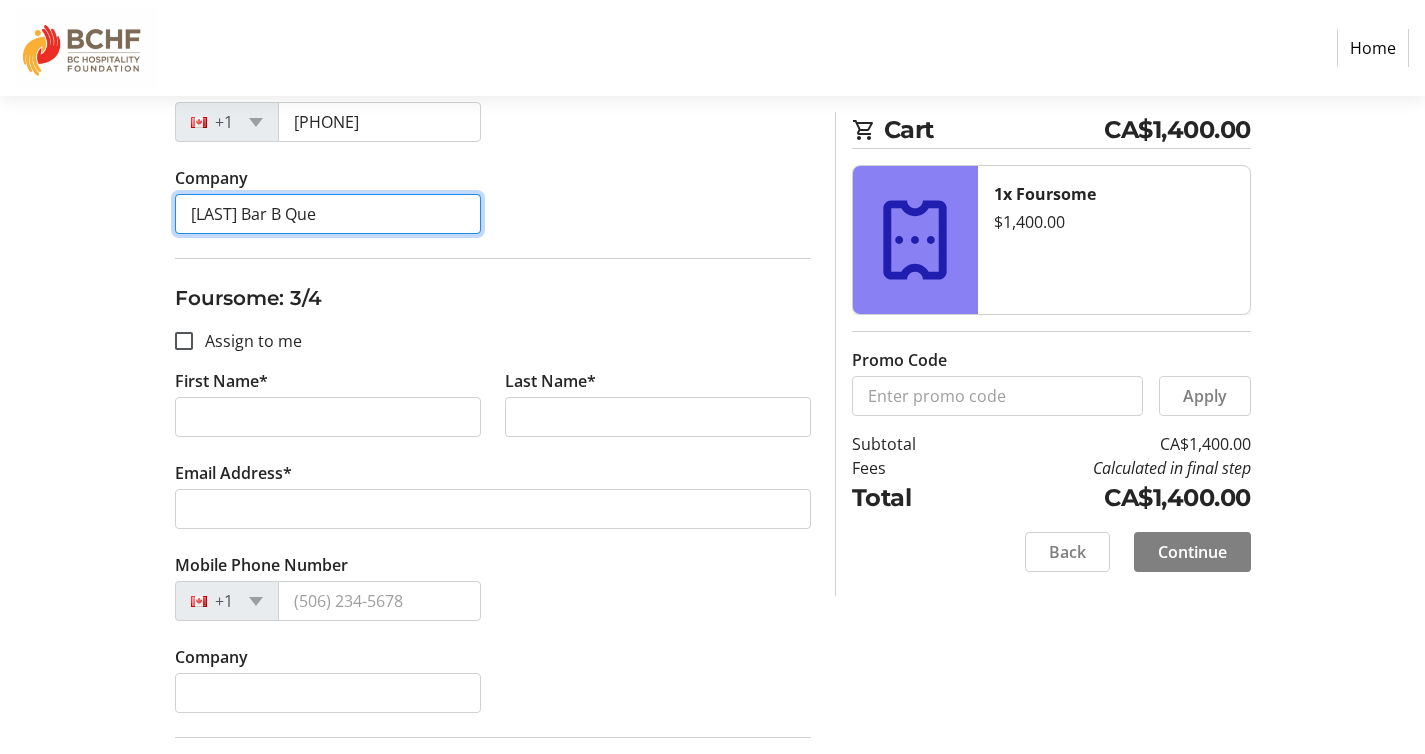 type on "[LAST] Bar B Que" 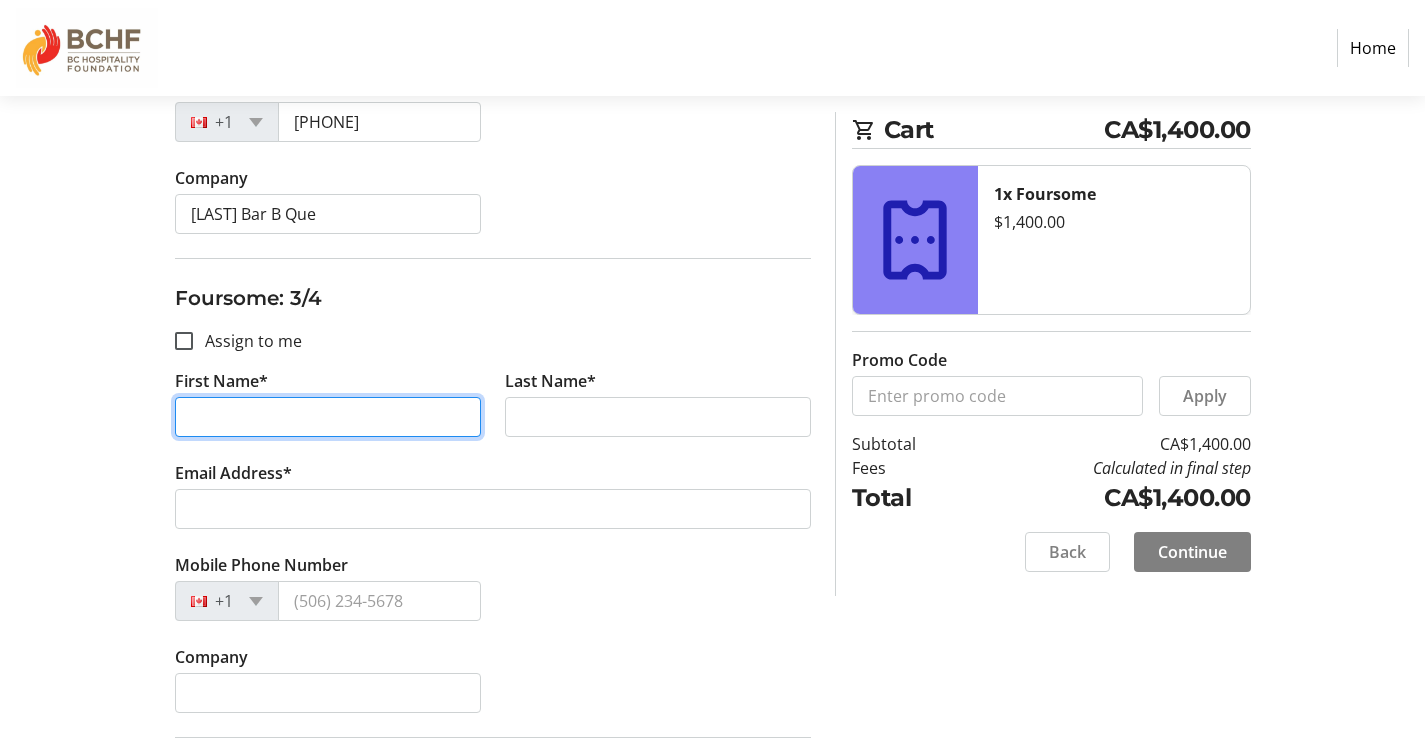 click on "First Name*" at bounding box center [328, 417] 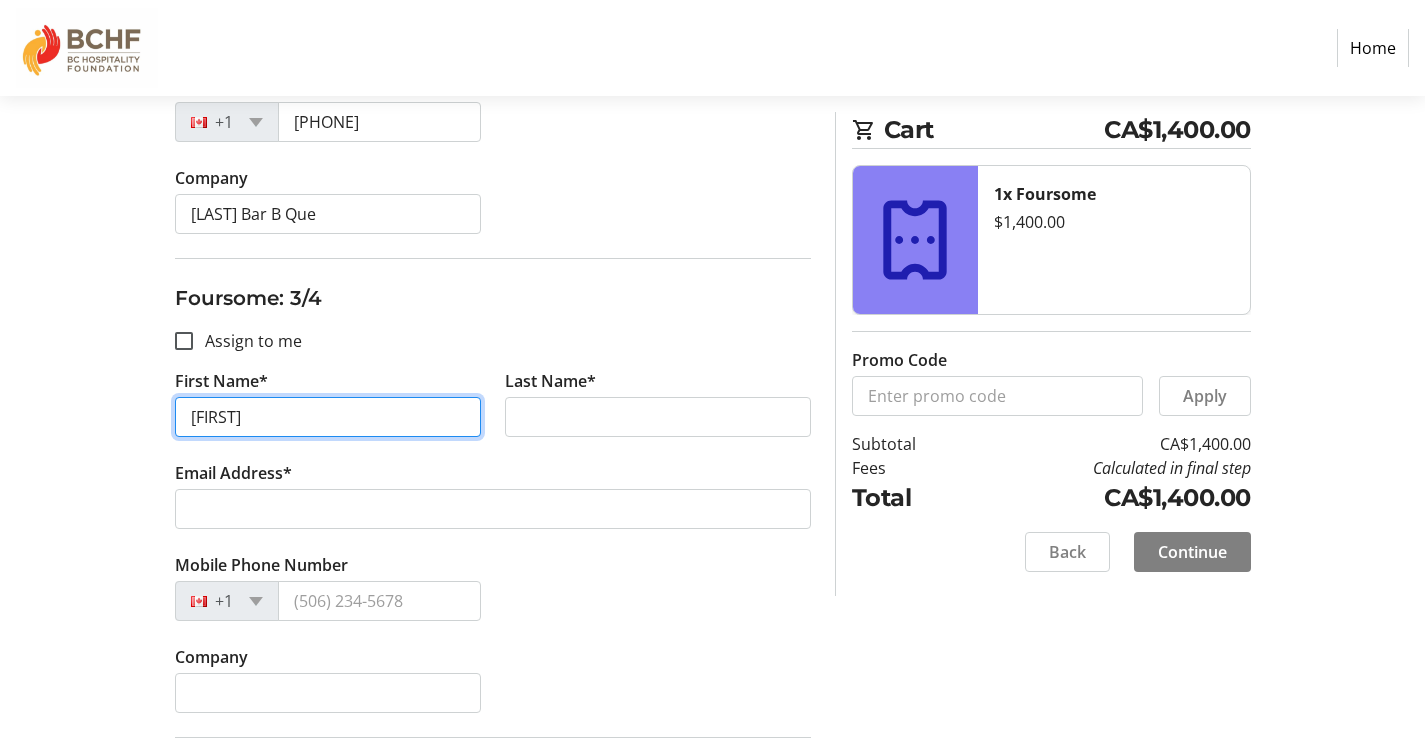 type on "[FIRST]" 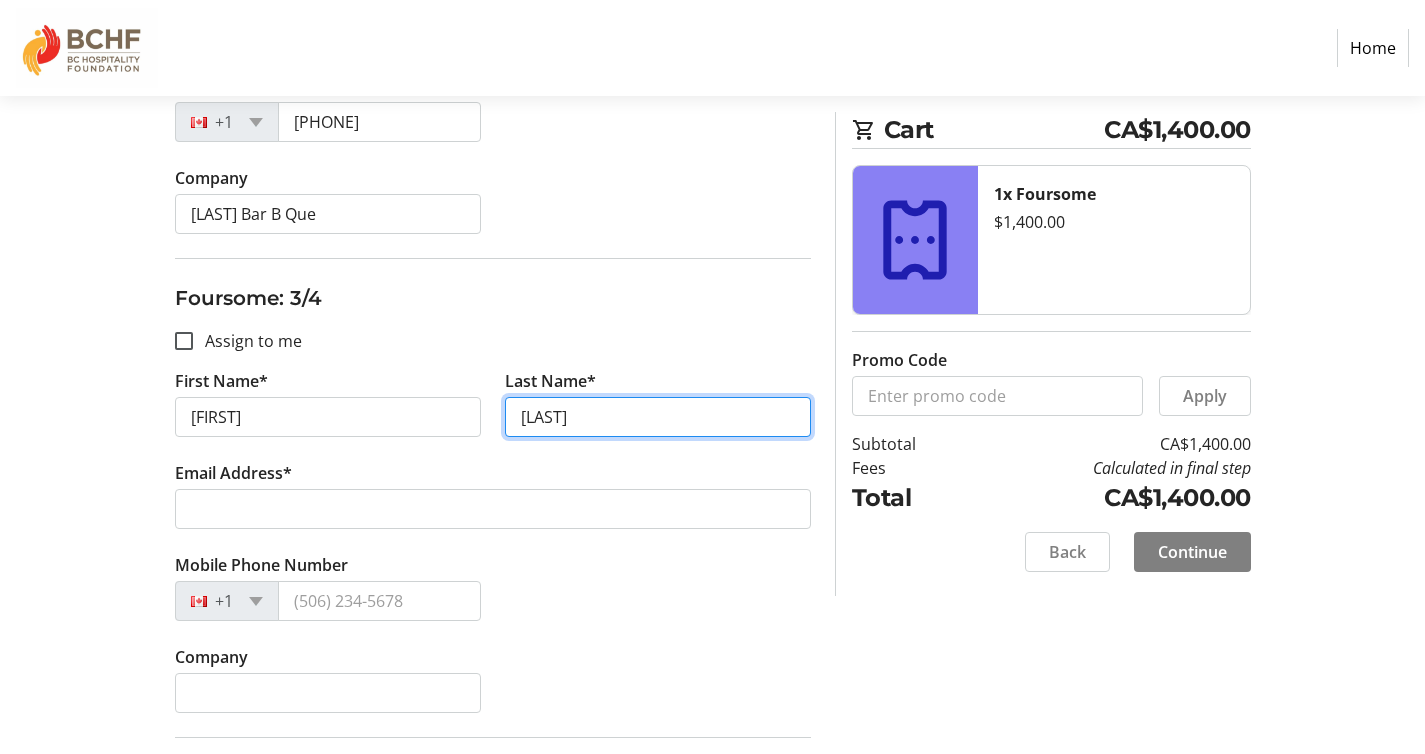 type on "[LAST]" 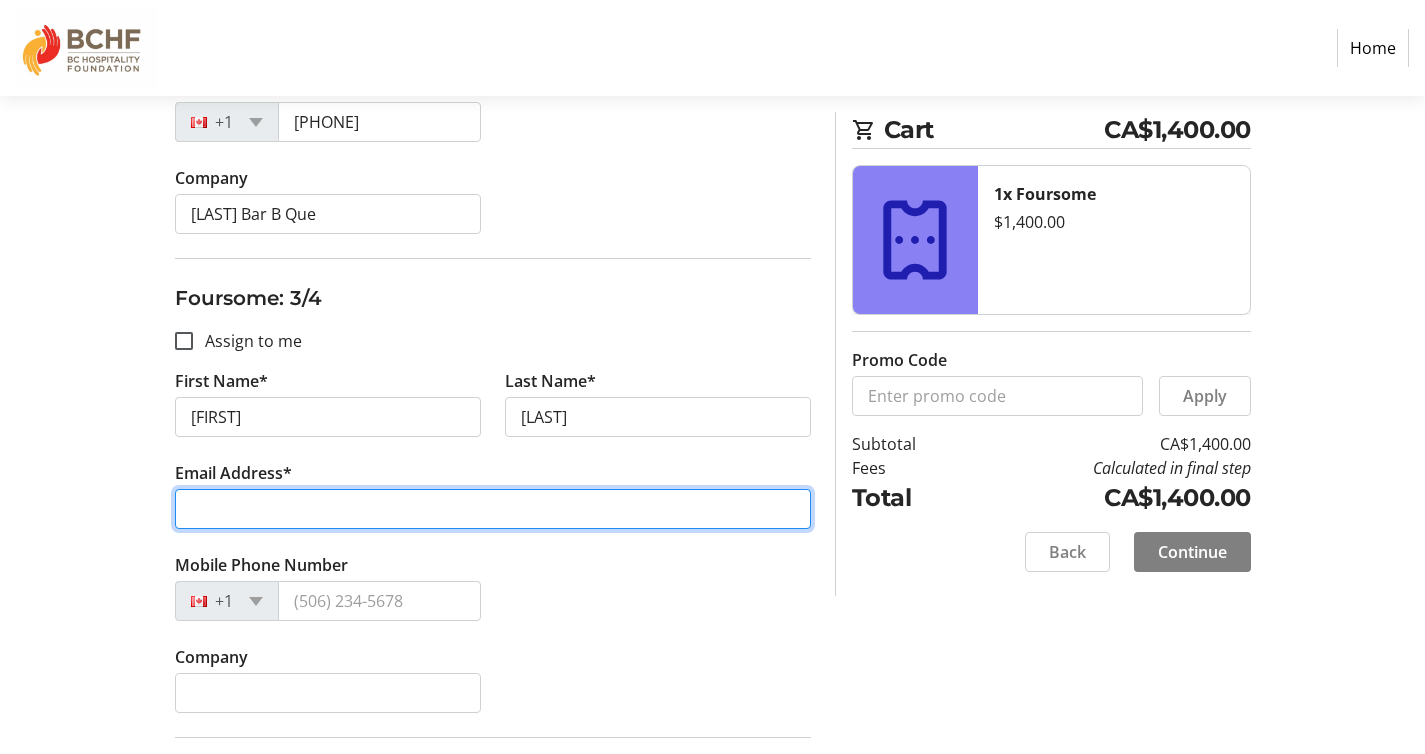 click on "Email Address*" at bounding box center [493, 509] 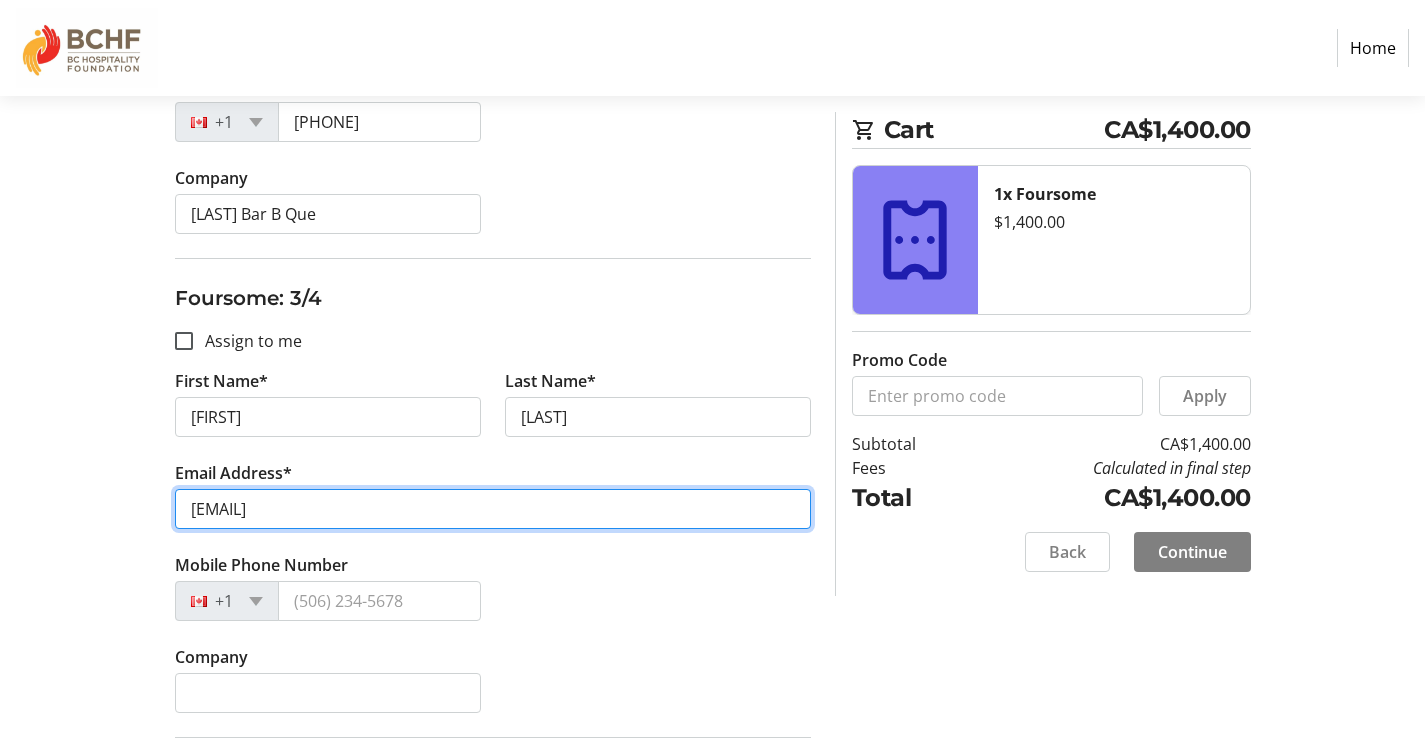 type on "[EMAIL]" 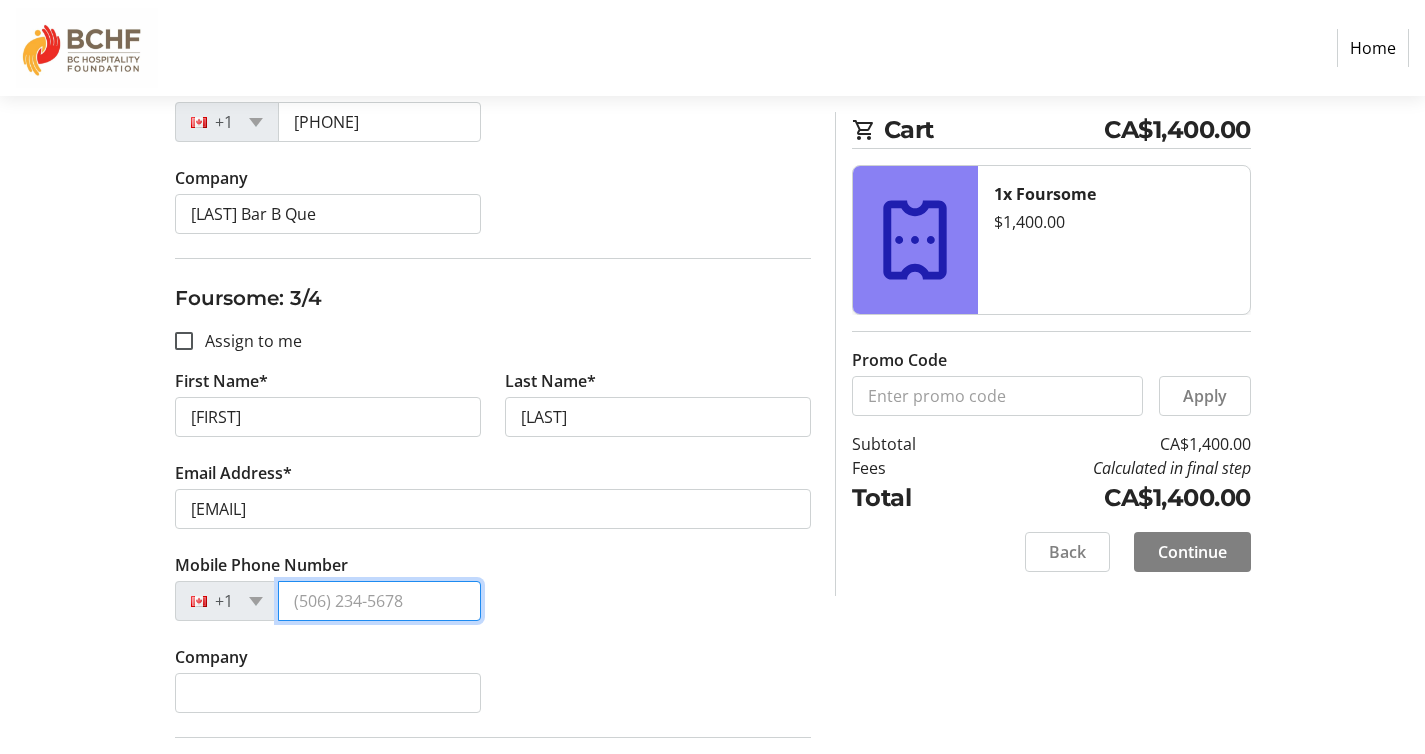 click on "Mobile Phone Number" at bounding box center (379, 601) 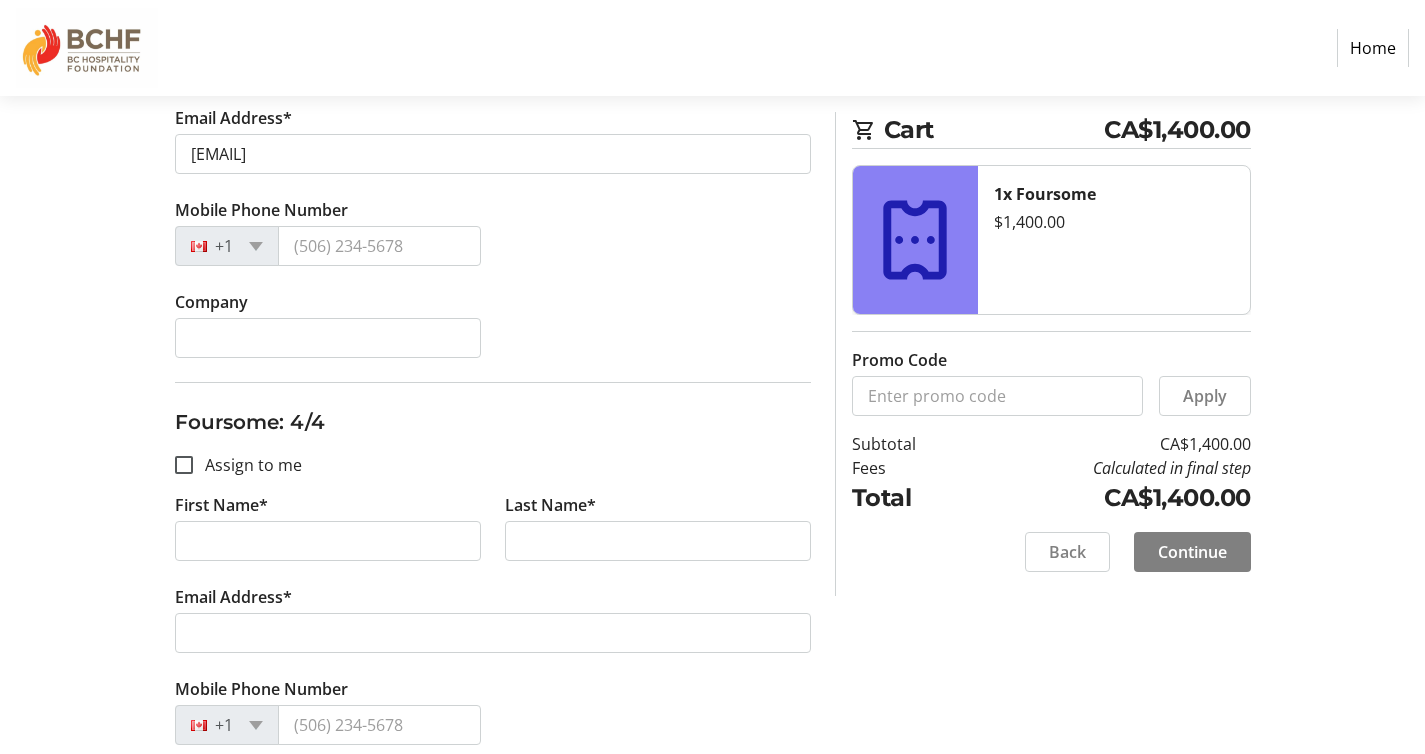 scroll, scrollTop: 1503, scrollLeft: 0, axis: vertical 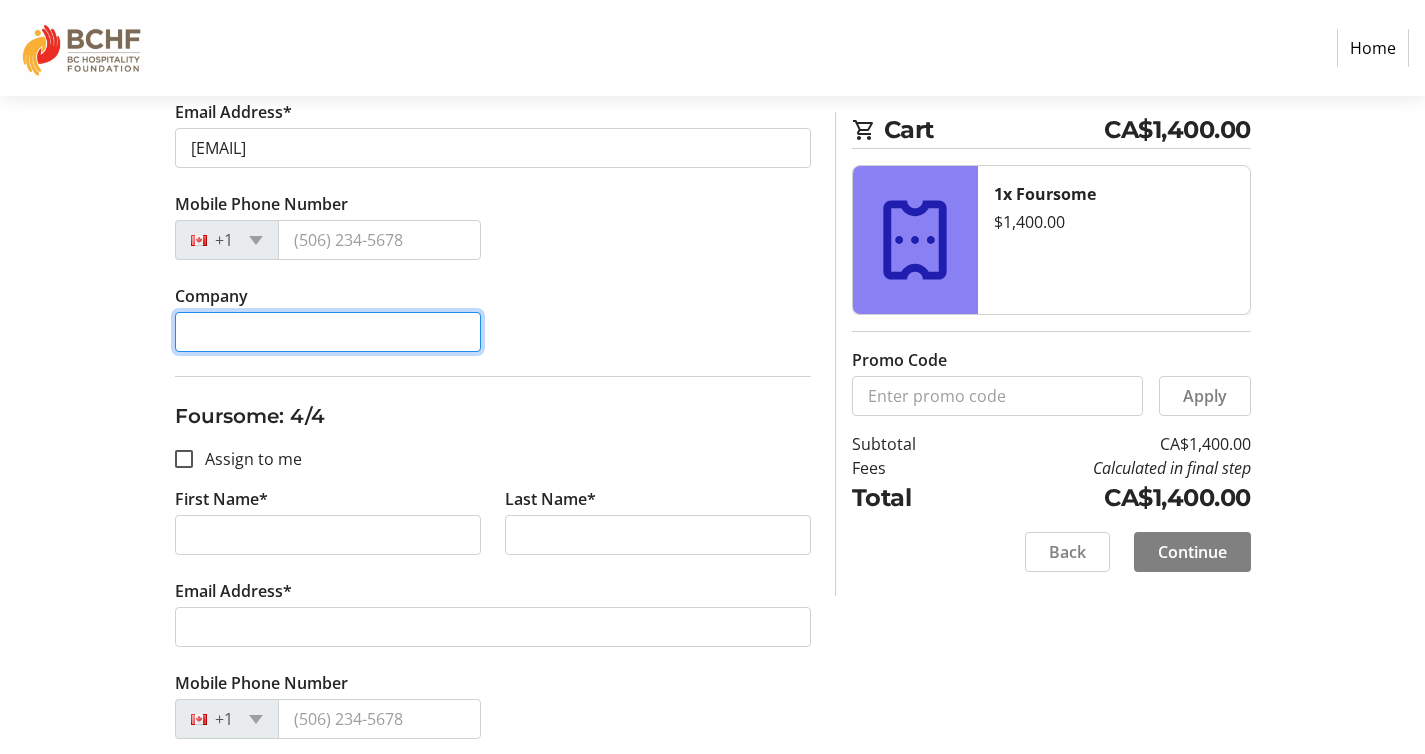 click on "Company" at bounding box center [328, 332] 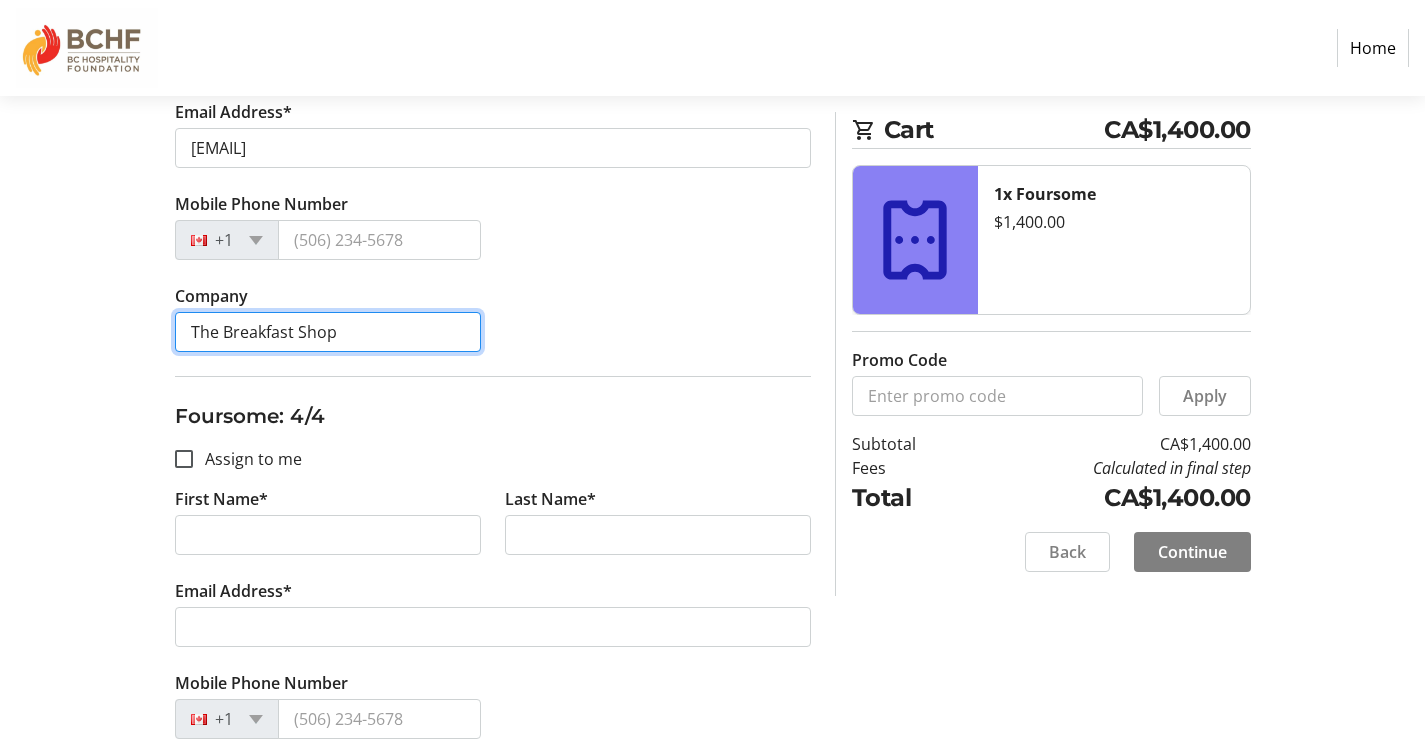 type on "The Breakfast Shop" 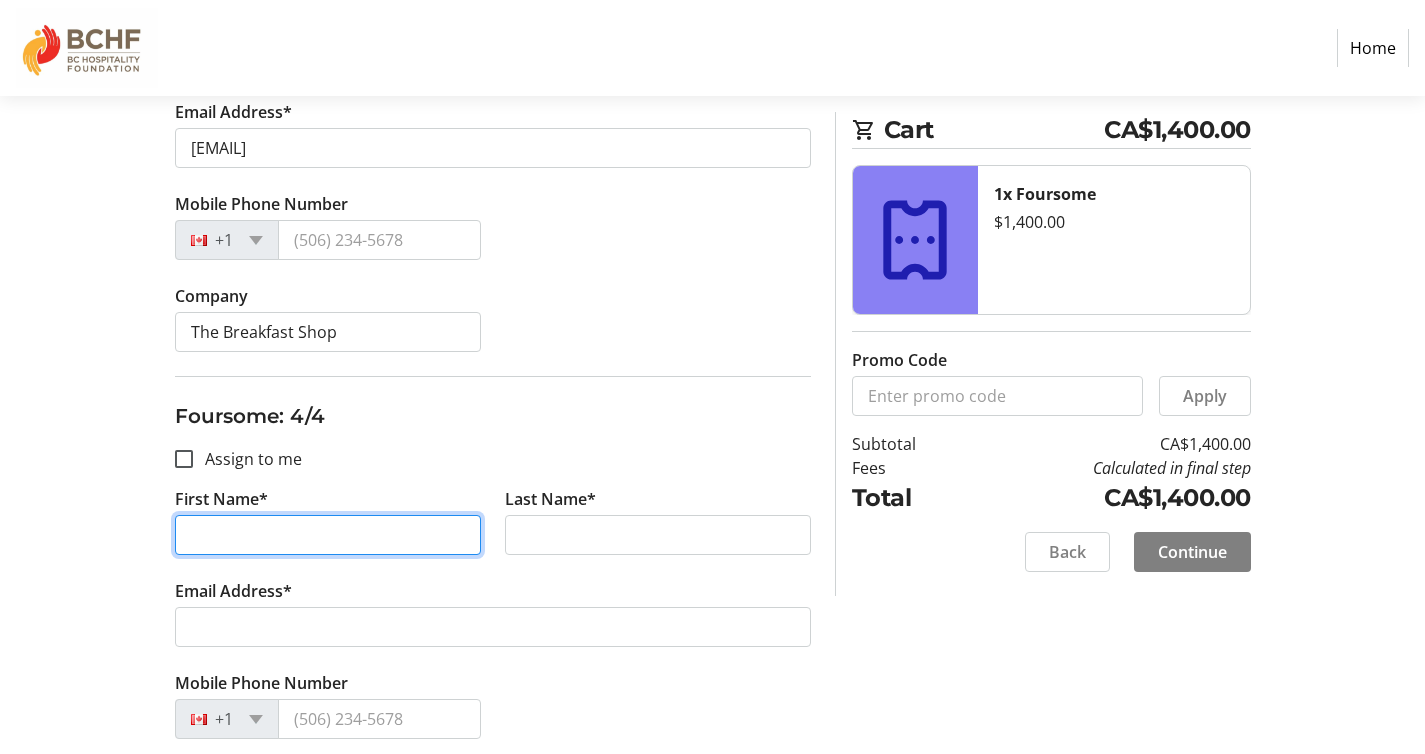 click on "First Name*" at bounding box center (328, 535) 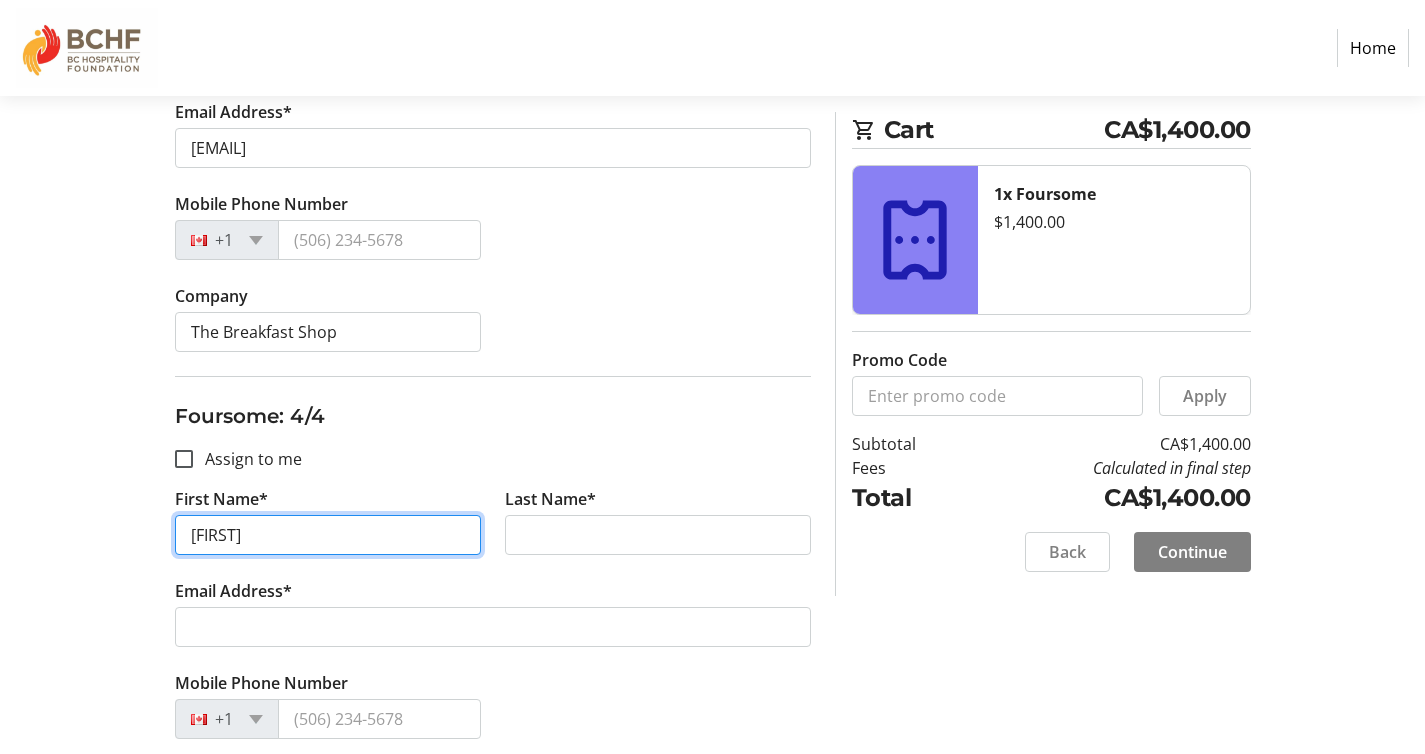 type on "[FIRST]" 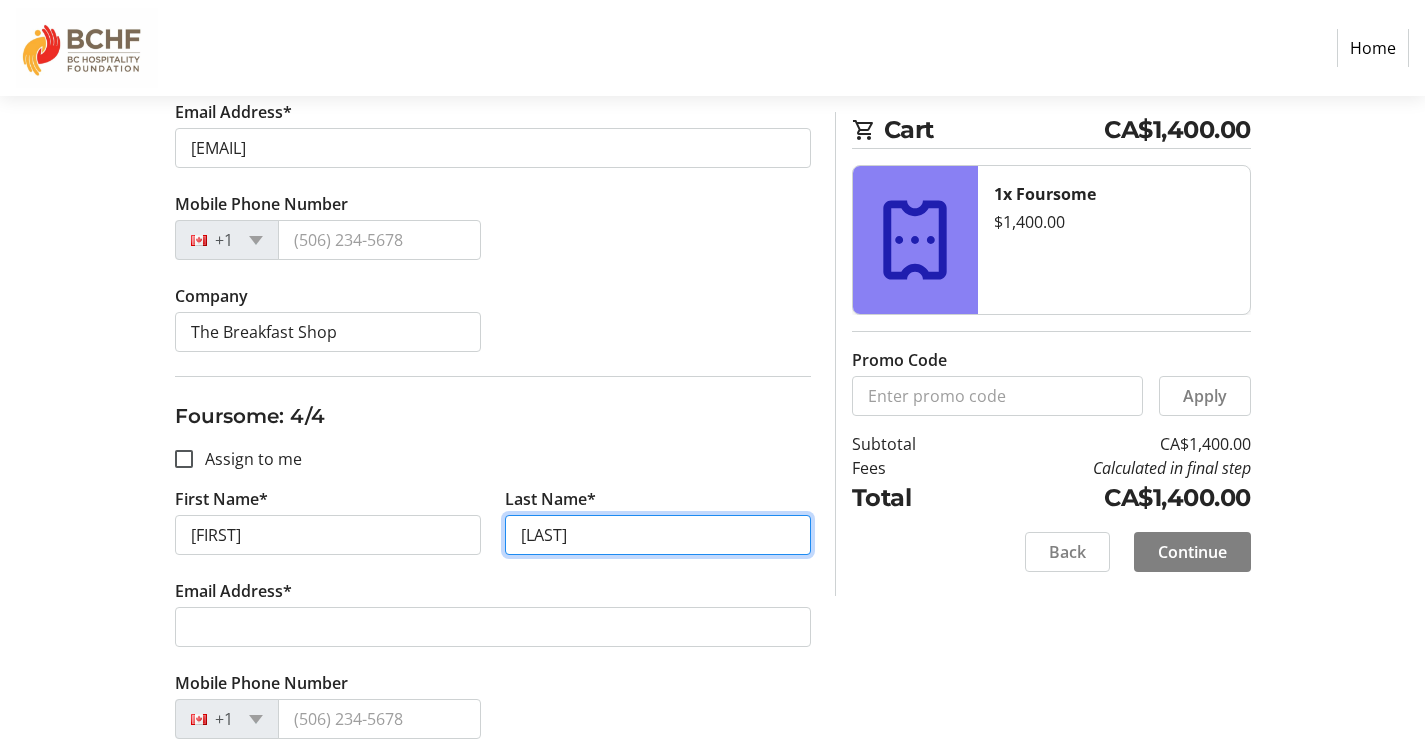 type on "[LAST]" 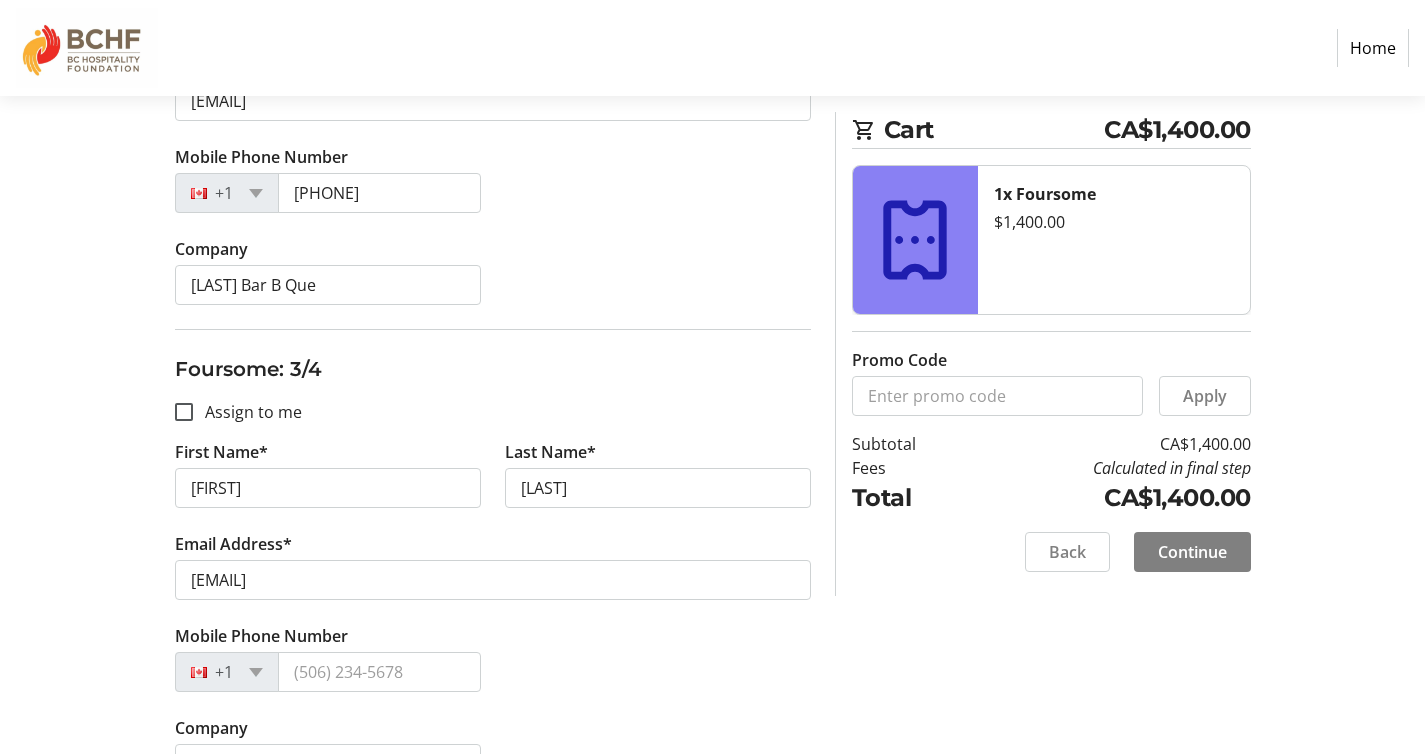 scroll, scrollTop: 957, scrollLeft: 0, axis: vertical 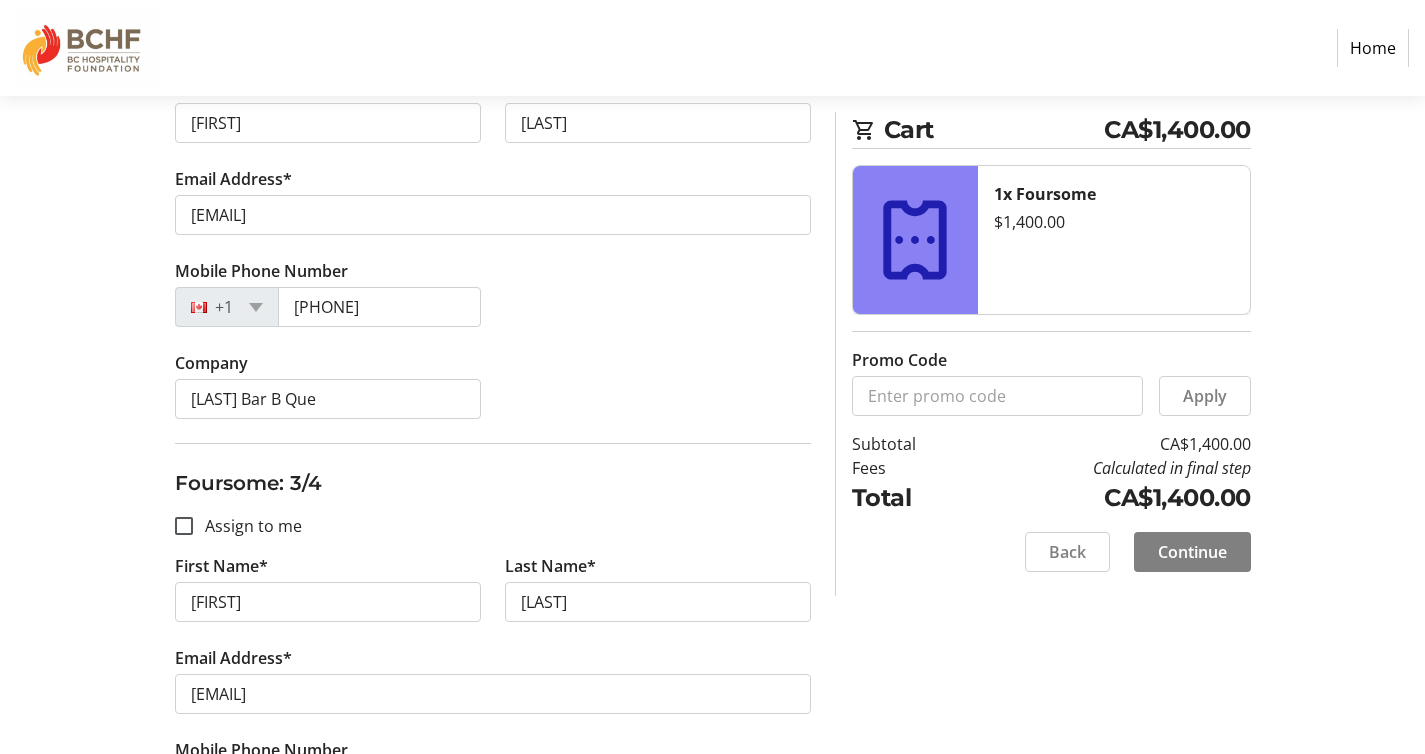 type on "[EMAIL]" 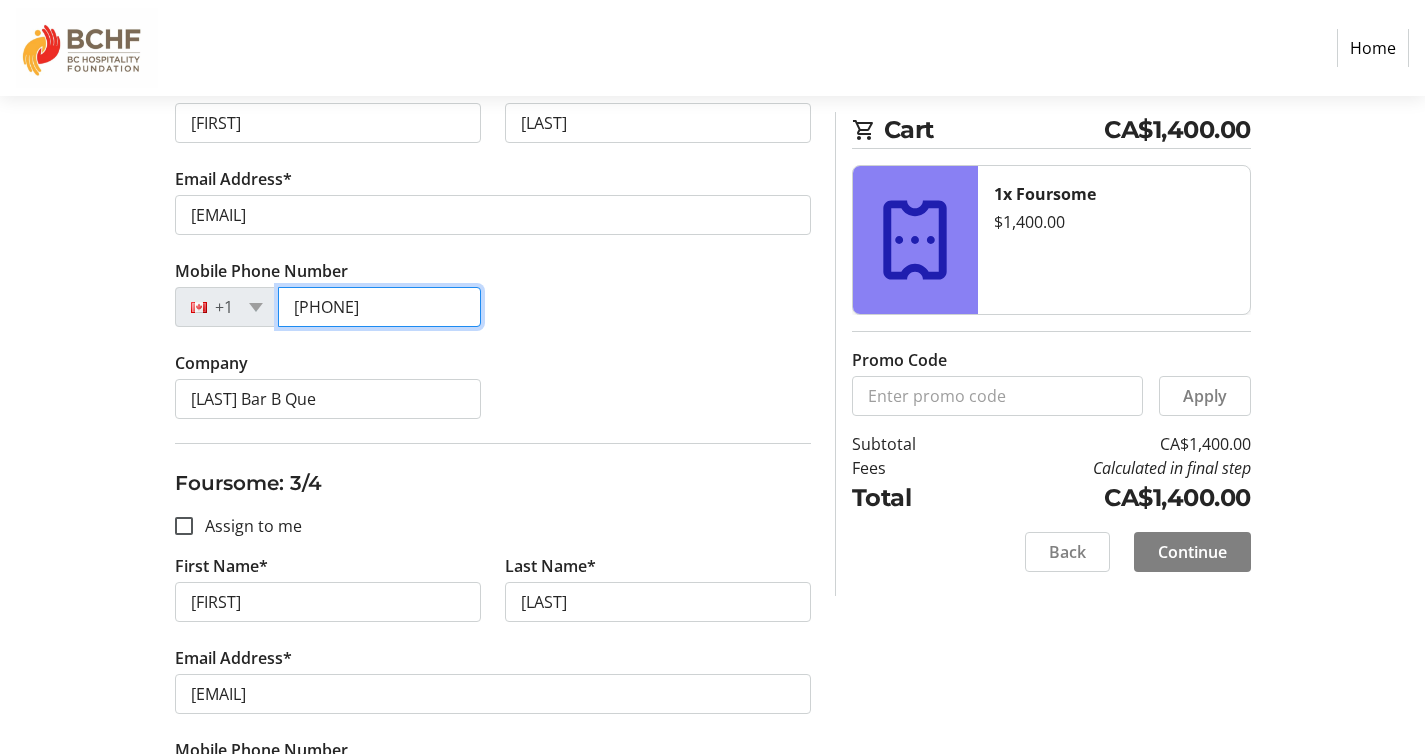 drag, startPoint x: 424, startPoint y: 307, endPoint x: 291, endPoint y: 298, distance: 133.30417 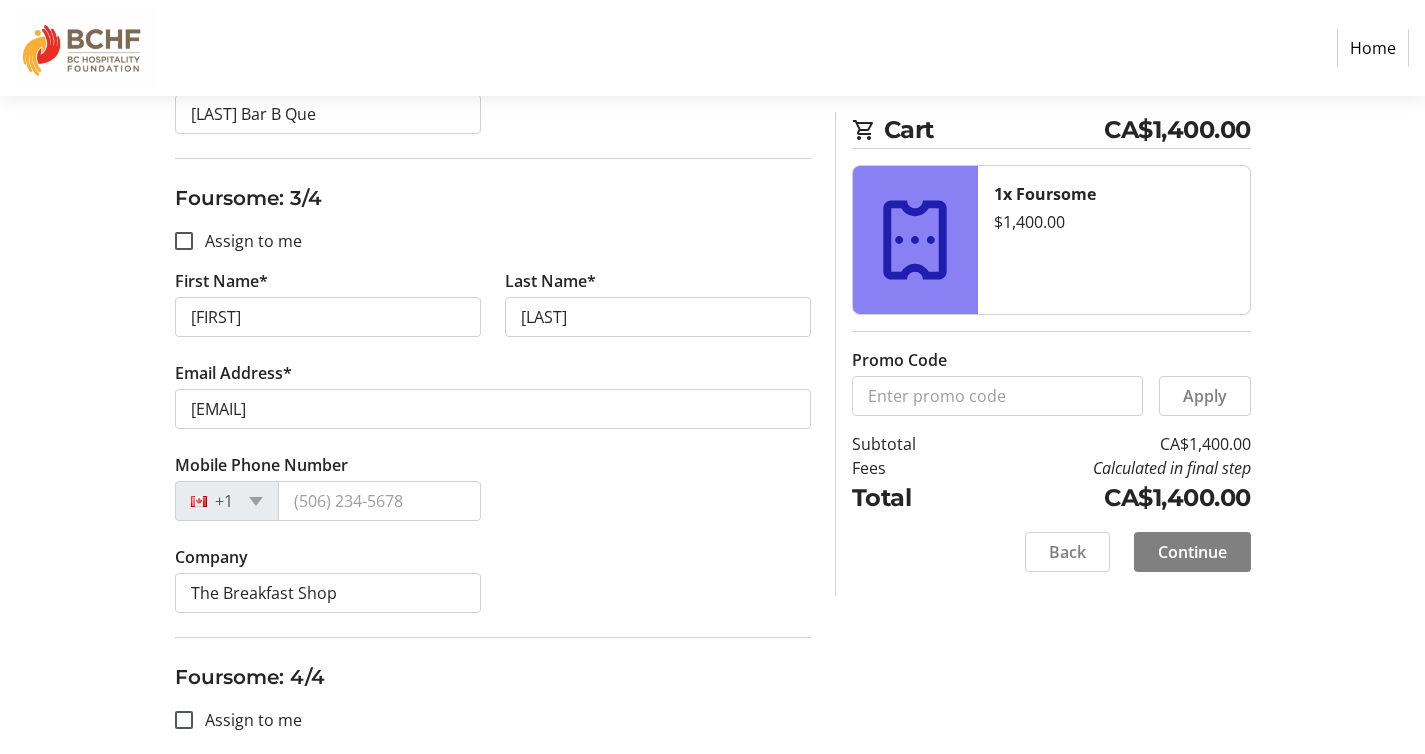 scroll, scrollTop: 1604, scrollLeft: 0, axis: vertical 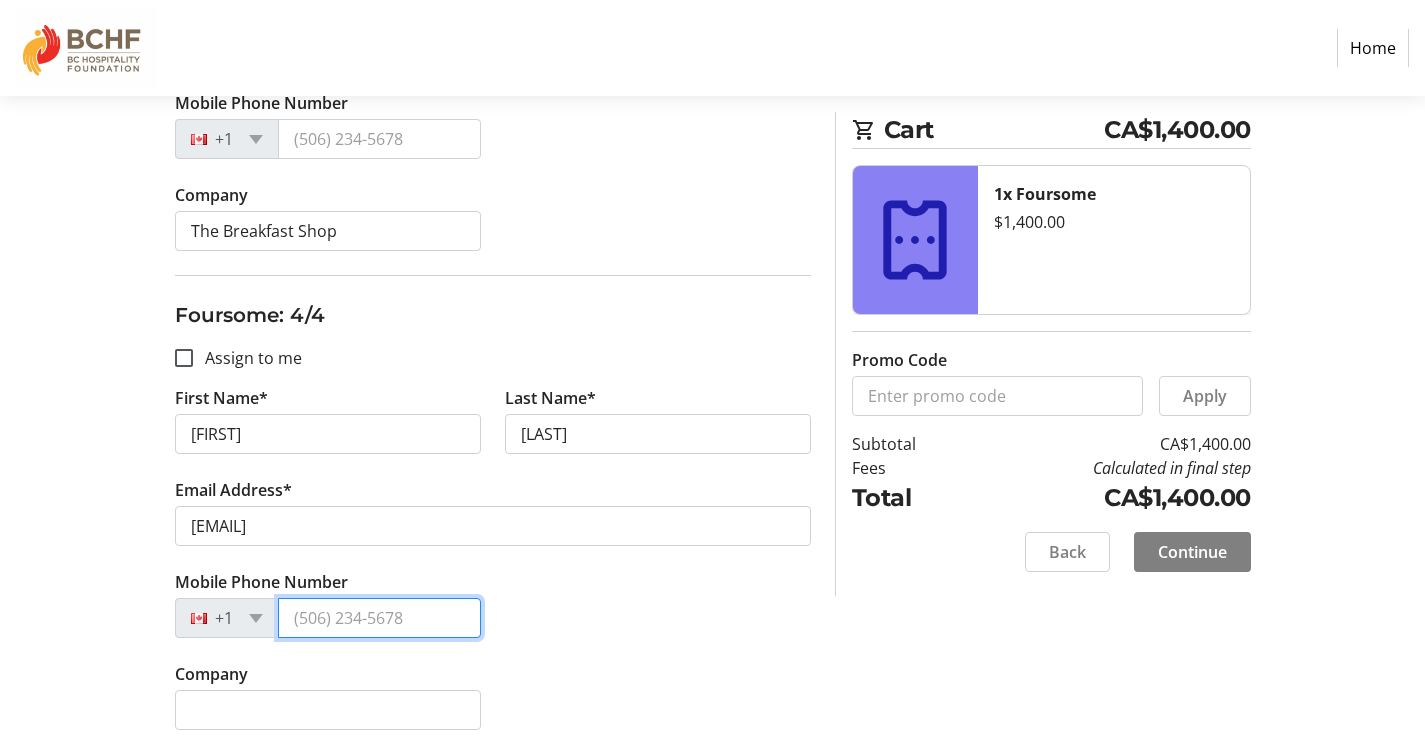click on "Mobile Phone Number" at bounding box center (379, 618) 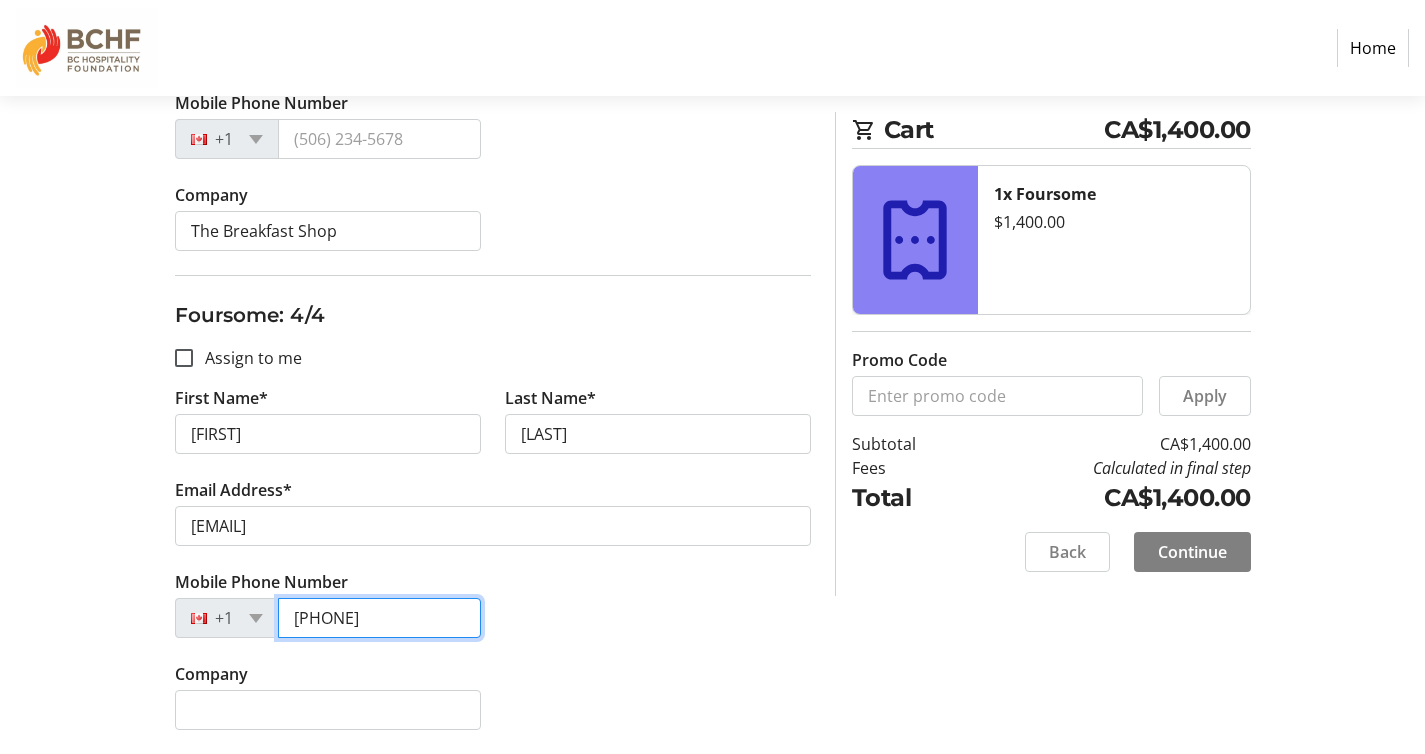 type on "[PHONE]" 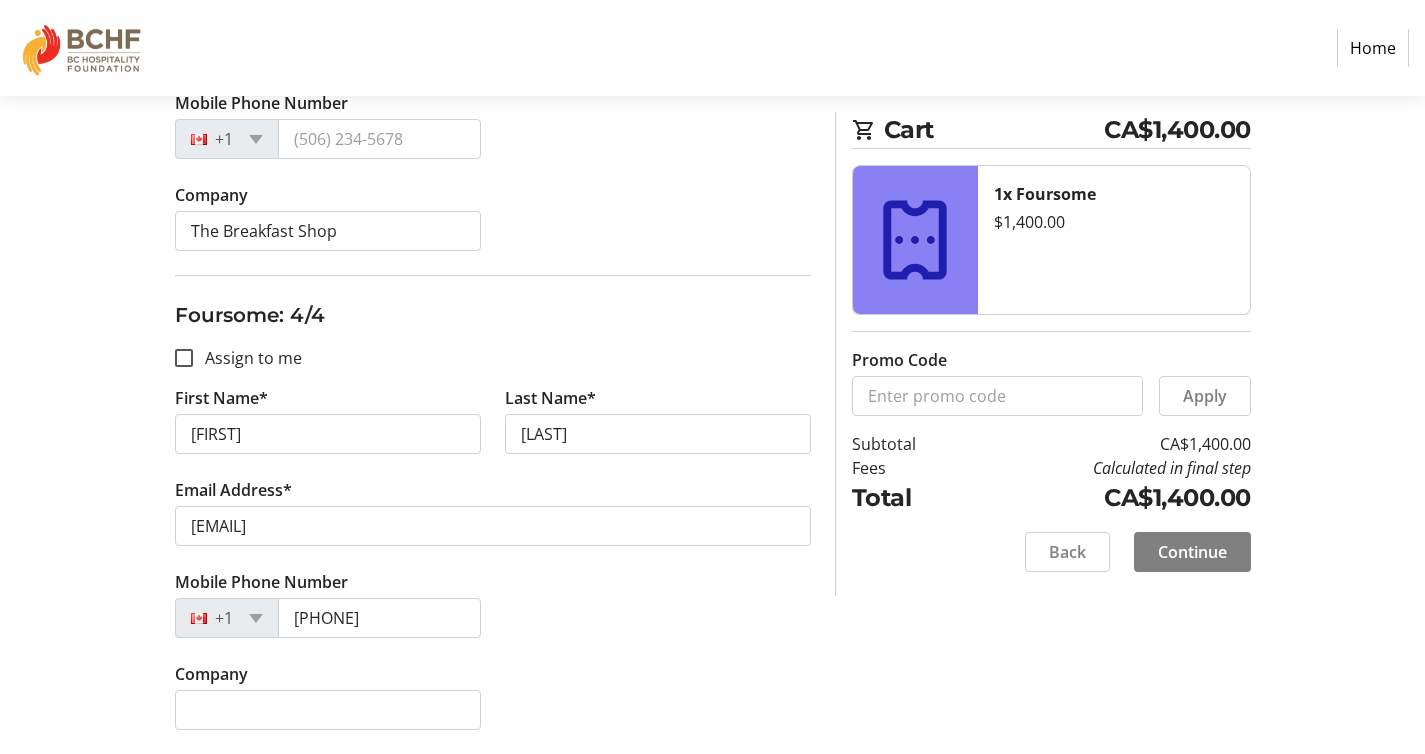 click on "Mobile Phone Number [PHONE]" 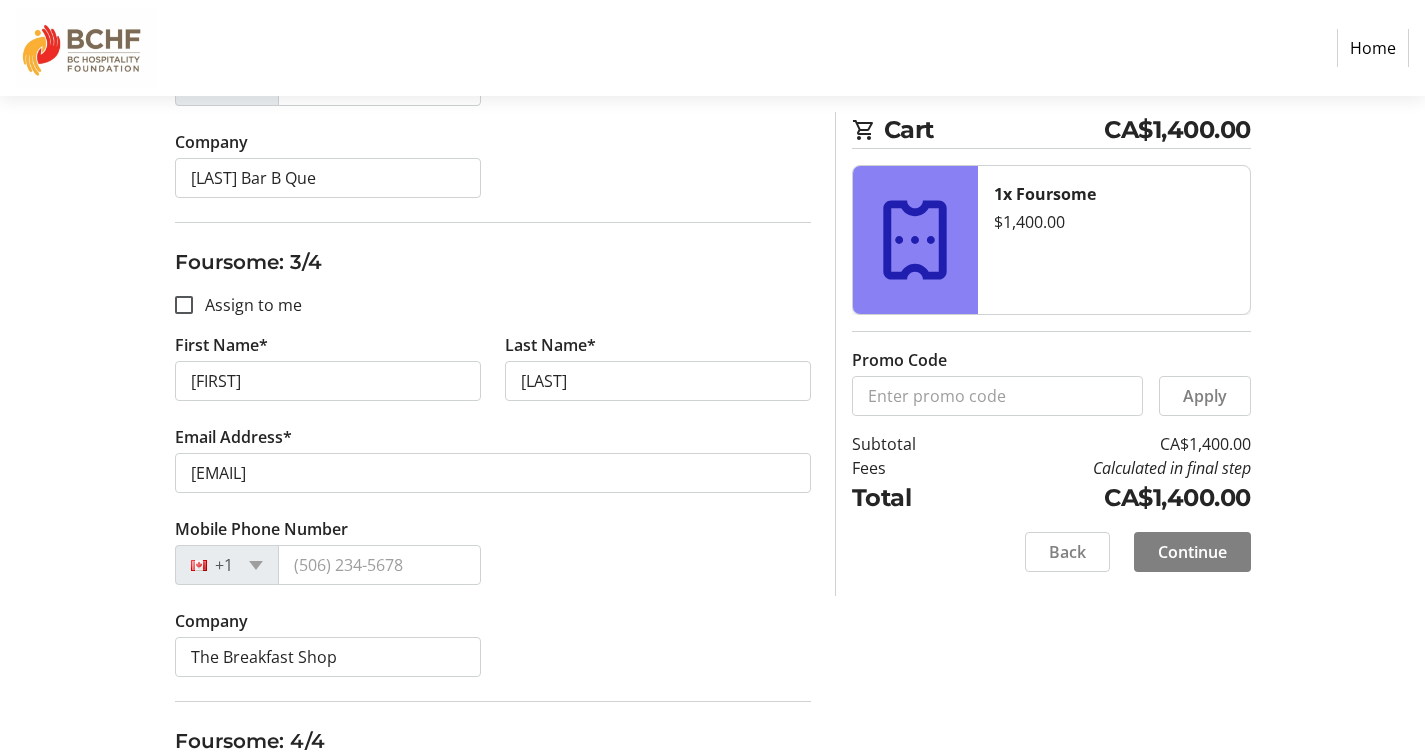 scroll, scrollTop: 1211, scrollLeft: 0, axis: vertical 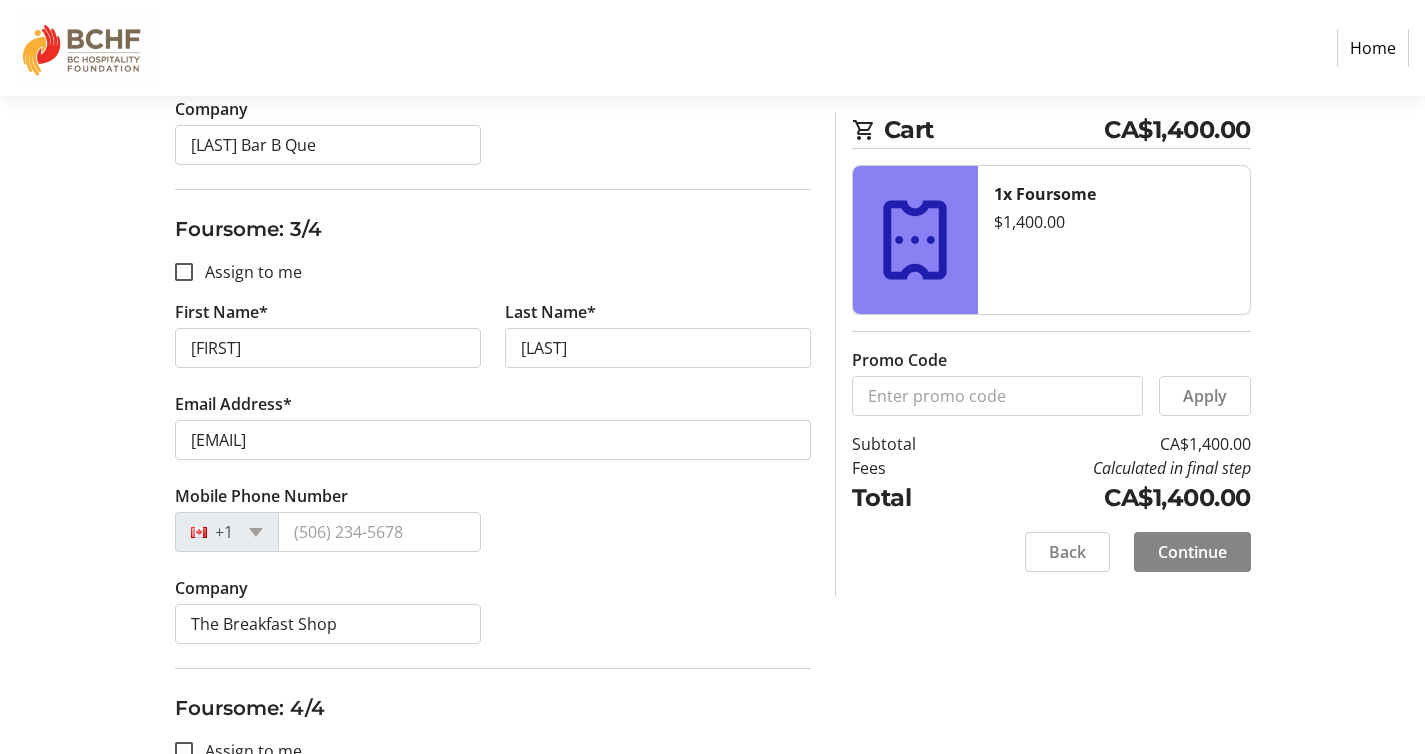 click on "Continue" 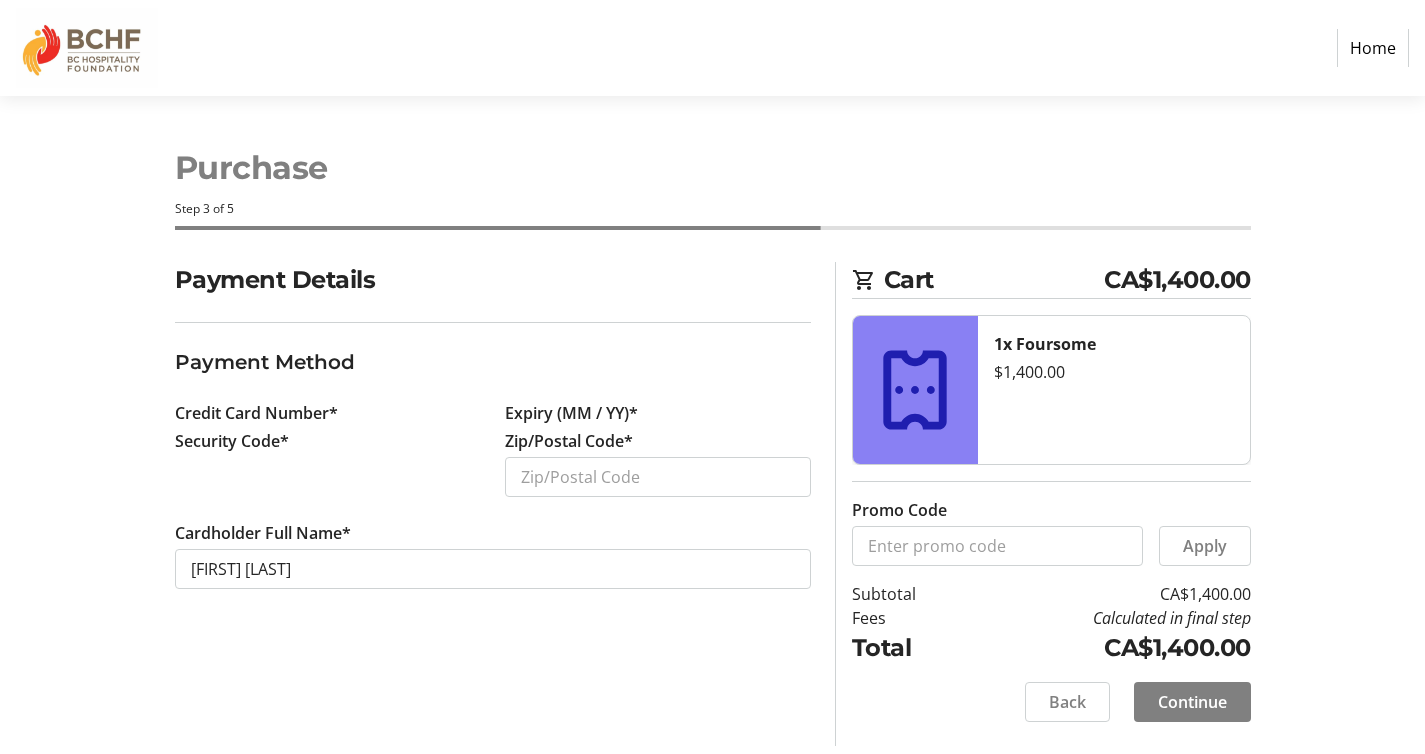 scroll, scrollTop: 0, scrollLeft: 0, axis: both 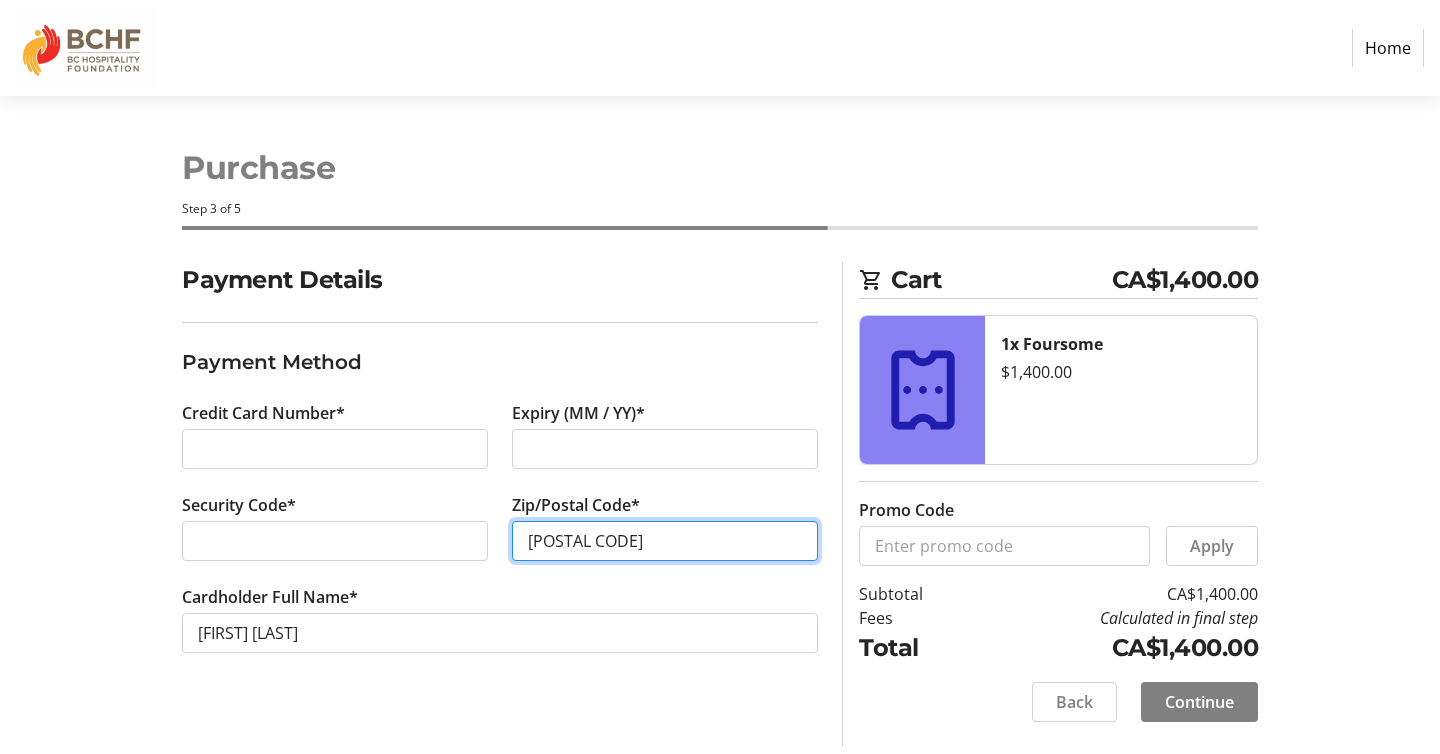 type on "[POSTAL CODE]" 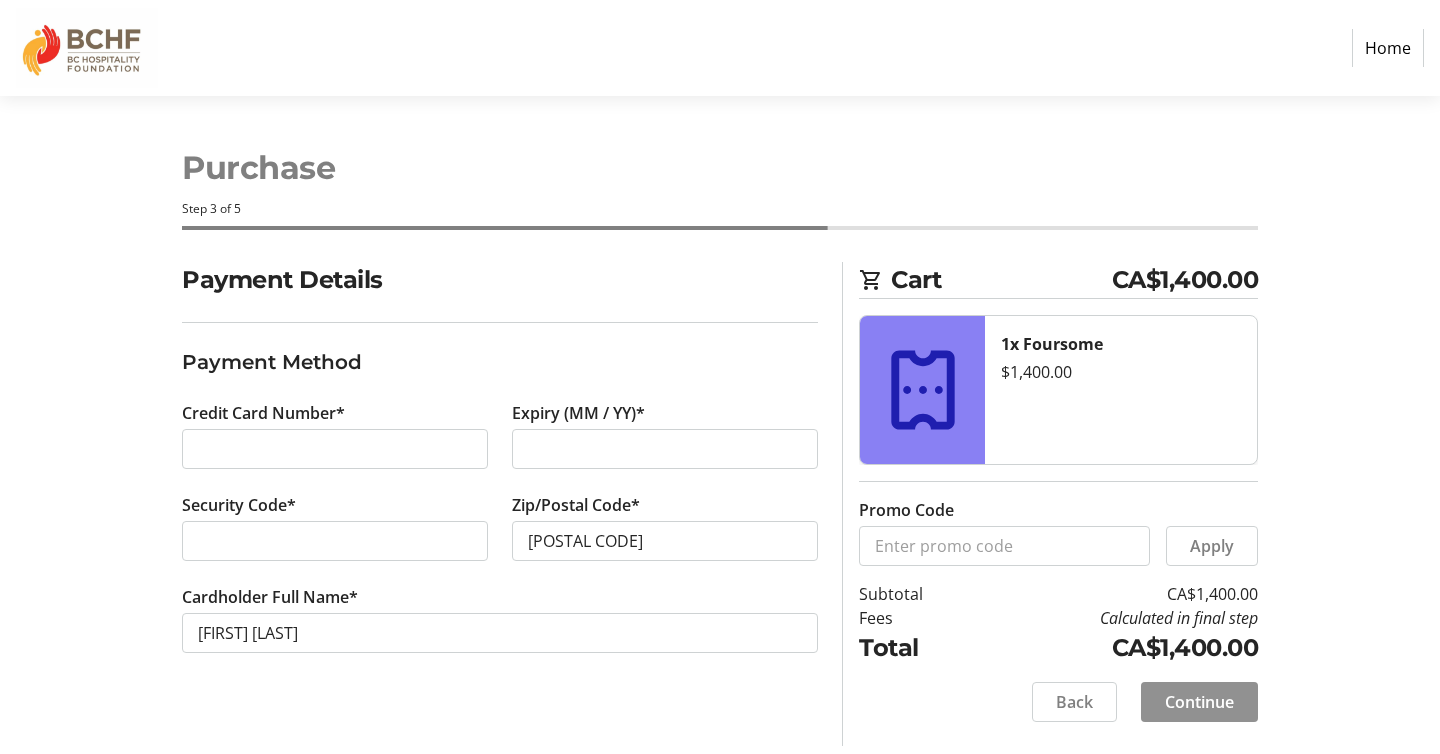 click on "Continue" 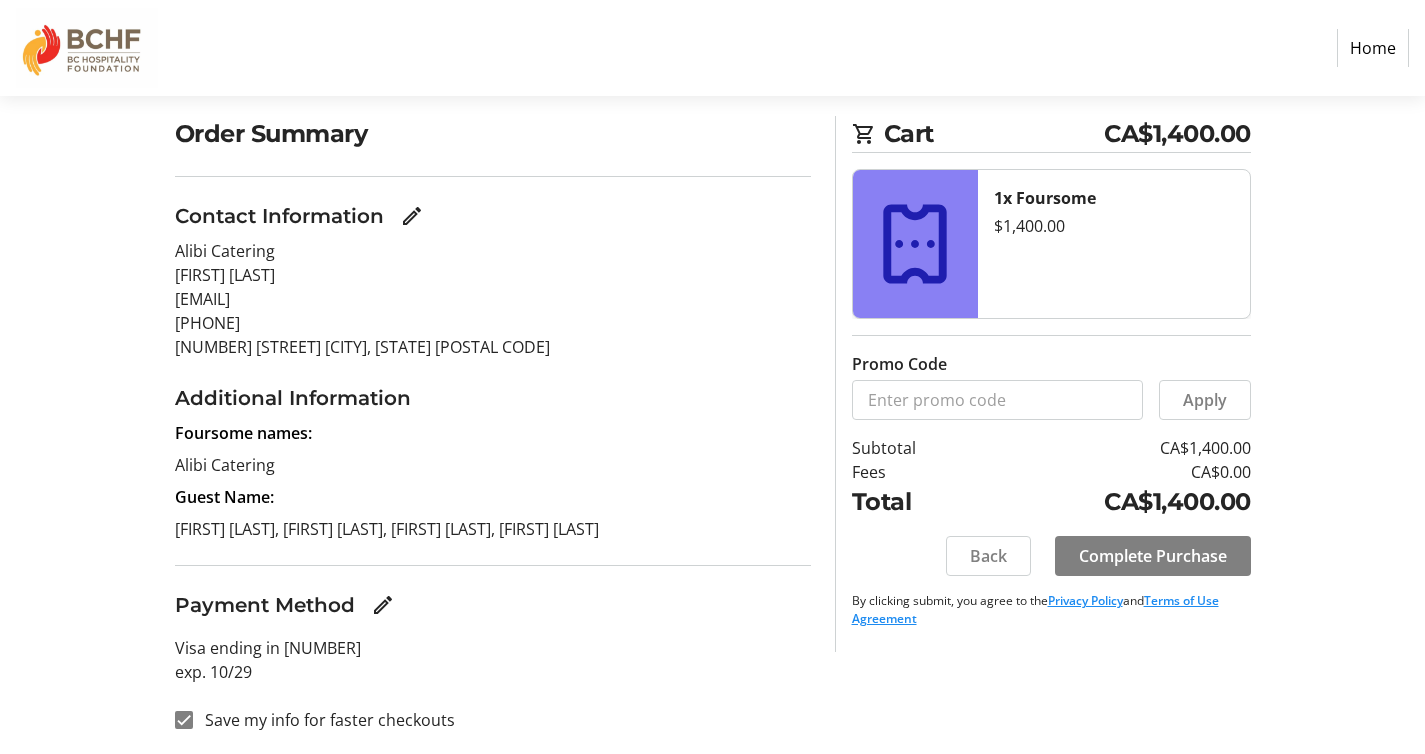 scroll, scrollTop: 148, scrollLeft: 0, axis: vertical 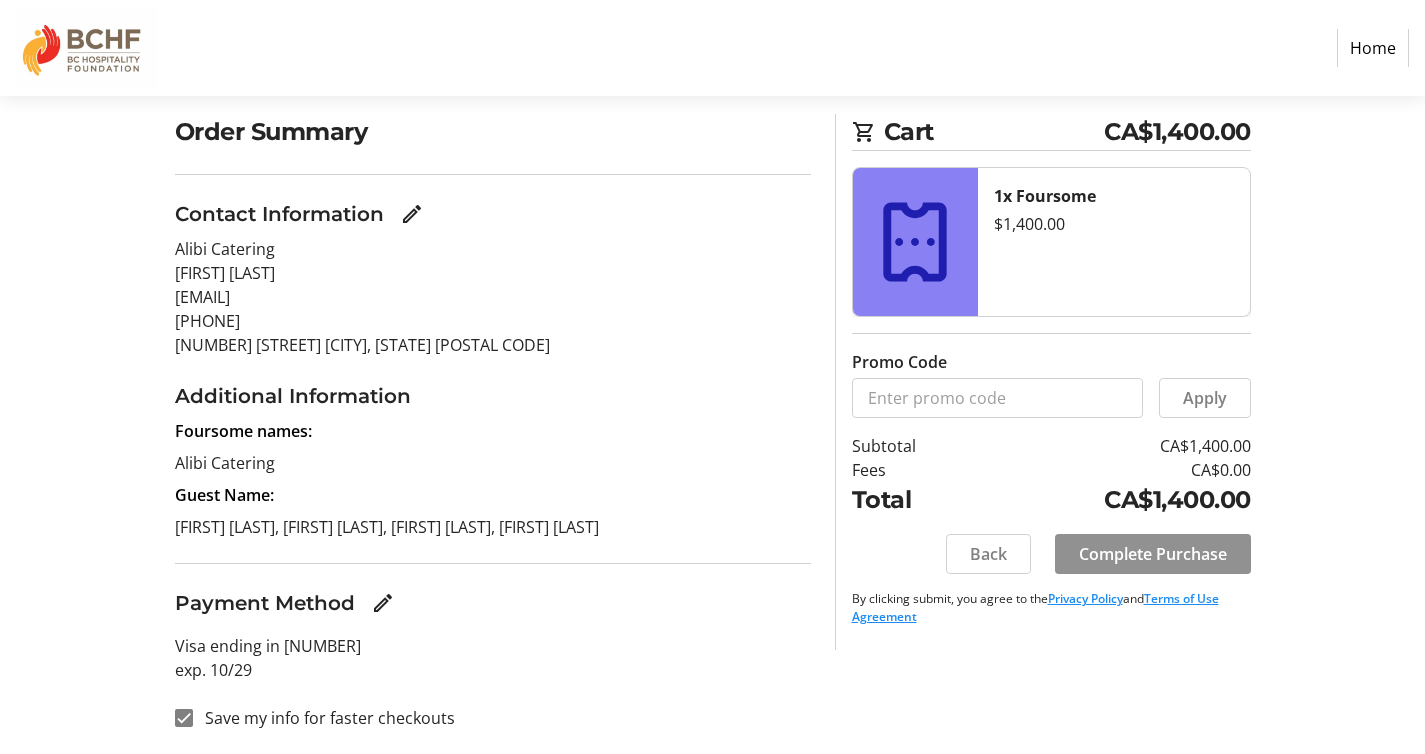 click on "Complete Purchase" 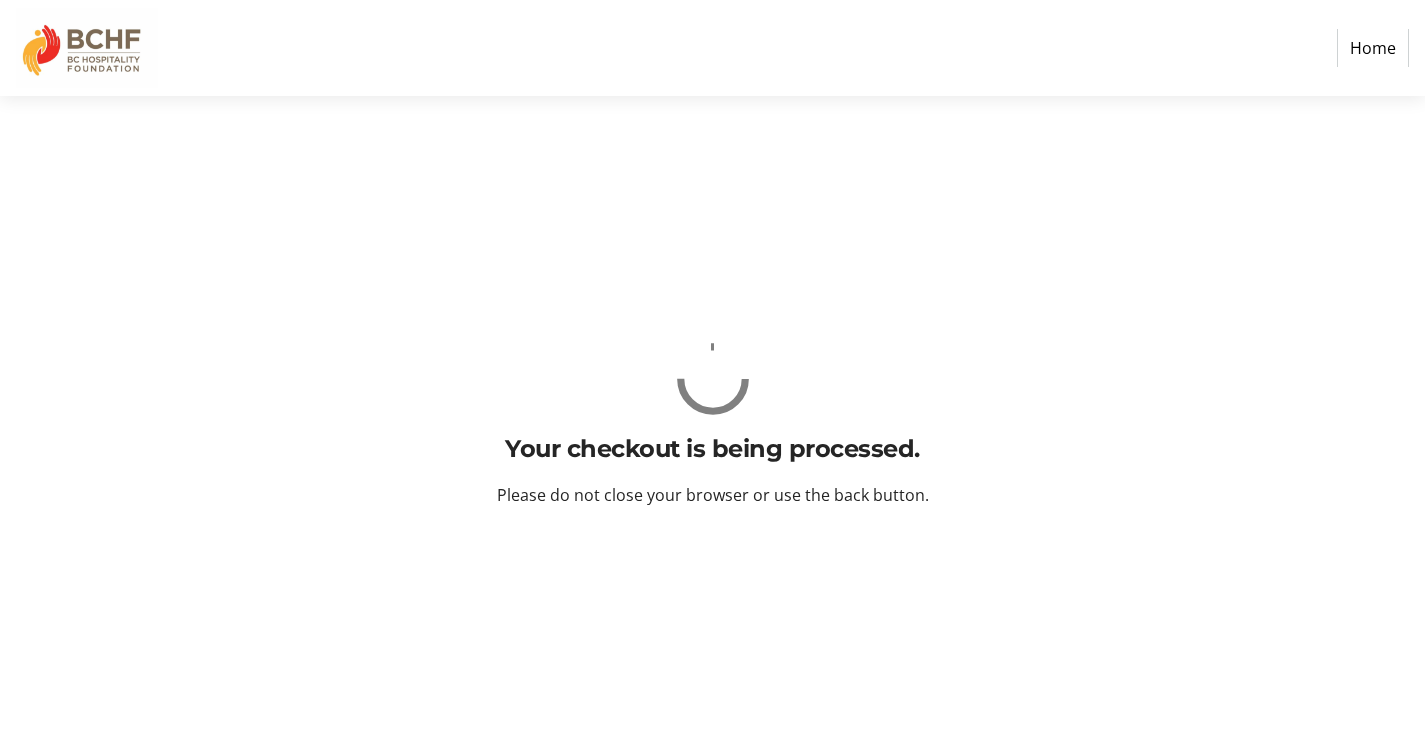 scroll, scrollTop: 0, scrollLeft: 0, axis: both 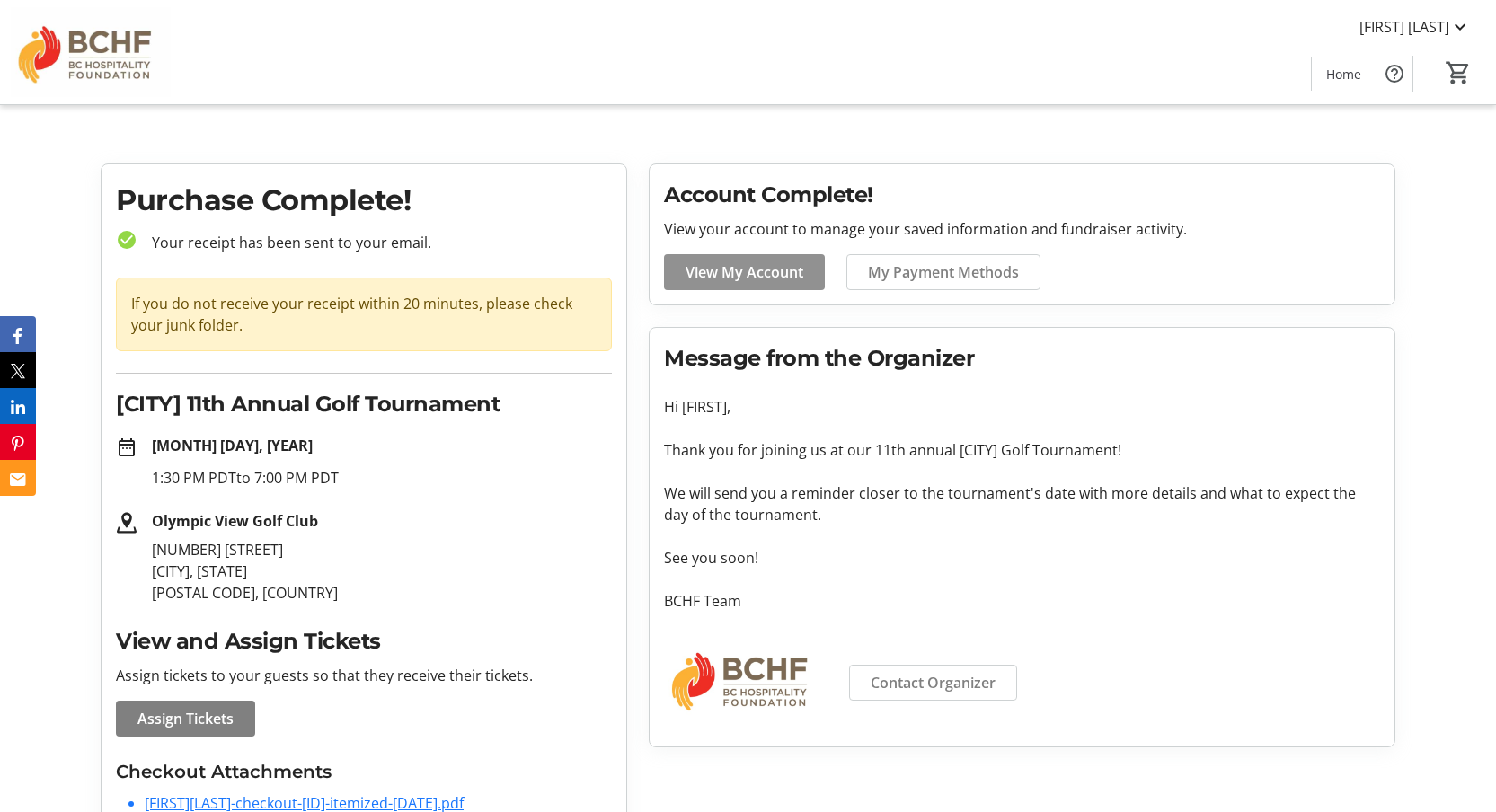click on "View My Account" 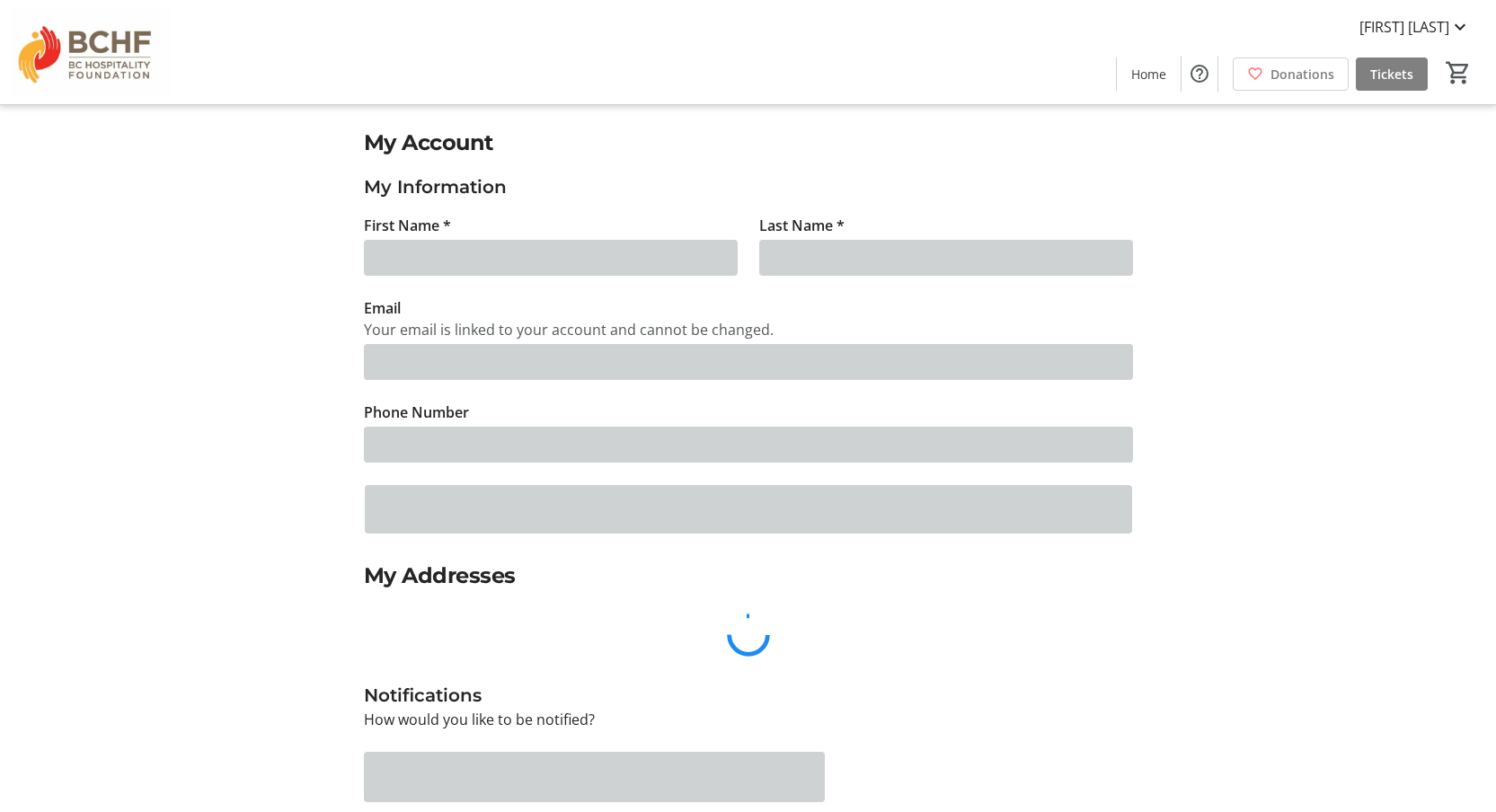 type on "[FIRST]" 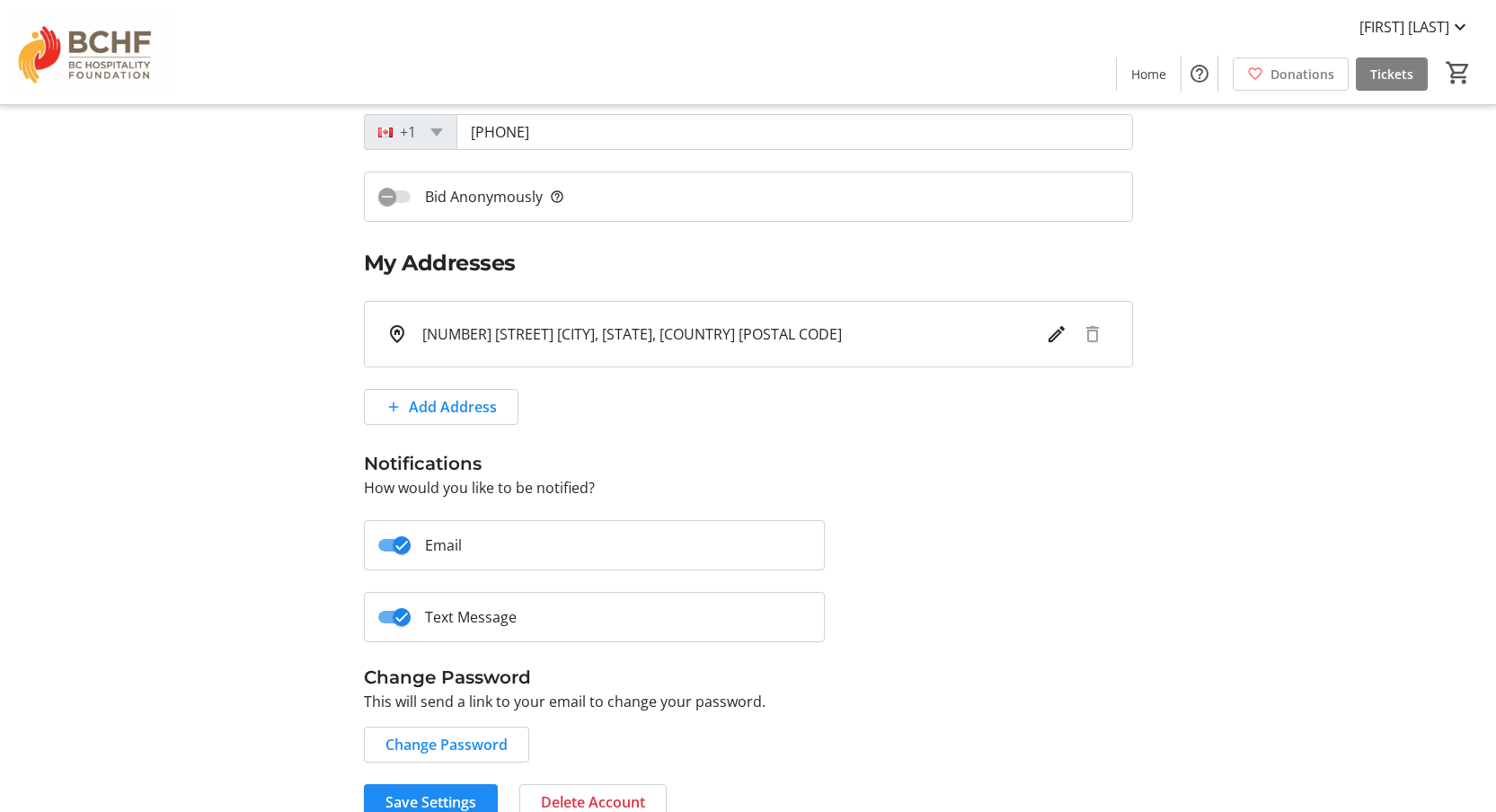 scroll, scrollTop: 105, scrollLeft: 0, axis: vertical 